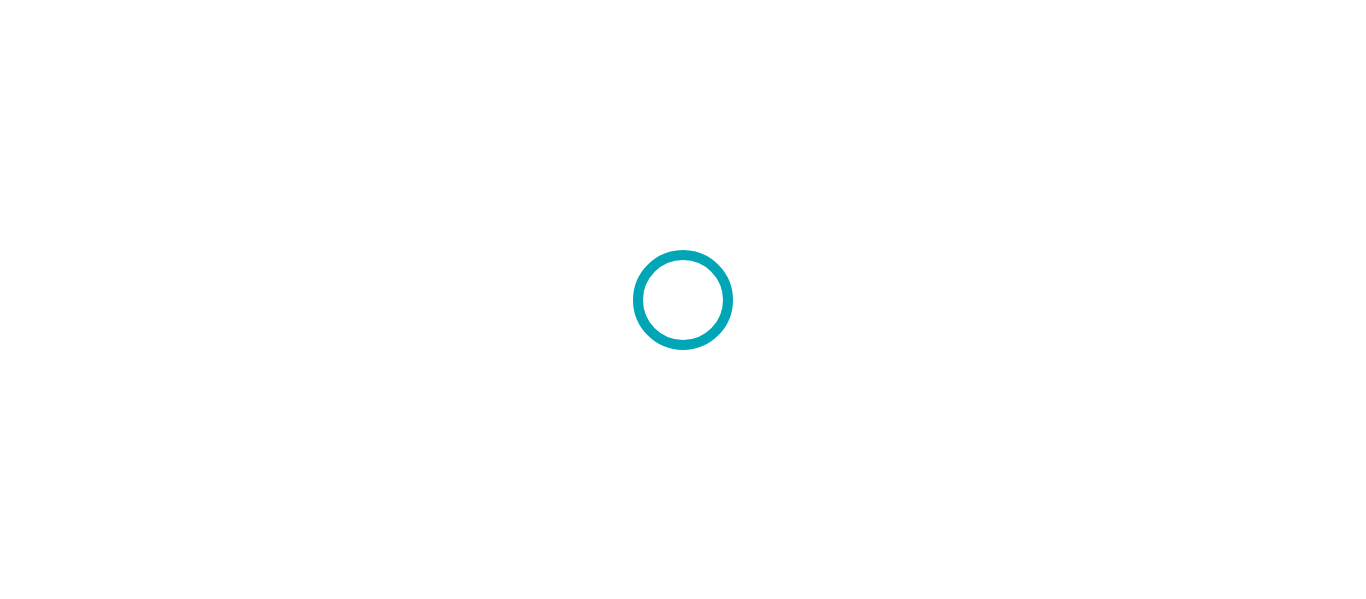 scroll, scrollTop: 0, scrollLeft: 0, axis: both 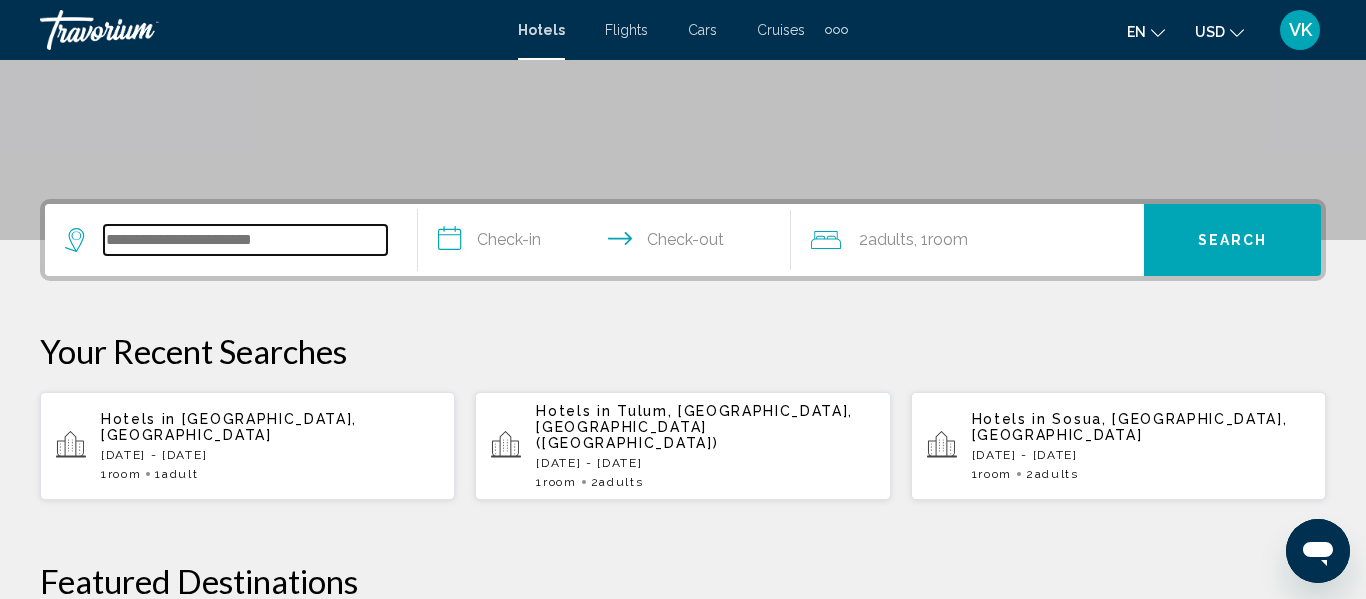 click at bounding box center [245, 240] 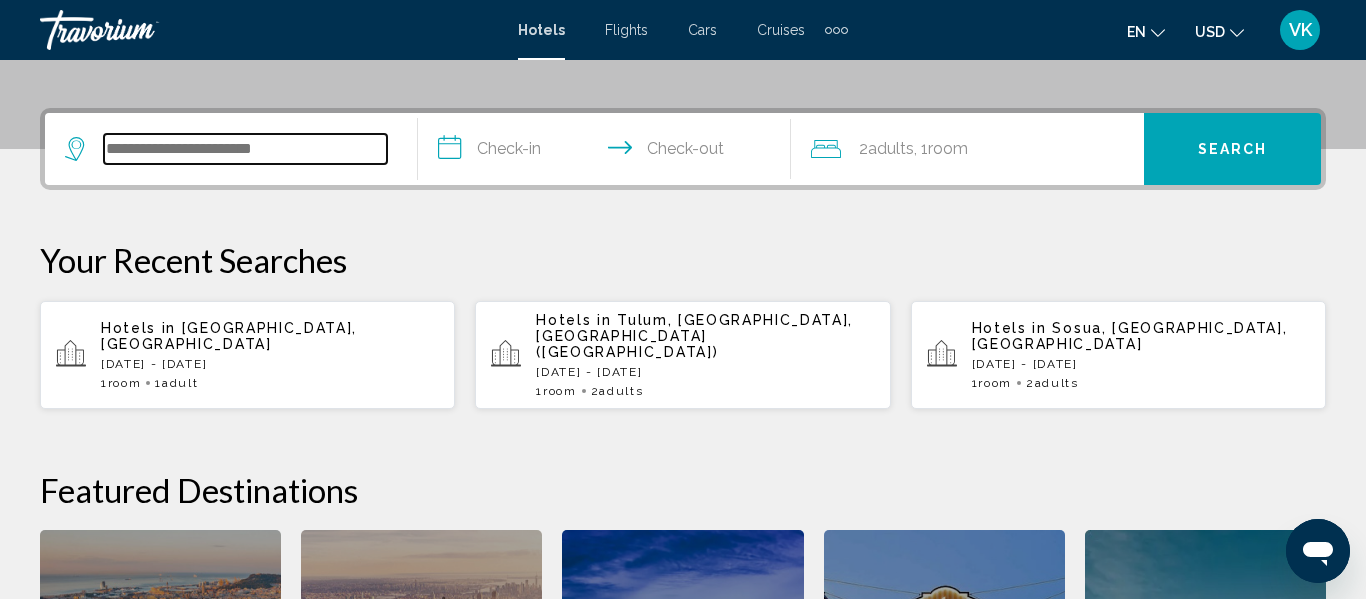 scroll, scrollTop: 494, scrollLeft: 0, axis: vertical 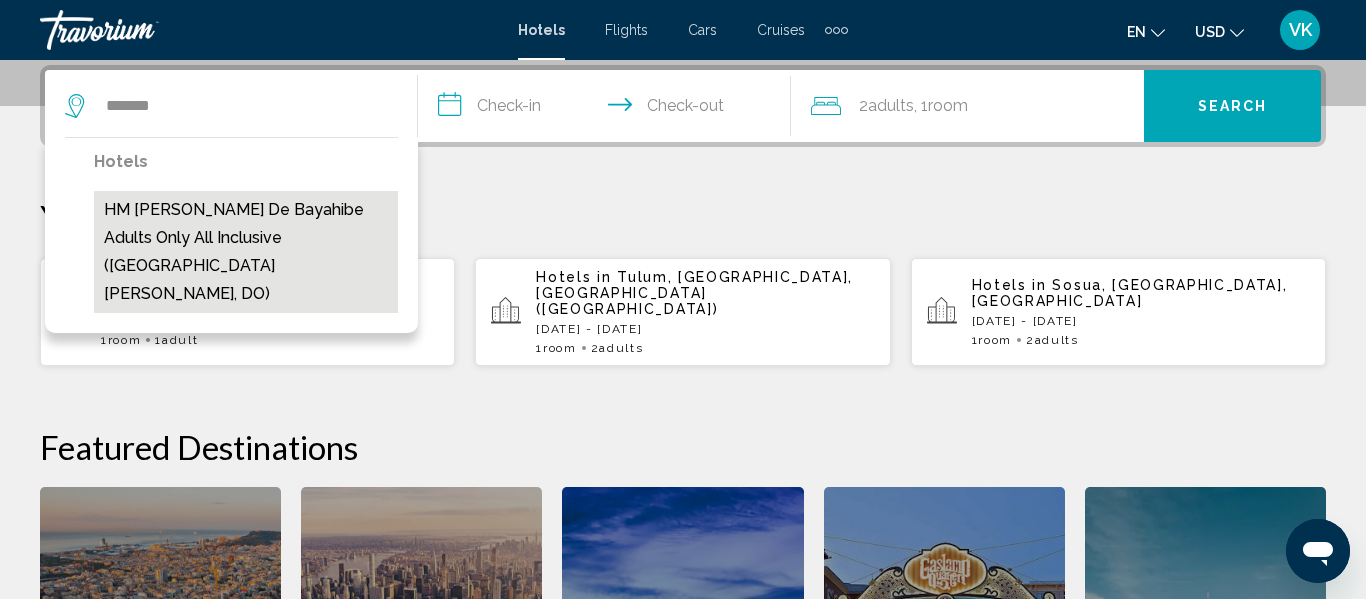 click on "HM [PERSON_NAME] de Bayahibe Adults Only All Inclusive ([GEOGRAPHIC_DATA][PERSON_NAME], DO)" at bounding box center [246, 252] 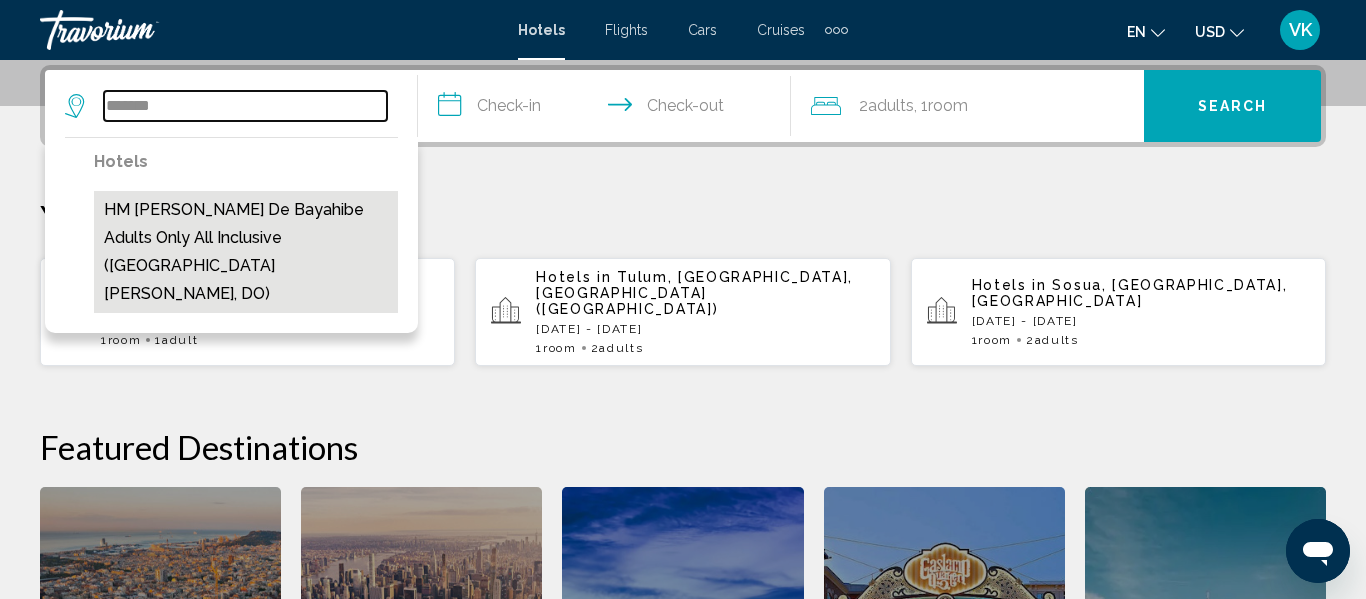 type on "**********" 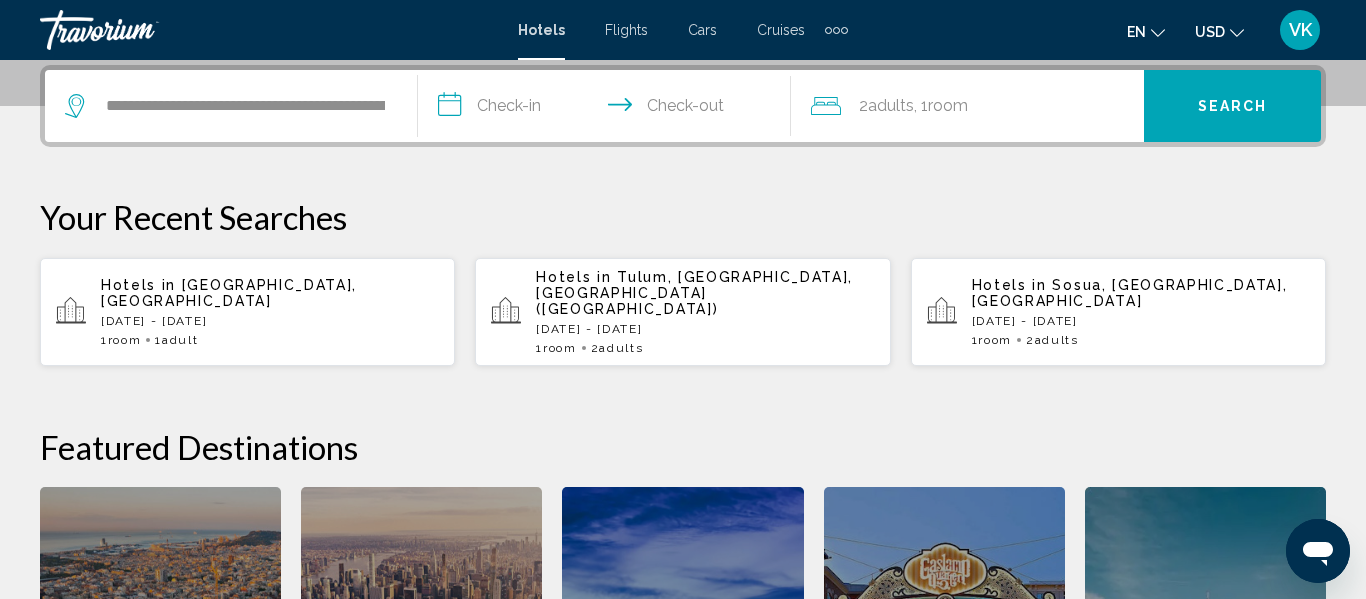 click on "**********" at bounding box center (608, 109) 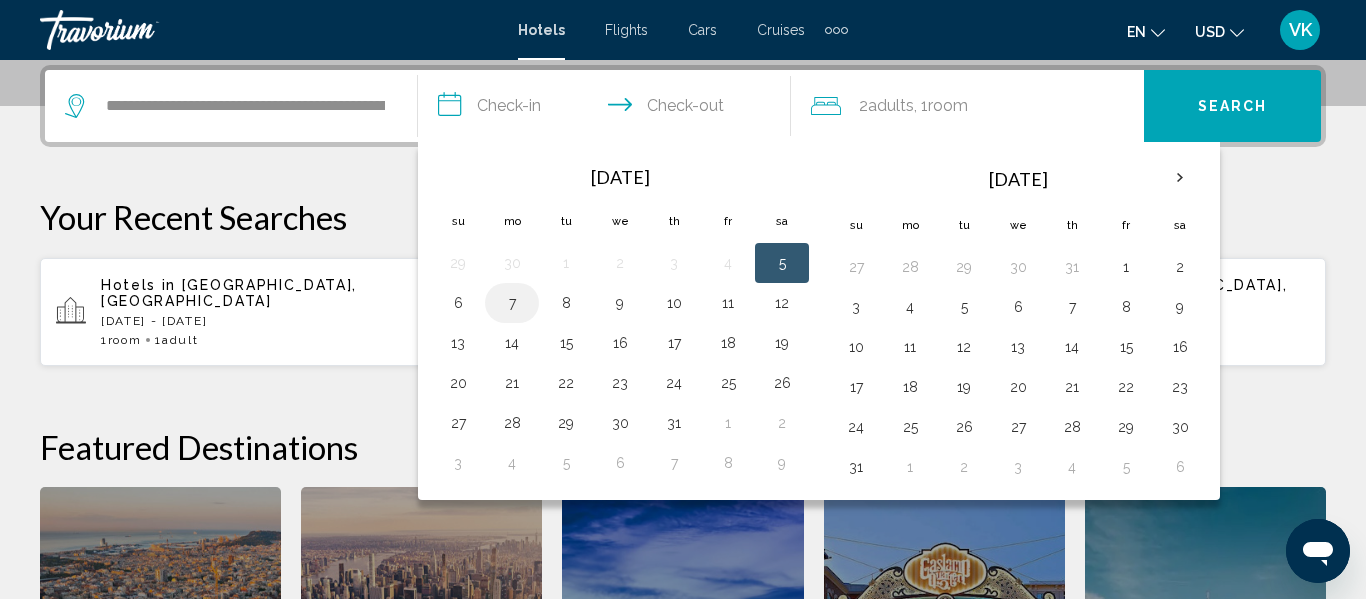click on "7" at bounding box center (512, 303) 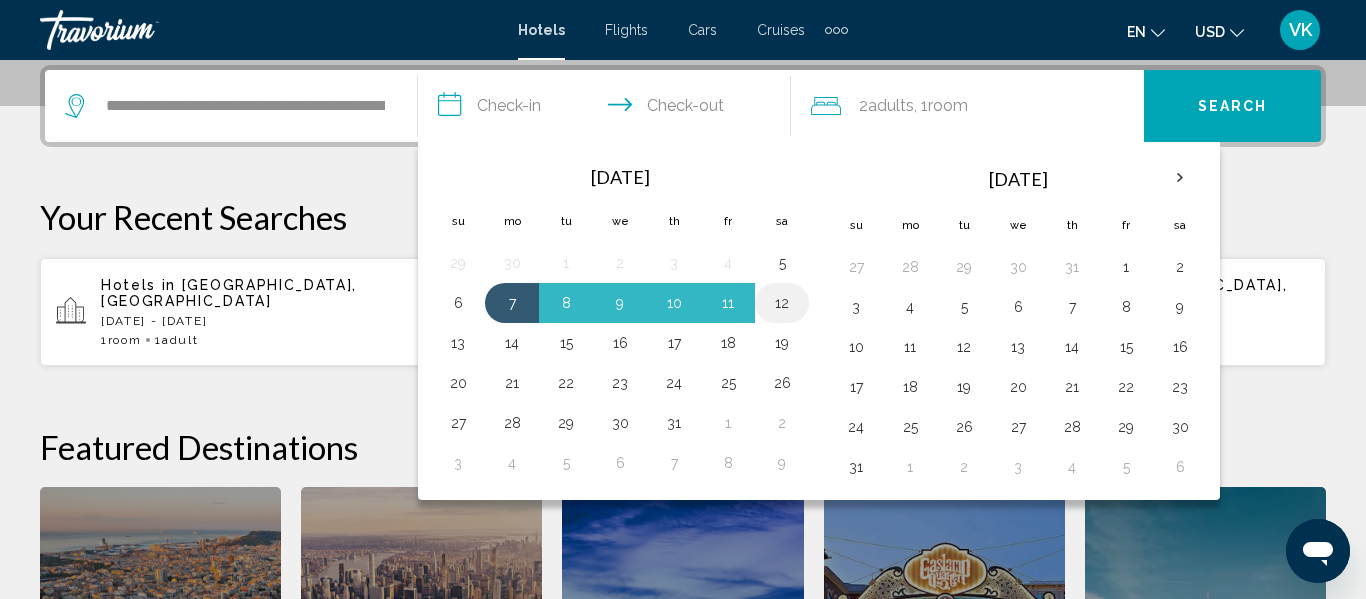 click on "12" at bounding box center [782, 303] 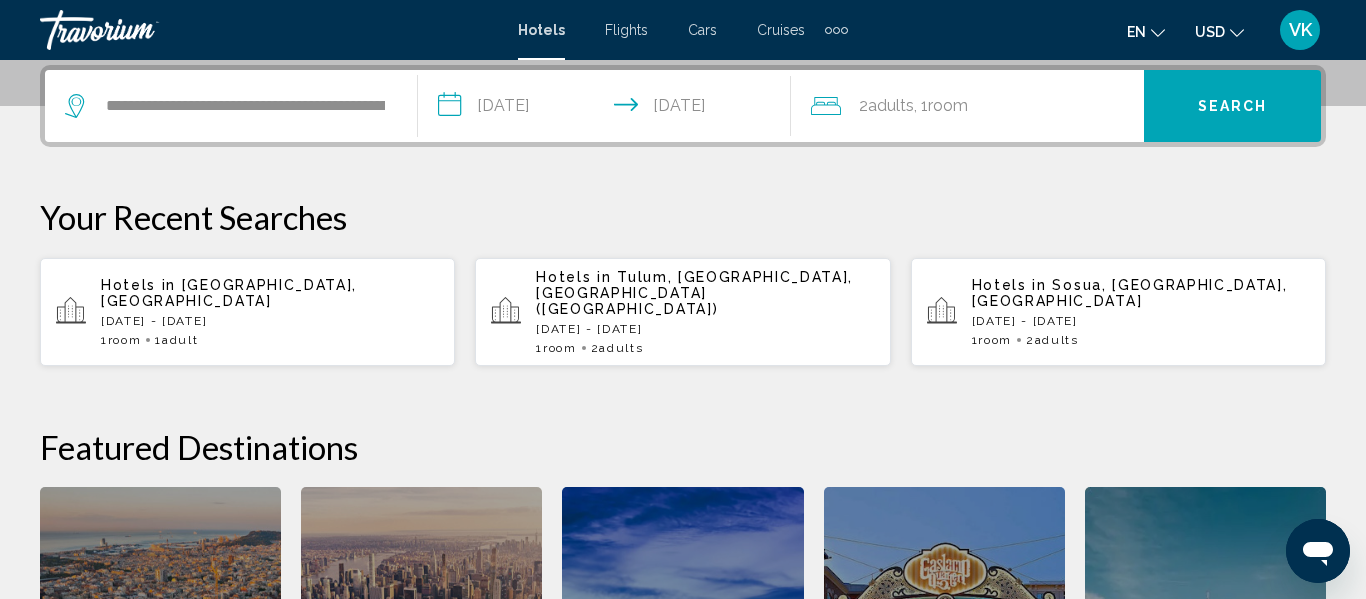 click on "Search" at bounding box center (1233, 107) 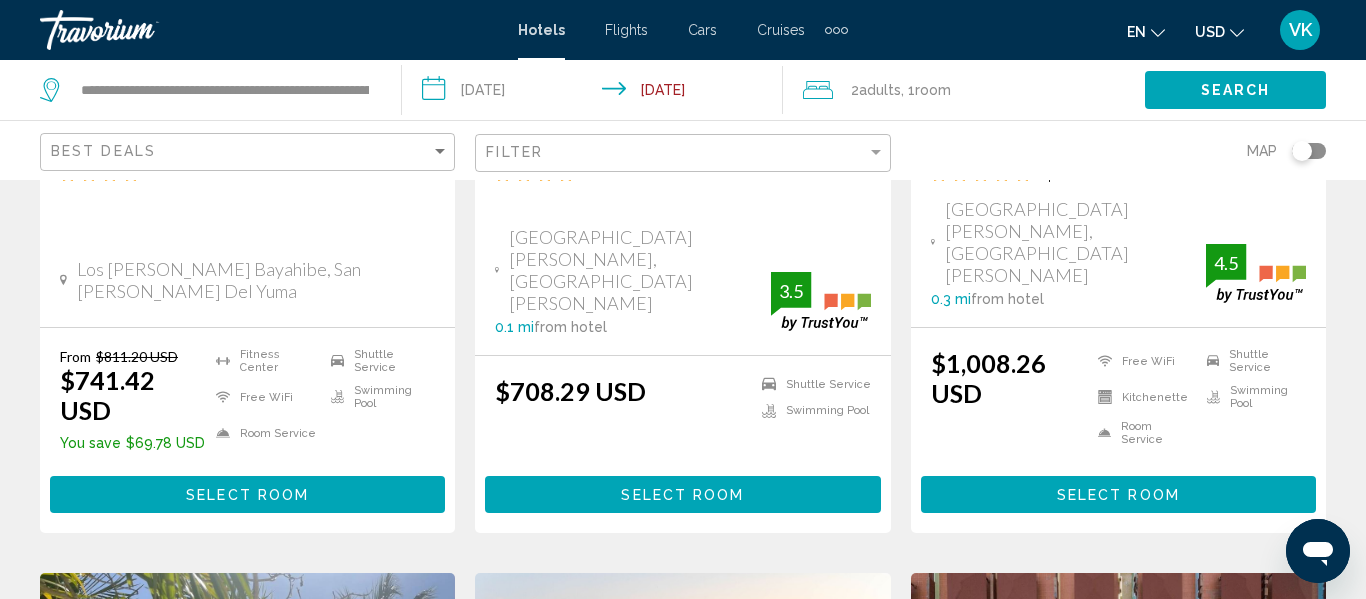 scroll, scrollTop: 0, scrollLeft: 0, axis: both 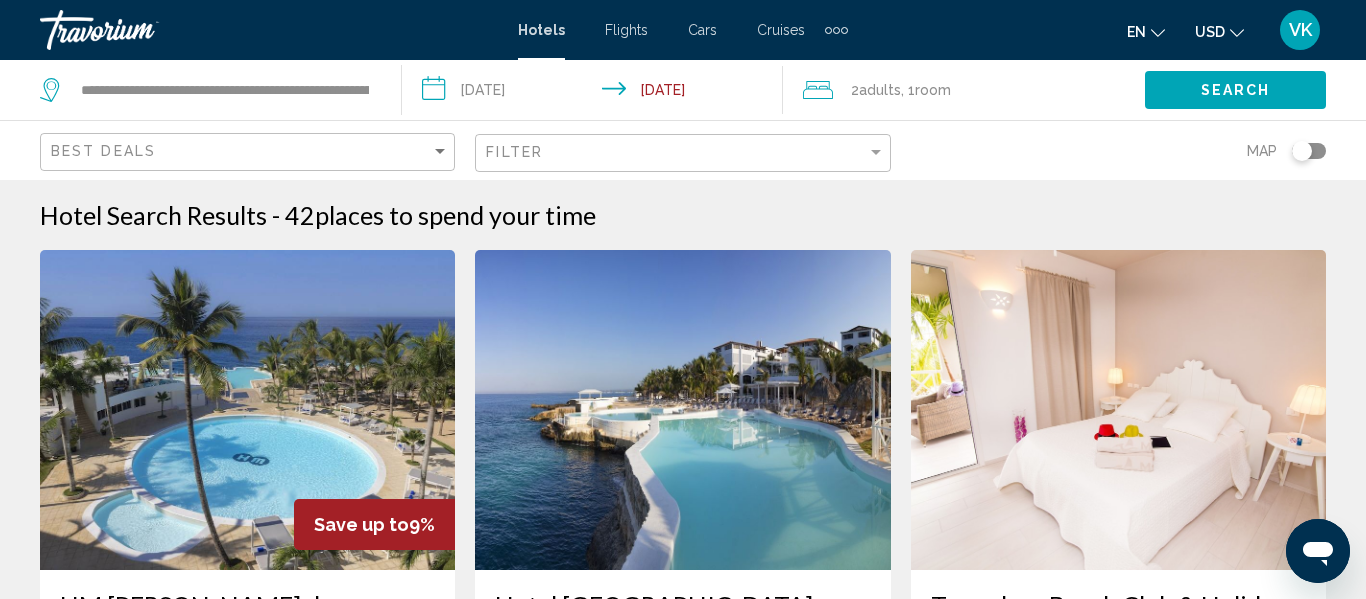 click on "Search" 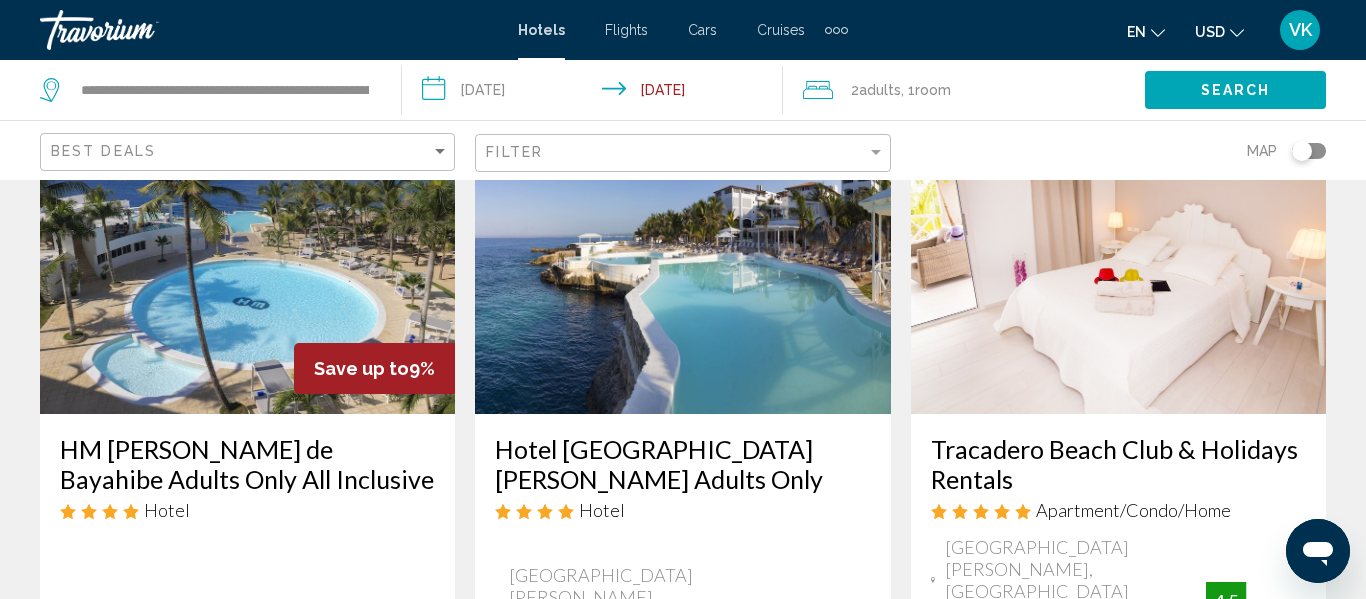 scroll, scrollTop: 160, scrollLeft: 0, axis: vertical 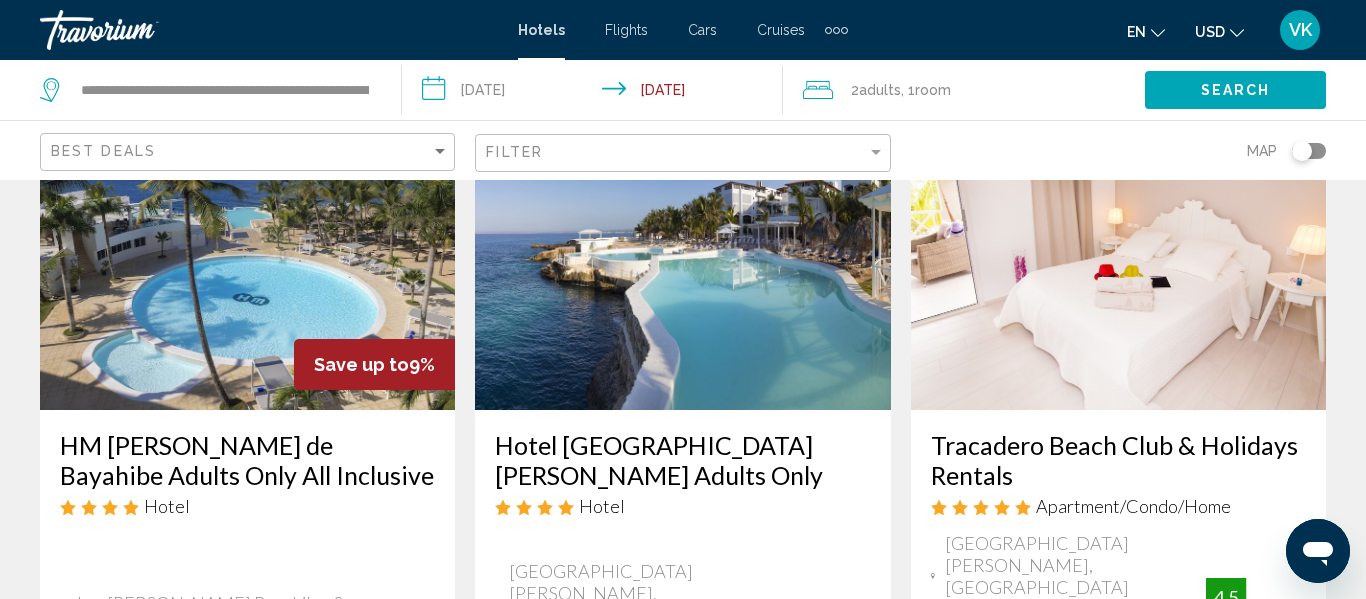 click 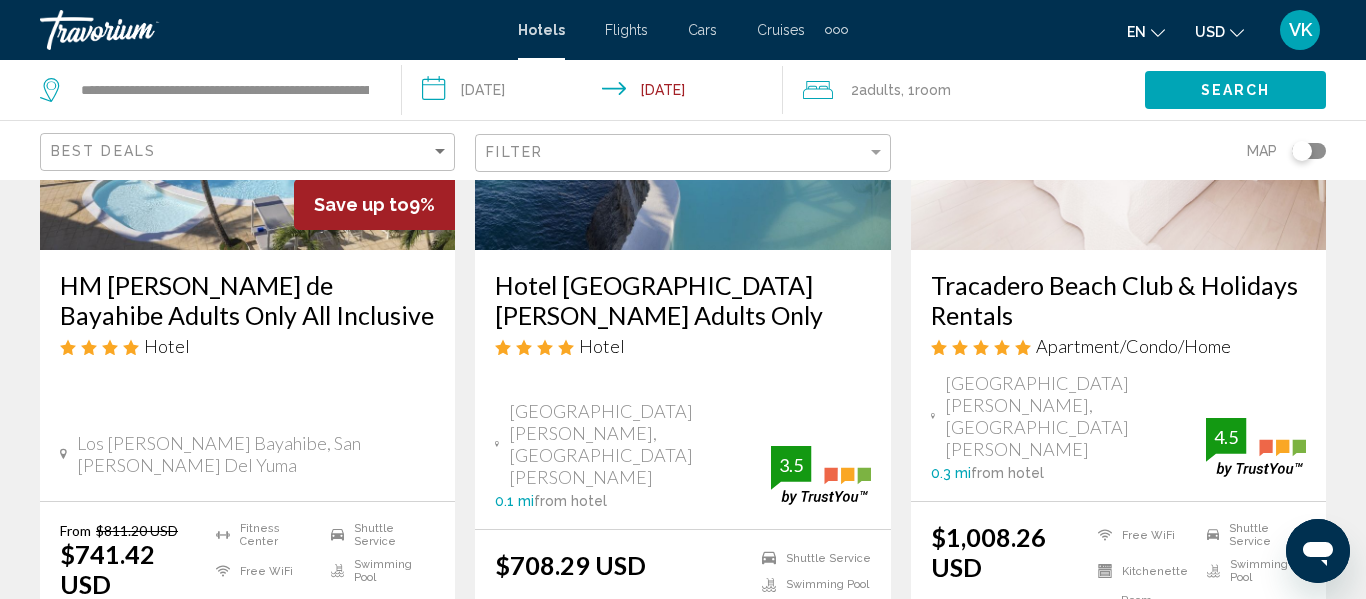 scroll, scrollTop: 360, scrollLeft: 0, axis: vertical 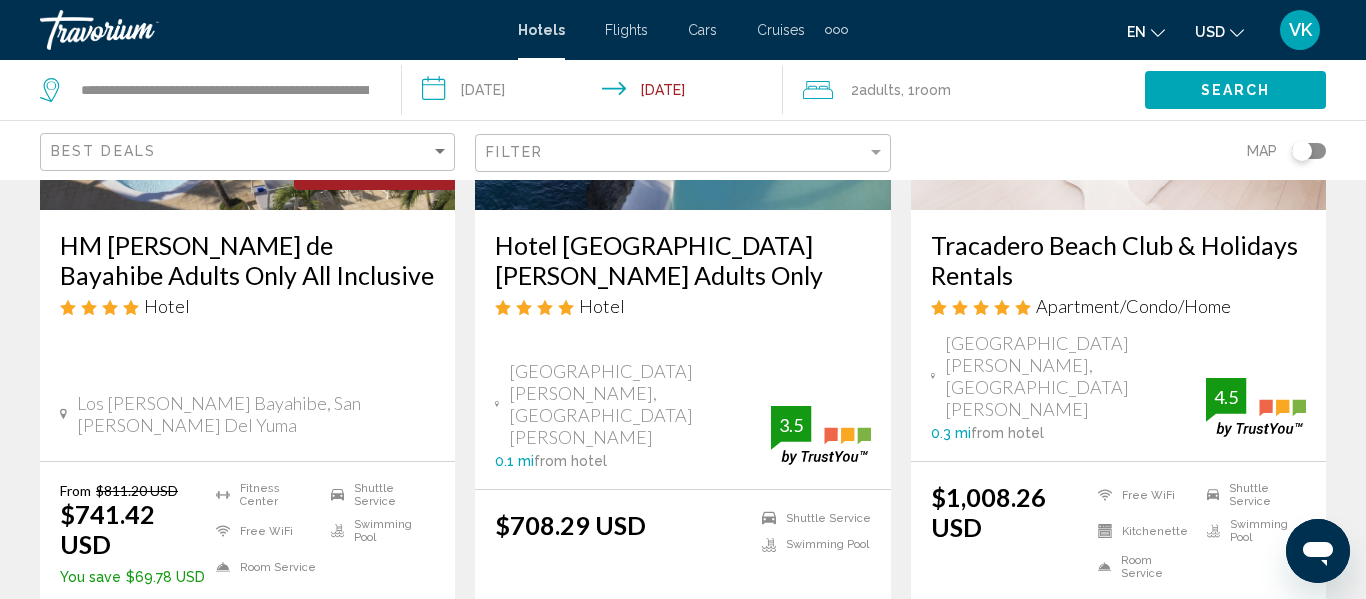click on "**********" at bounding box center [597, 93] 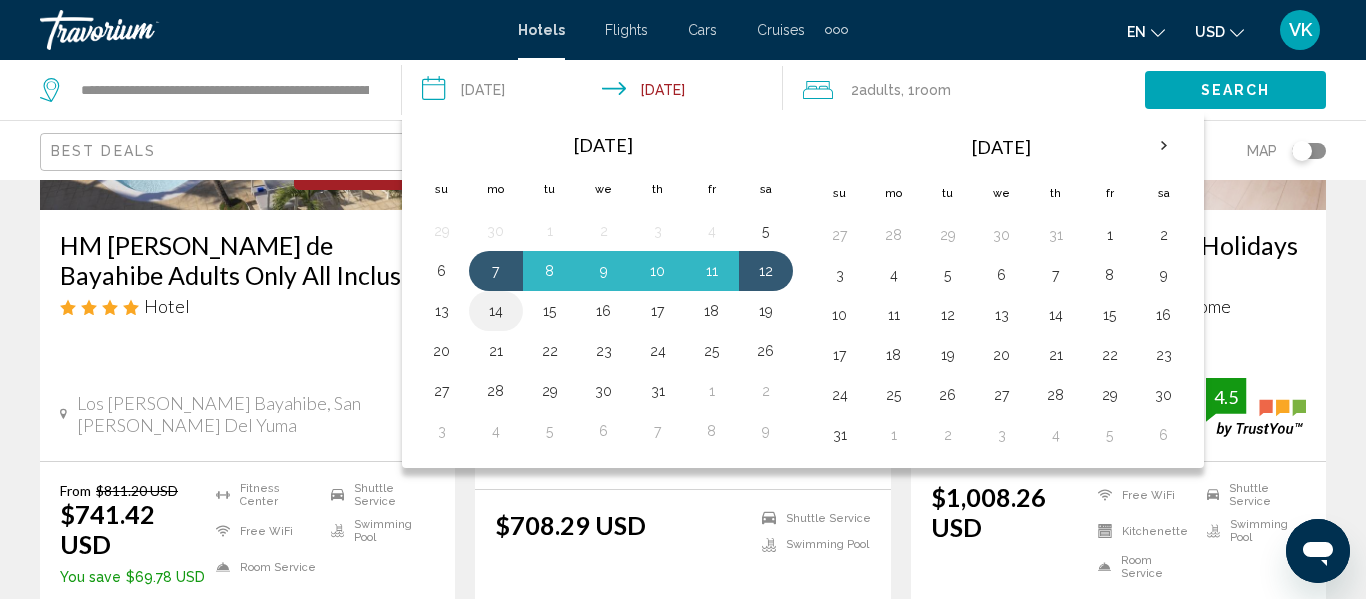click on "14" at bounding box center (496, 311) 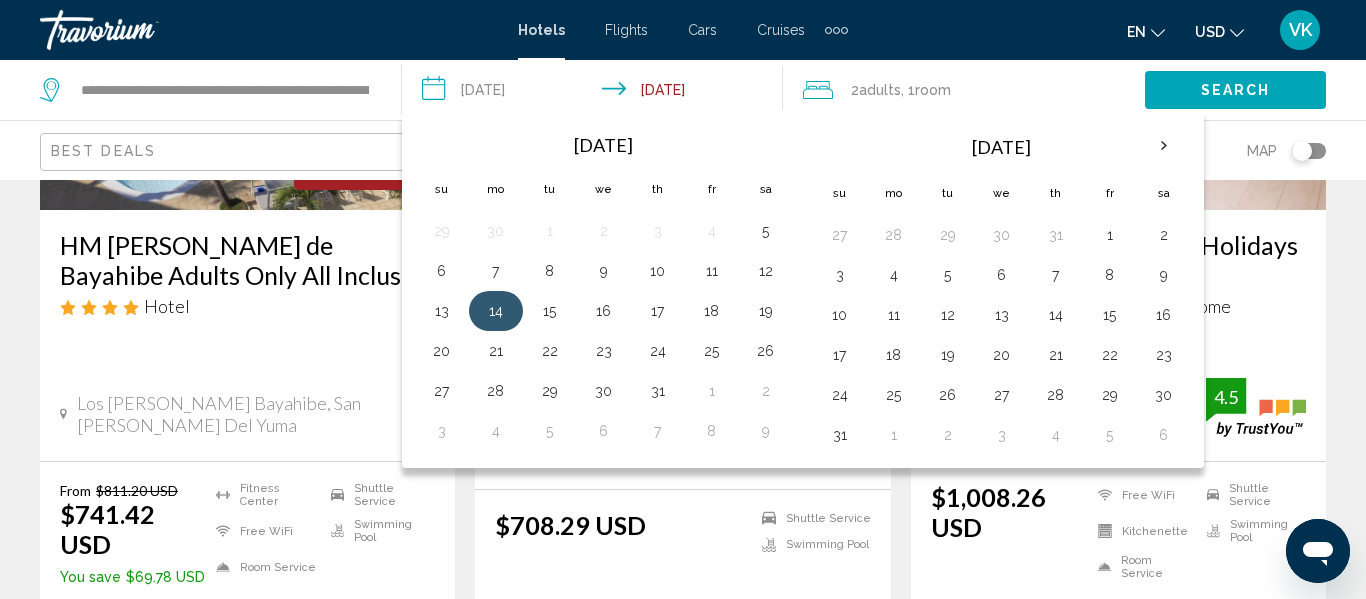 click on "14" at bounding box center (496, 311) 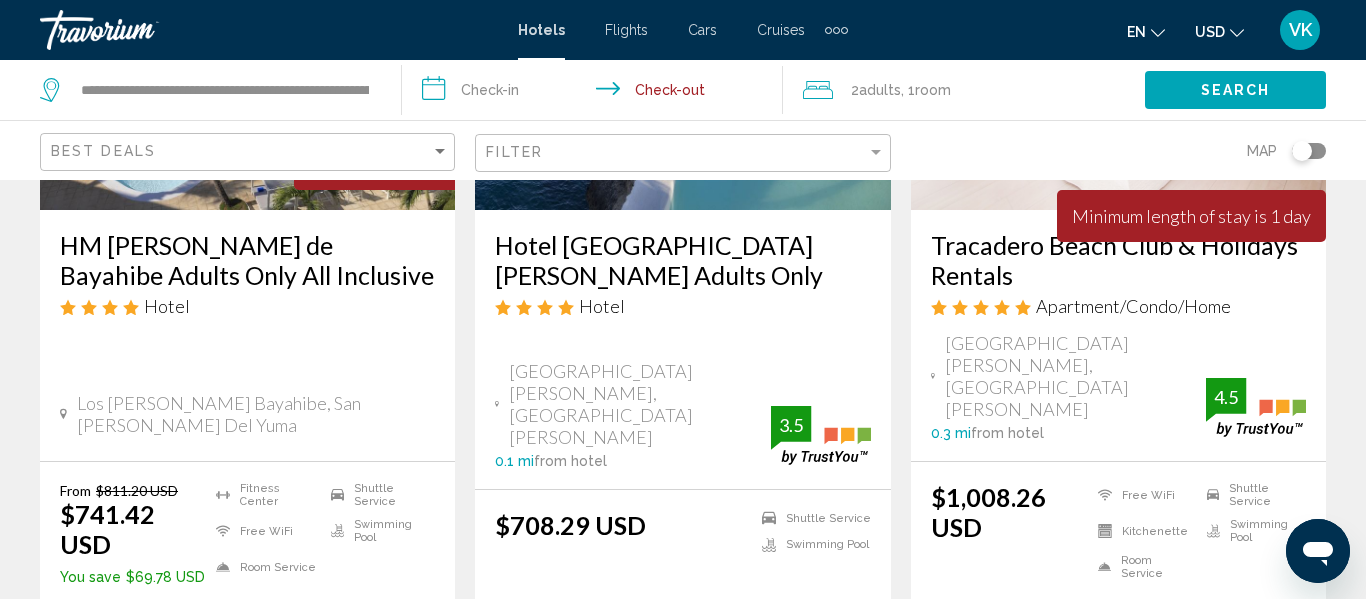 click on "**********" at bounding box center [597, 93] 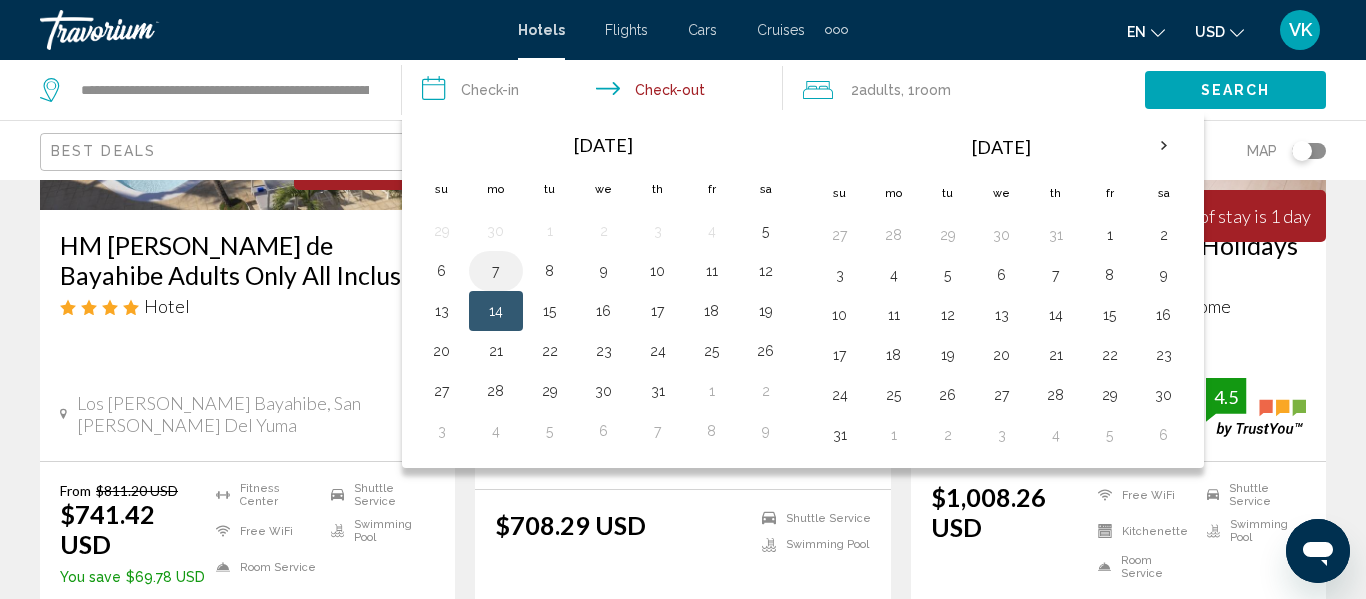 click on "7" at bounding box center (496, 271) 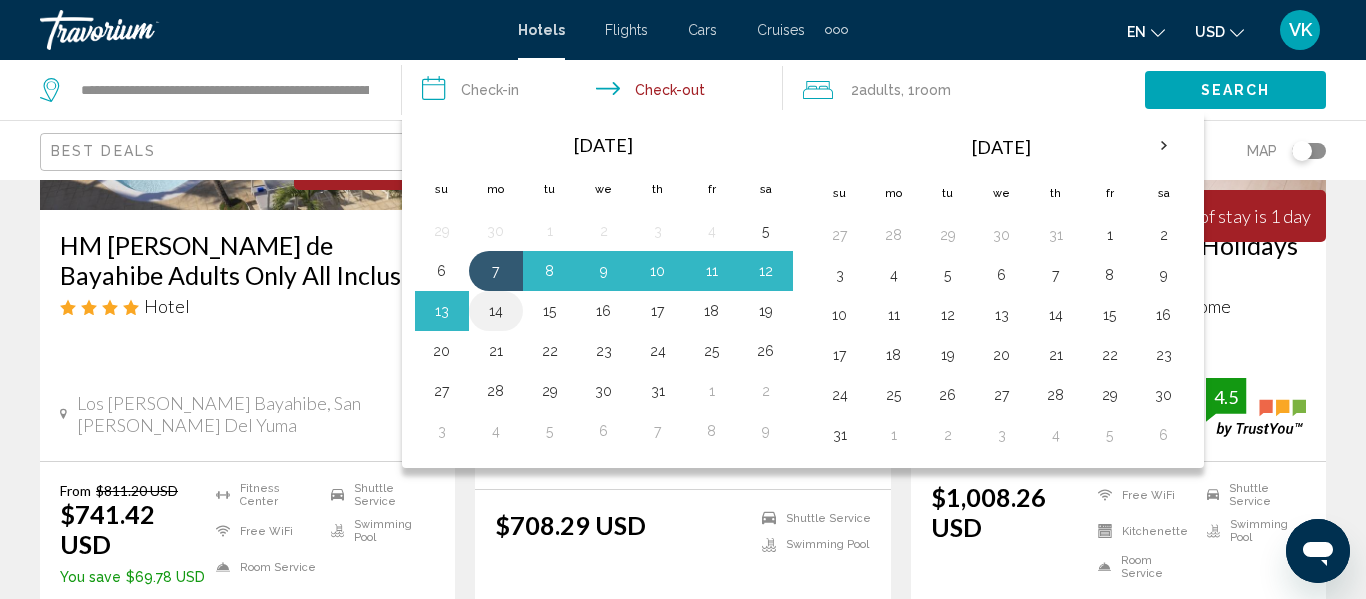 click on "14" at bounding box center (496, 311) 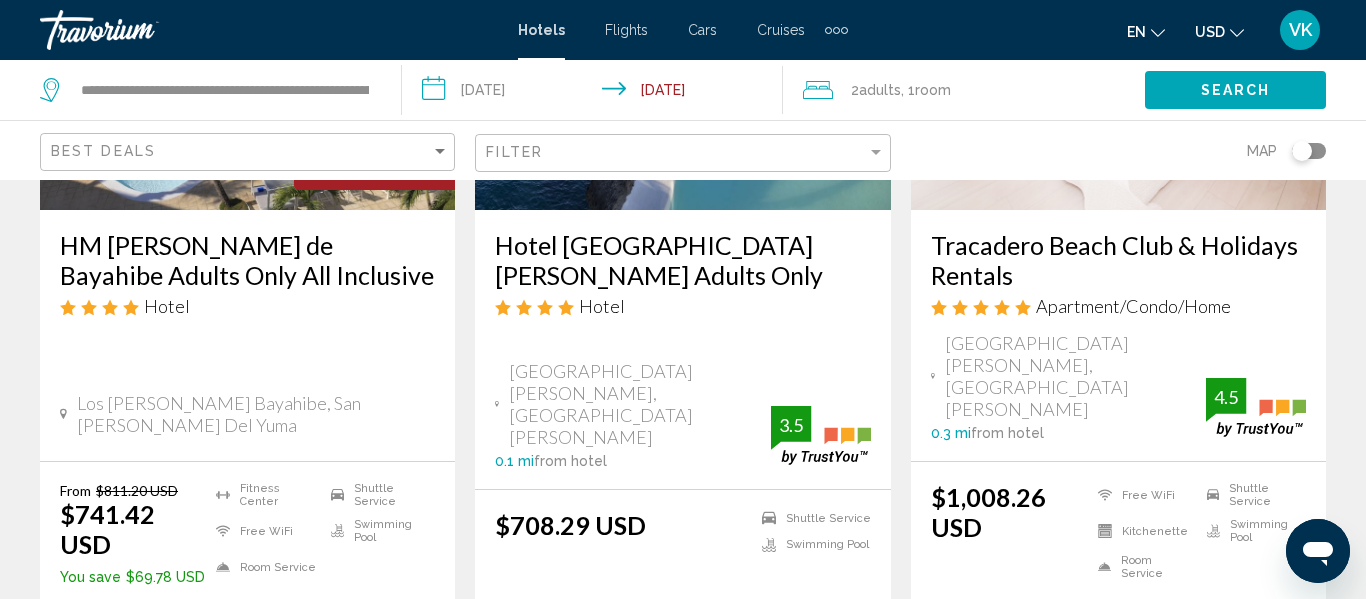 click on "Search" 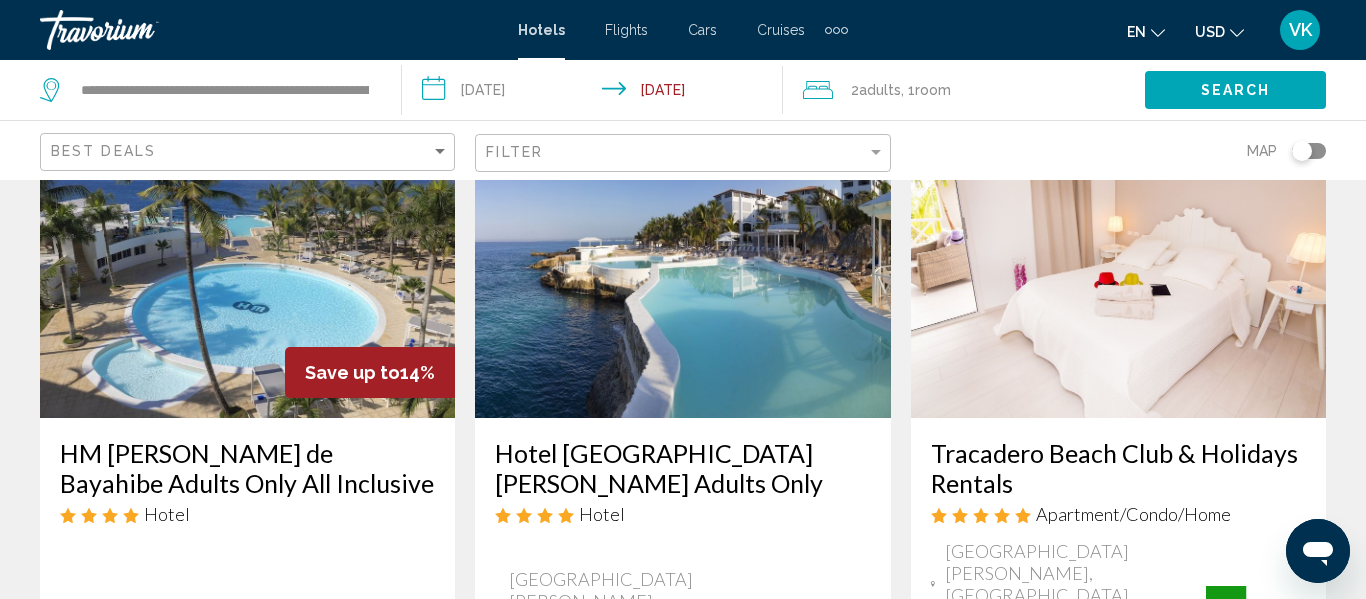 scroll, scrollTop: 40, scrollLeft: 0, axis: vertical 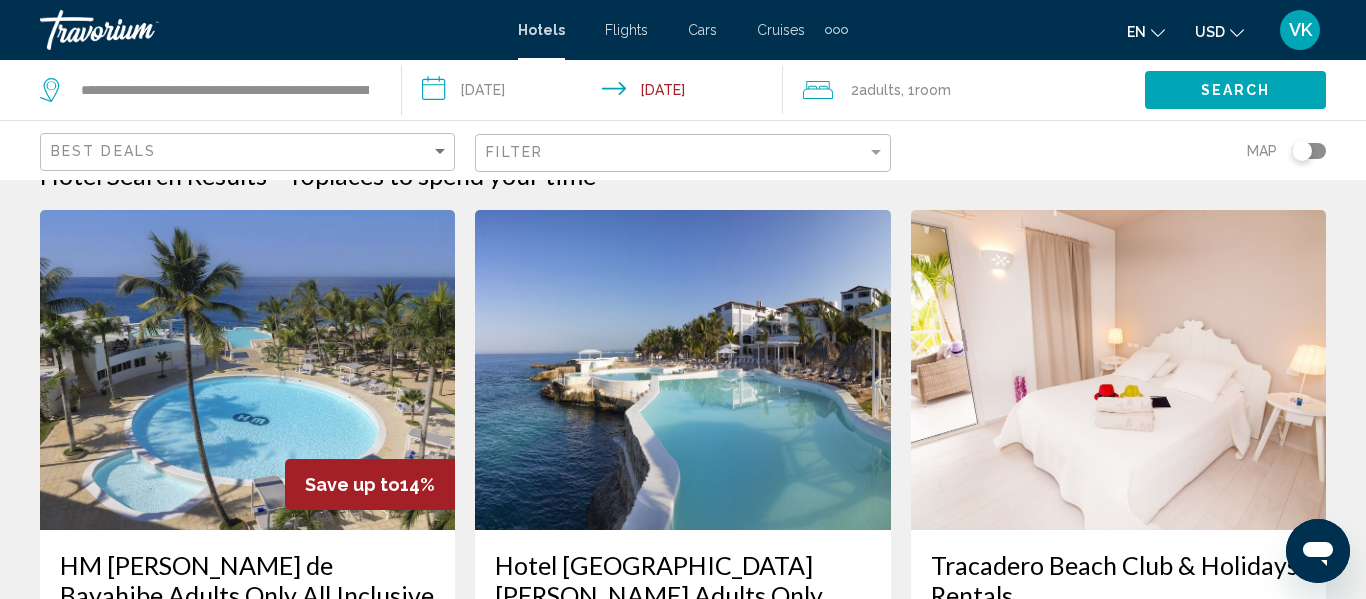 click at bounding box center [247, 370] 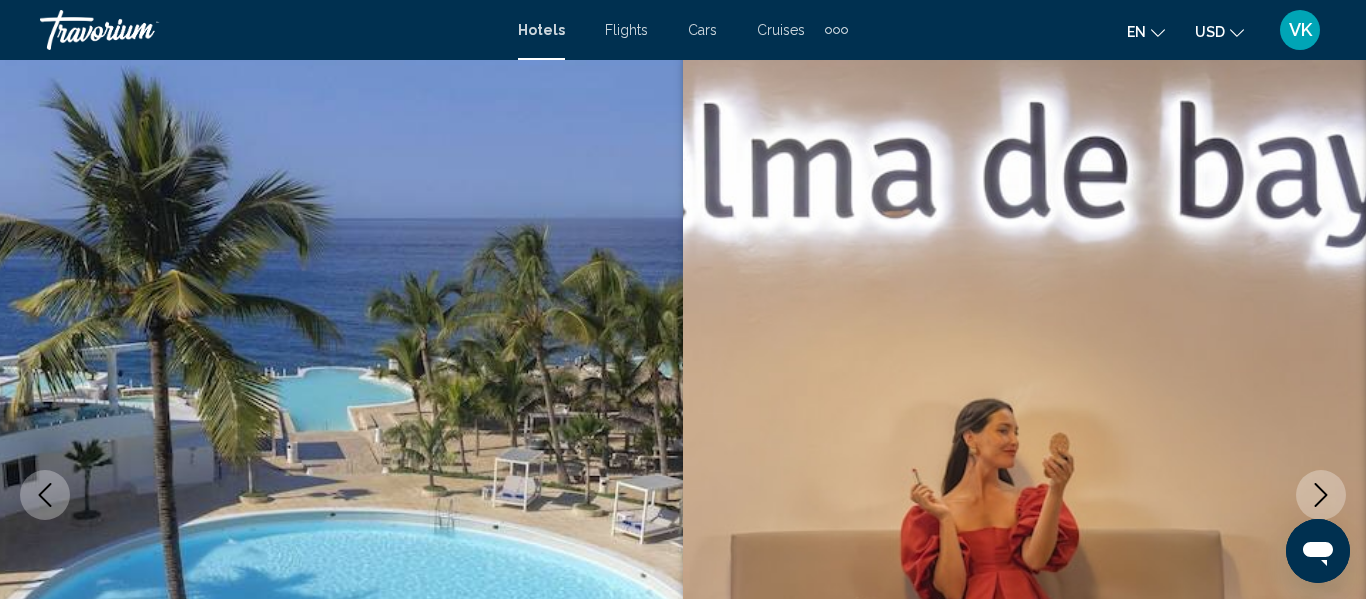 scroll, scrollTop: 236, scrollLeft: 0, axis: vertical 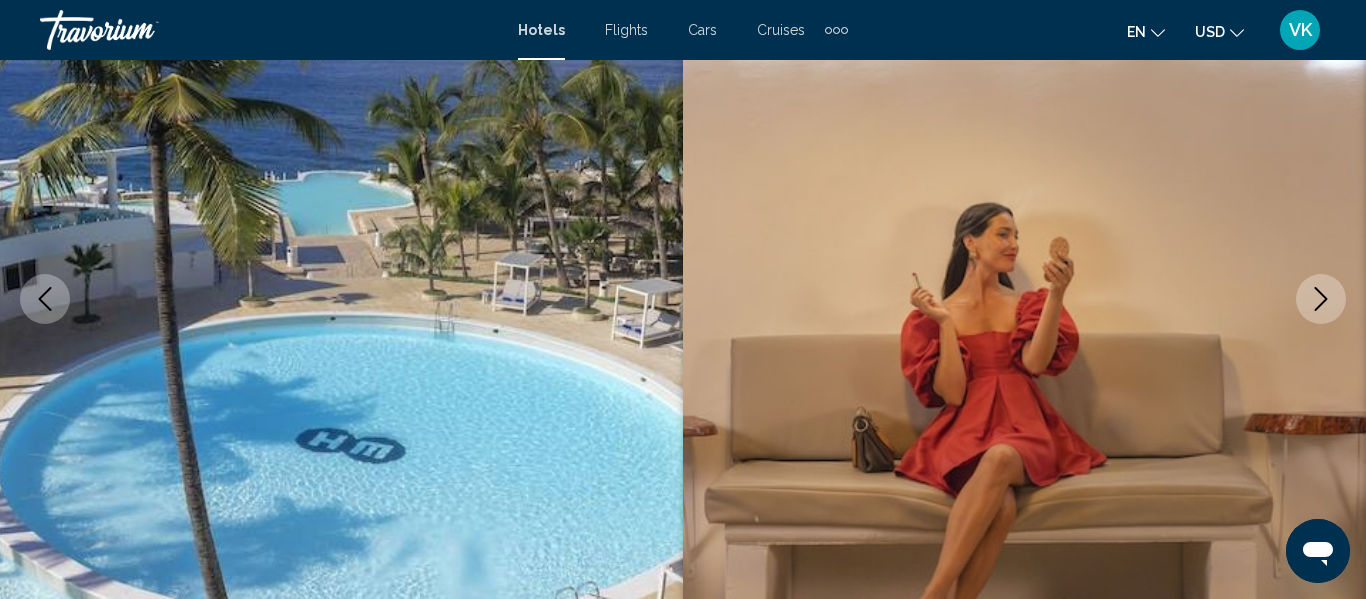 type 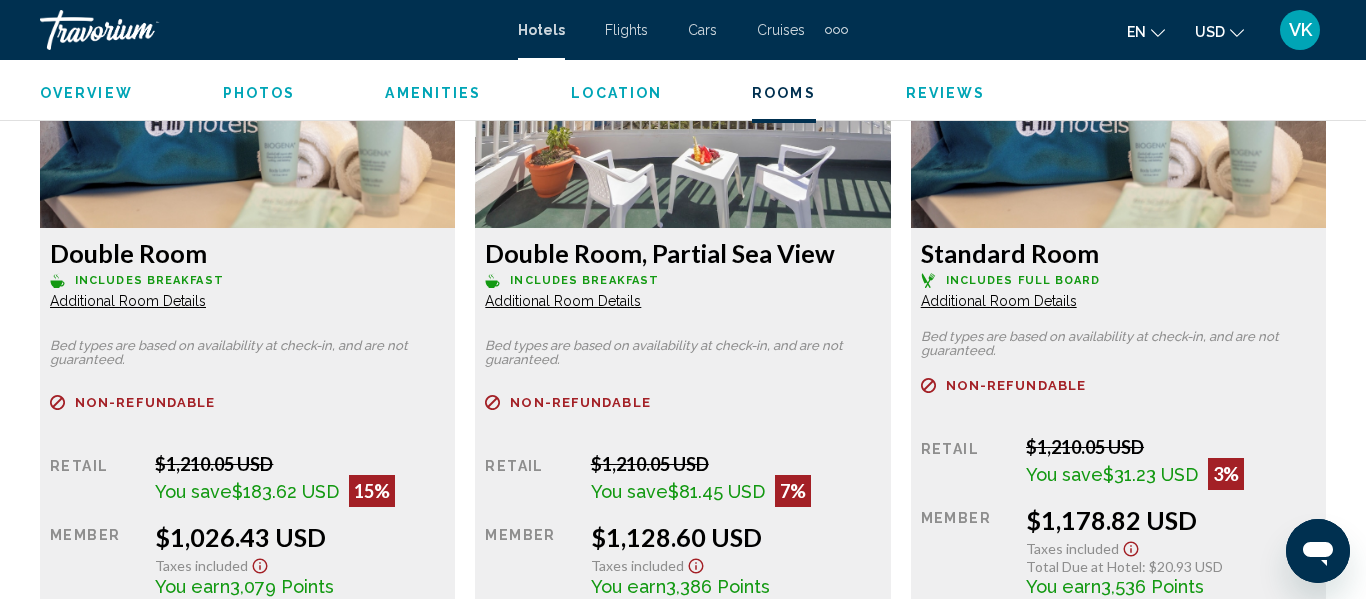 scroll, scrollTop: 3200, scrollLeft: 0, axis: vertical 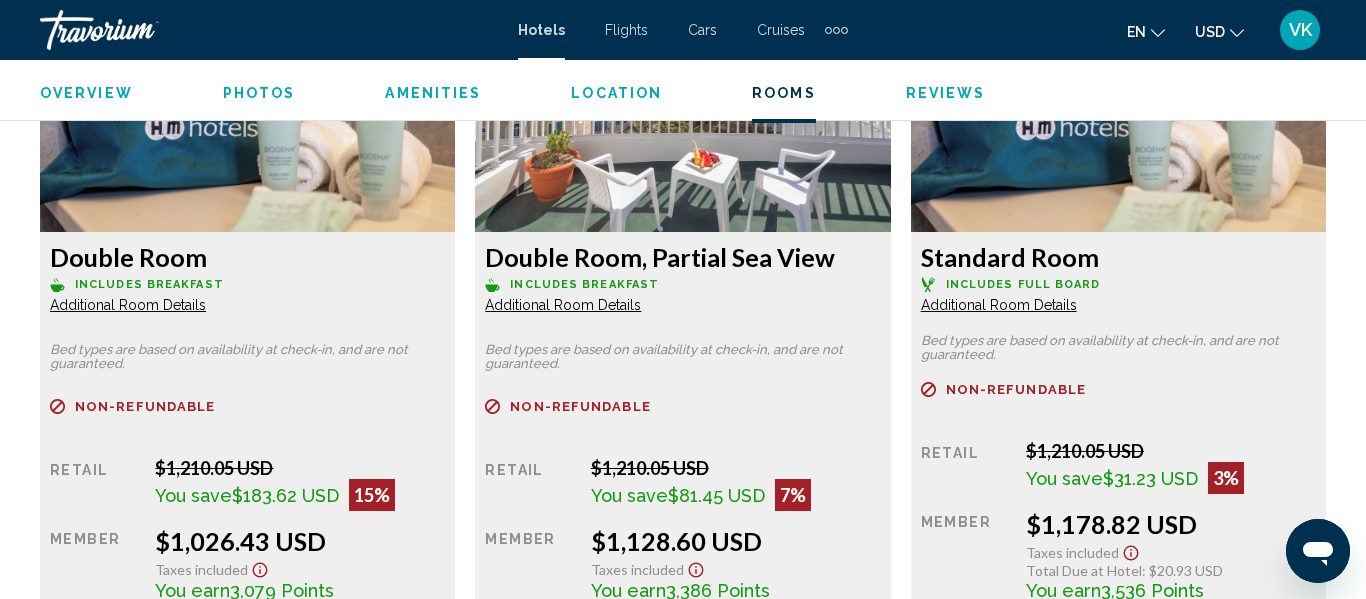 click on "Additional Room Details" at bounding box center [128, 305] 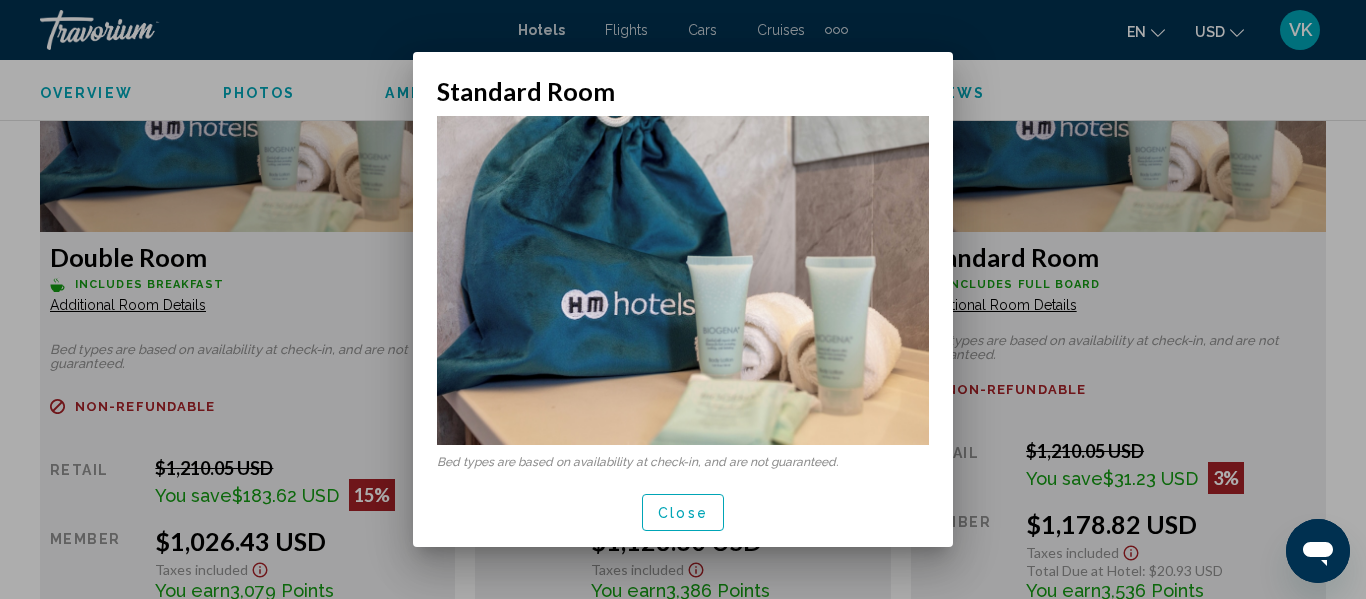 scroll, scrollTop: 0, scrollLeft: 0, axis: both 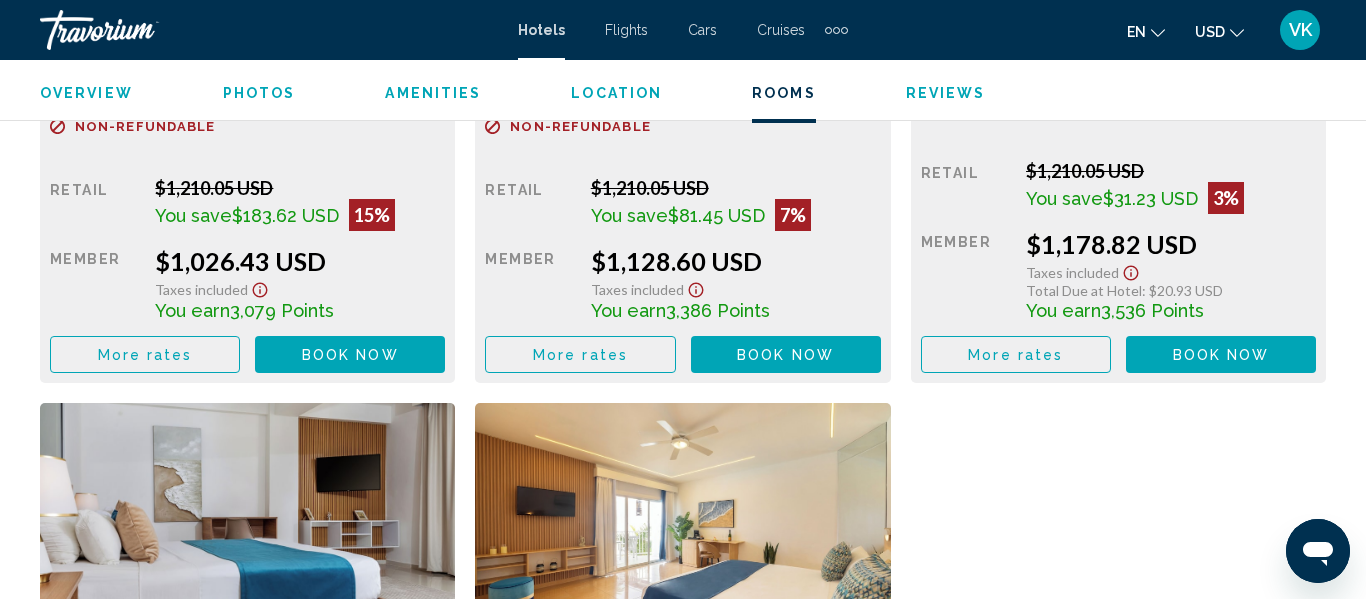 click on "More rates" at bounding box center (145, 355) 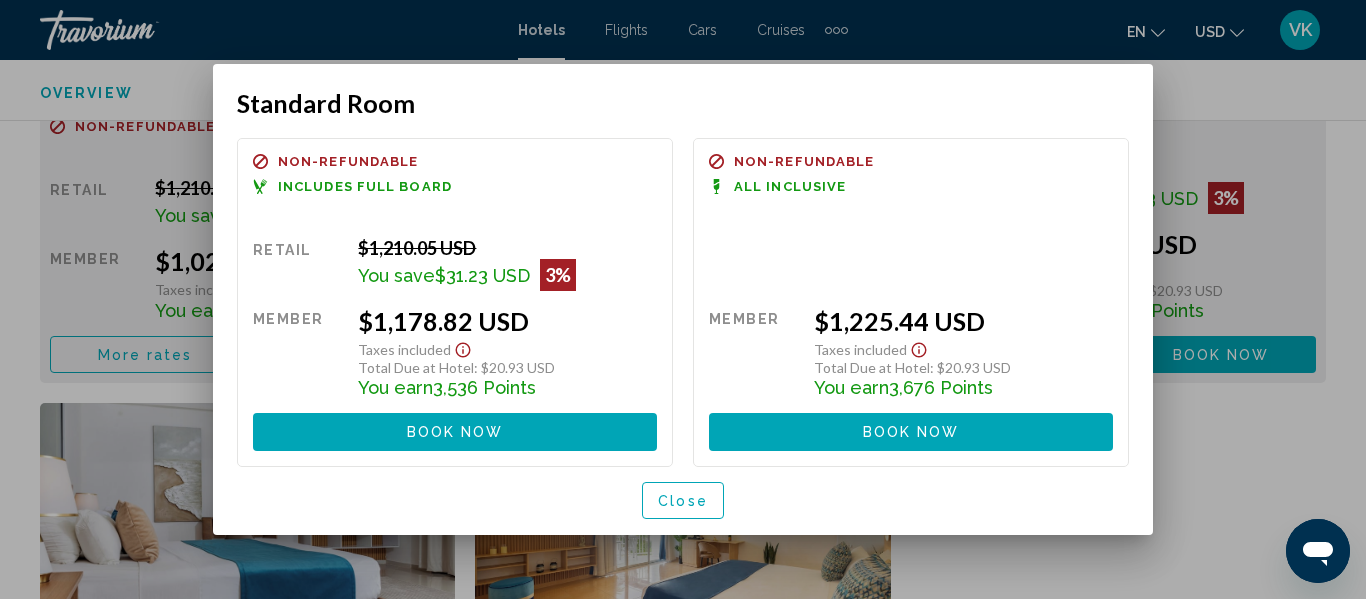 scroll, scrollTop: 0, scrollLeft: 0, axis: both 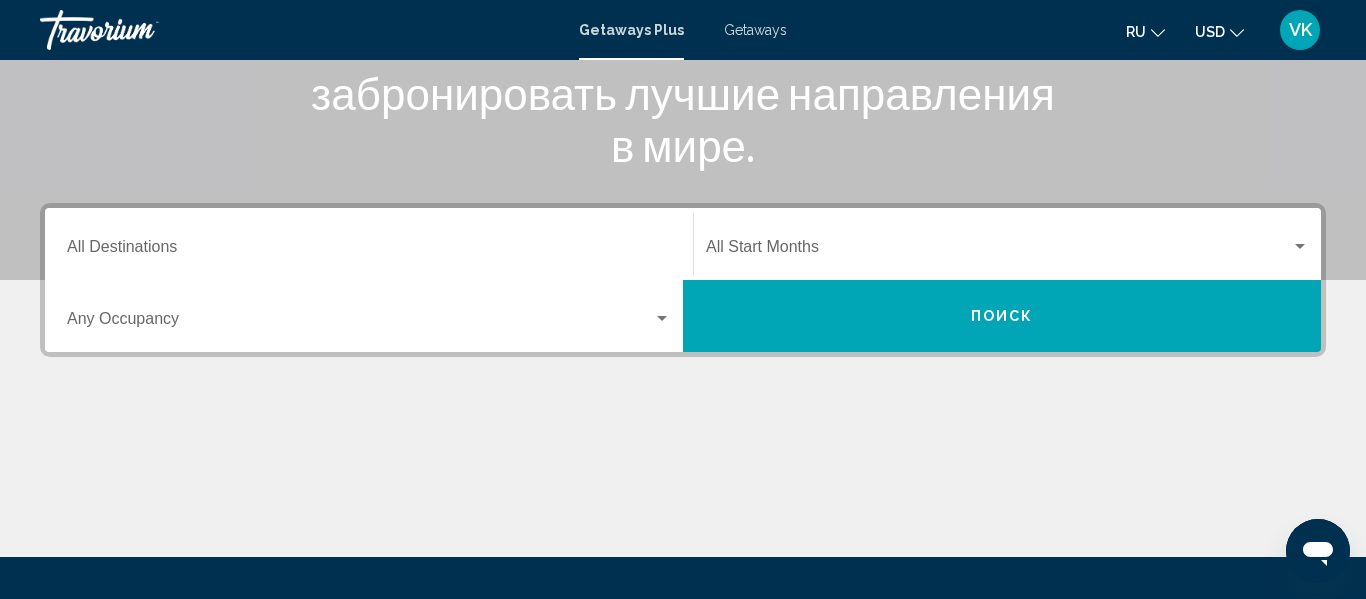 click on "Destination All Destinations" at bounding box center (369, 251) 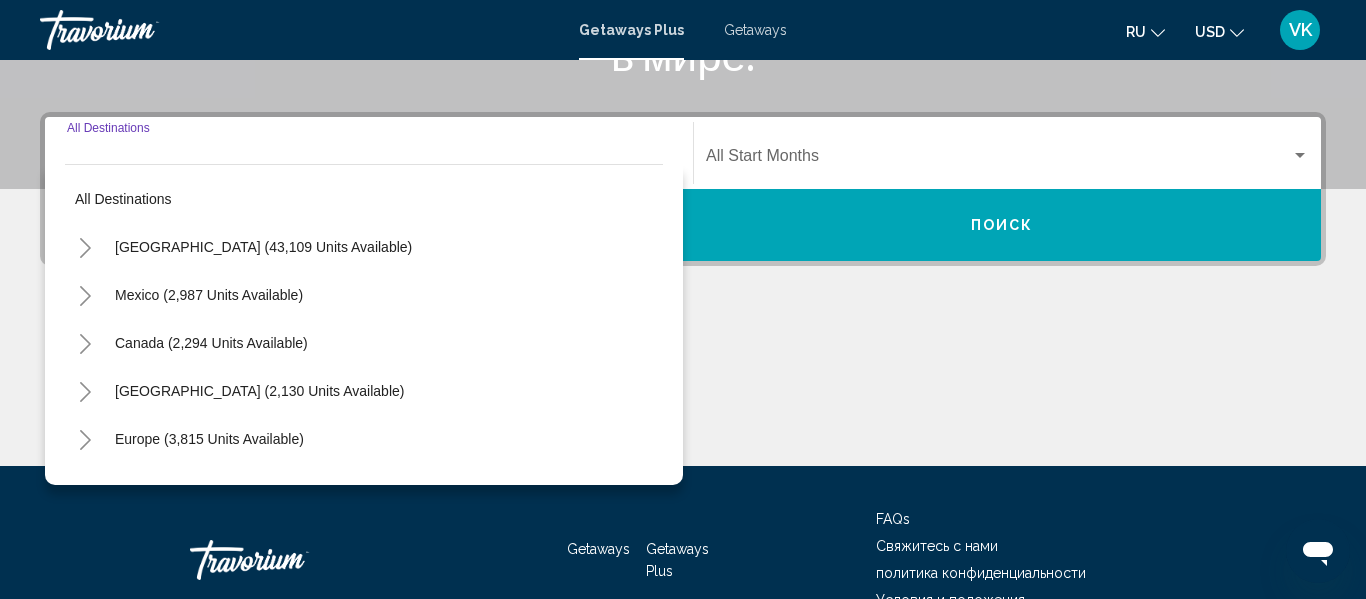 scroll, scrollTop: 458, scrollLeft: 0, axis: vertical 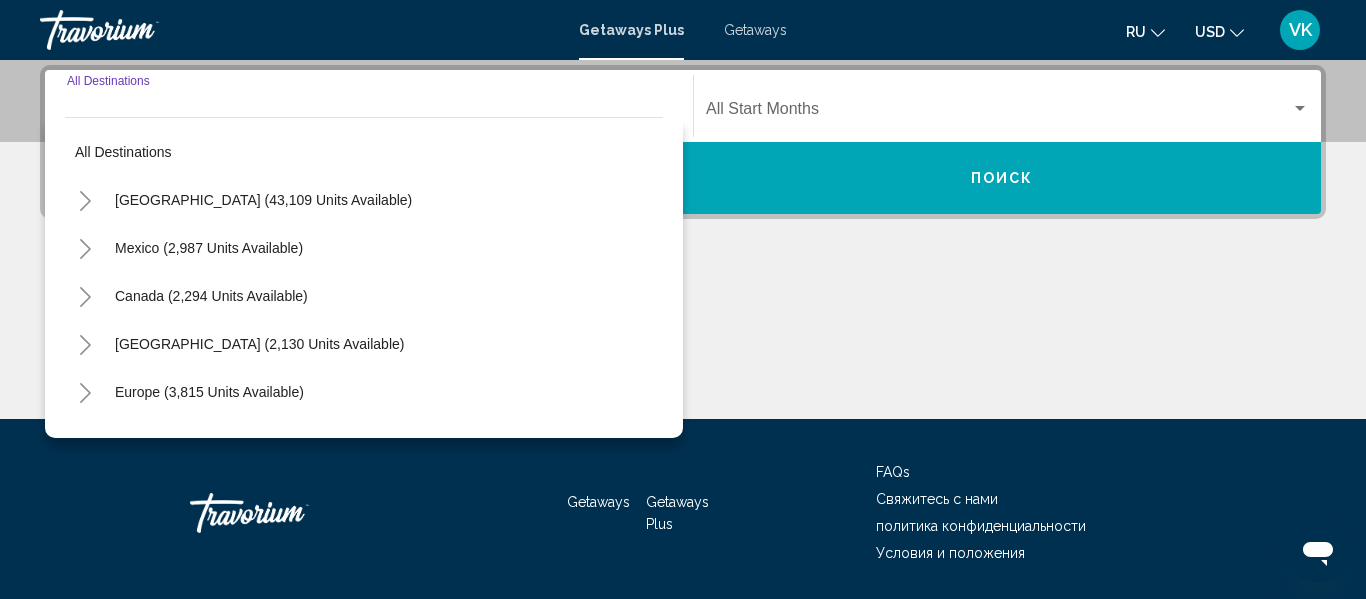 click on "Destination All Destinations" at bounding box center [369, 106] 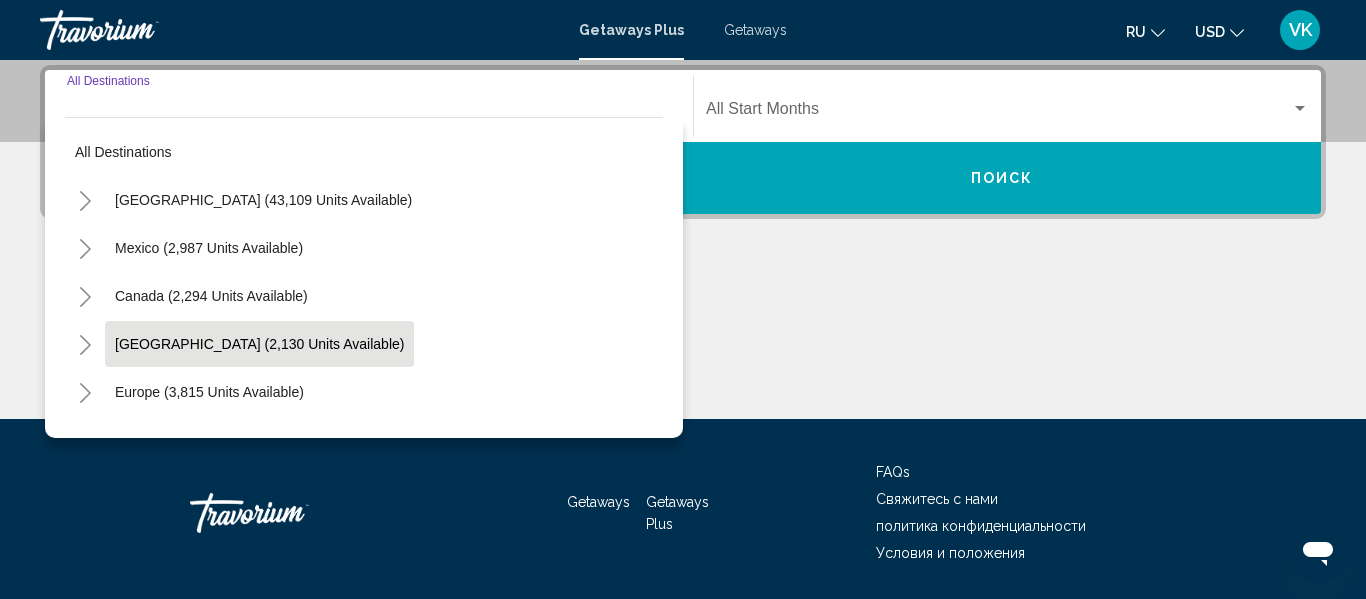 click on "Caribbean & Atlantic Islands (2,130 units available)" at bounding box center (209, 392) 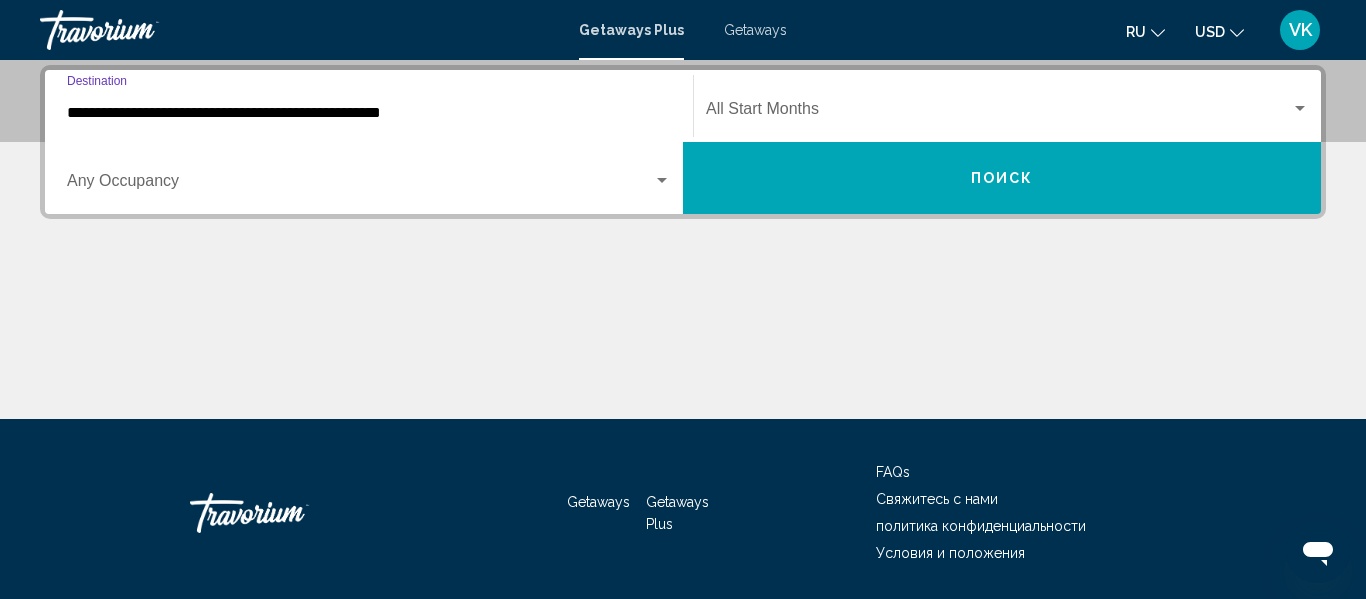 click at bounding box center (998, 113) 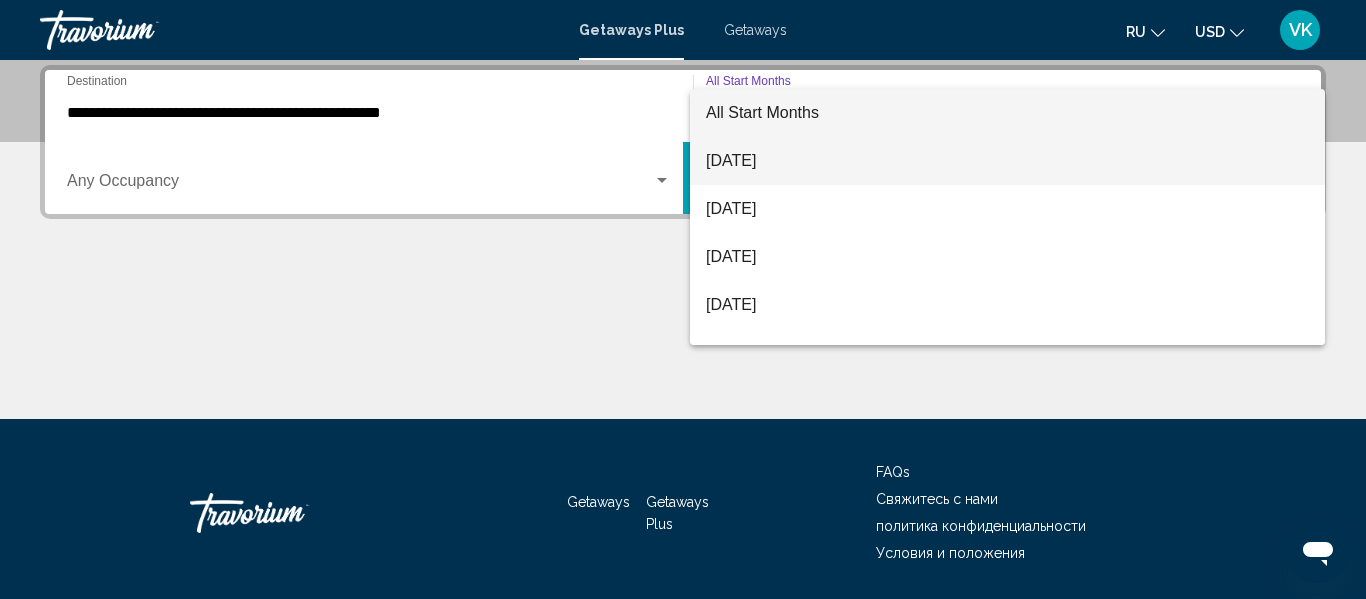 click on "July 2025" at bounding box center [1007, 161] 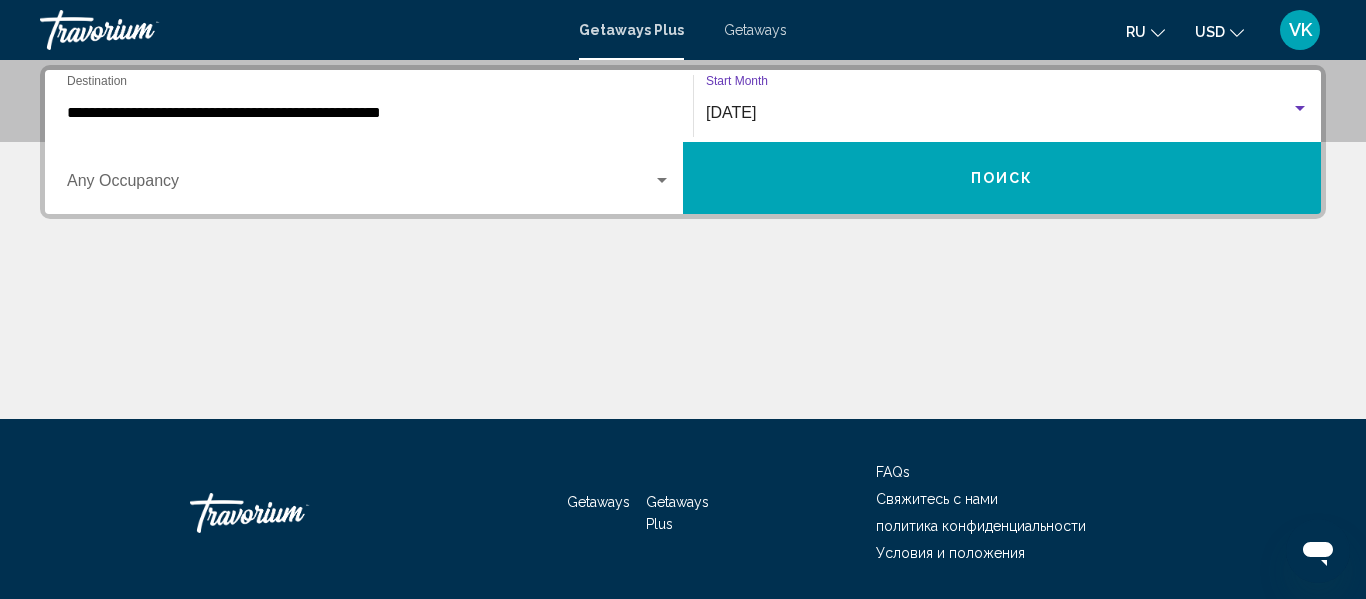 click at bounding box center (360, 185) 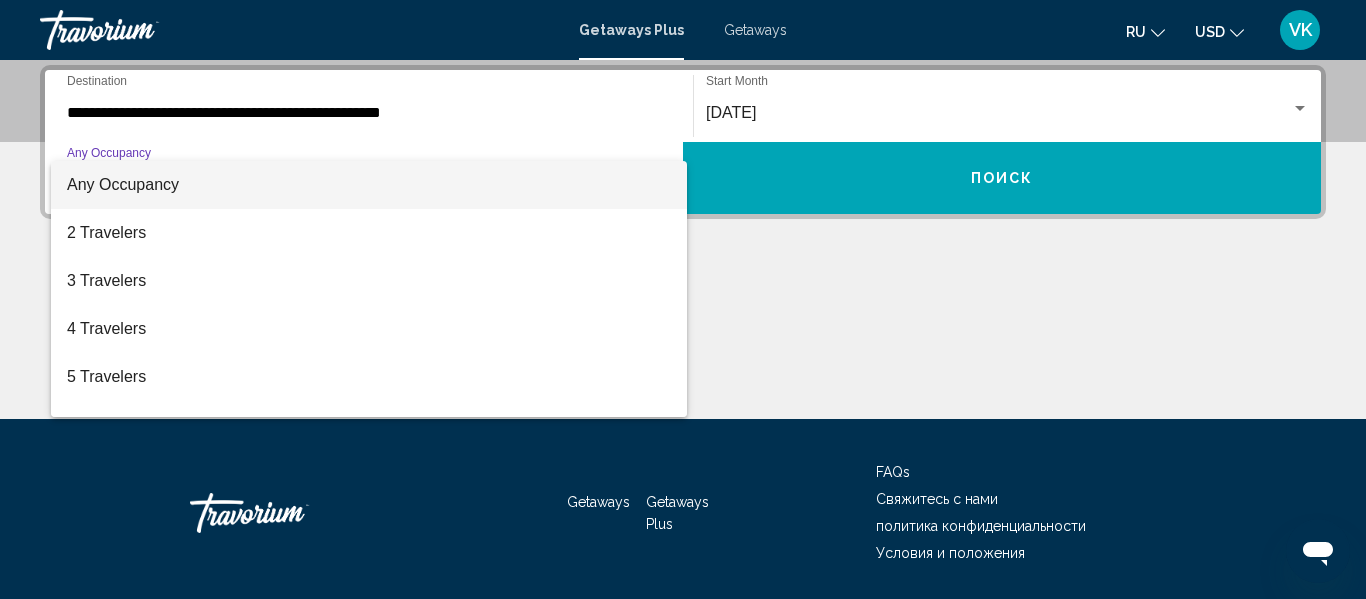 click on "Any Occupancy" at bounding box center [123, 184] 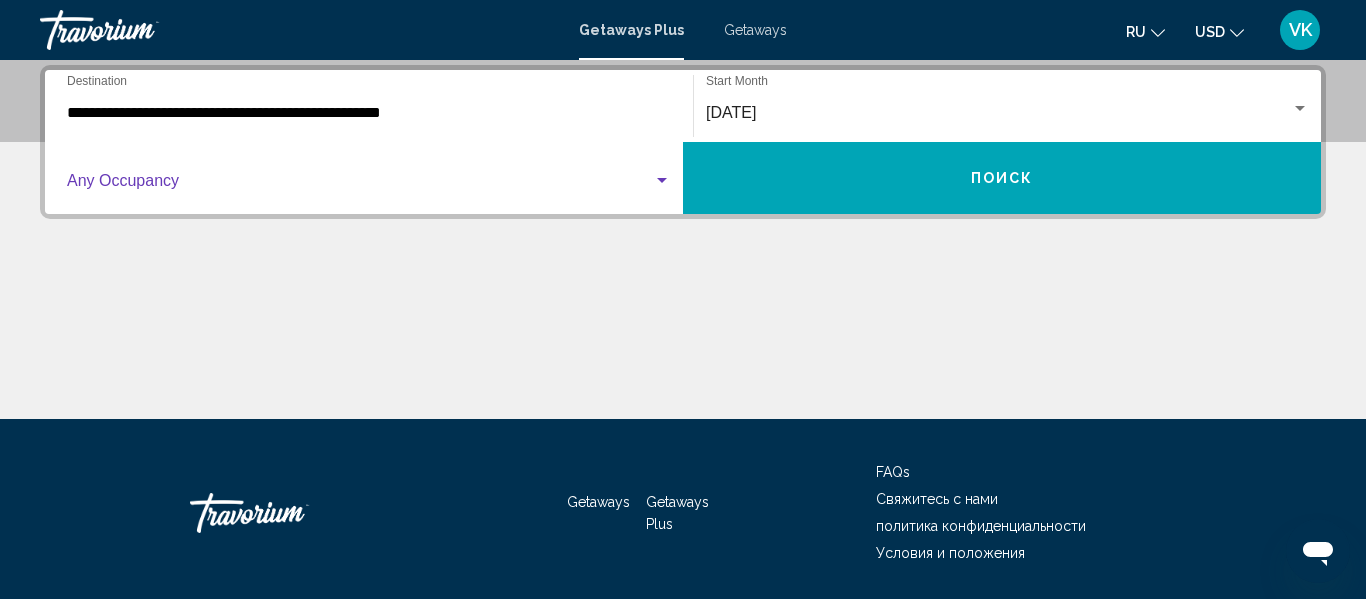 click on "Поиск" at bounding box center [1002, 179] 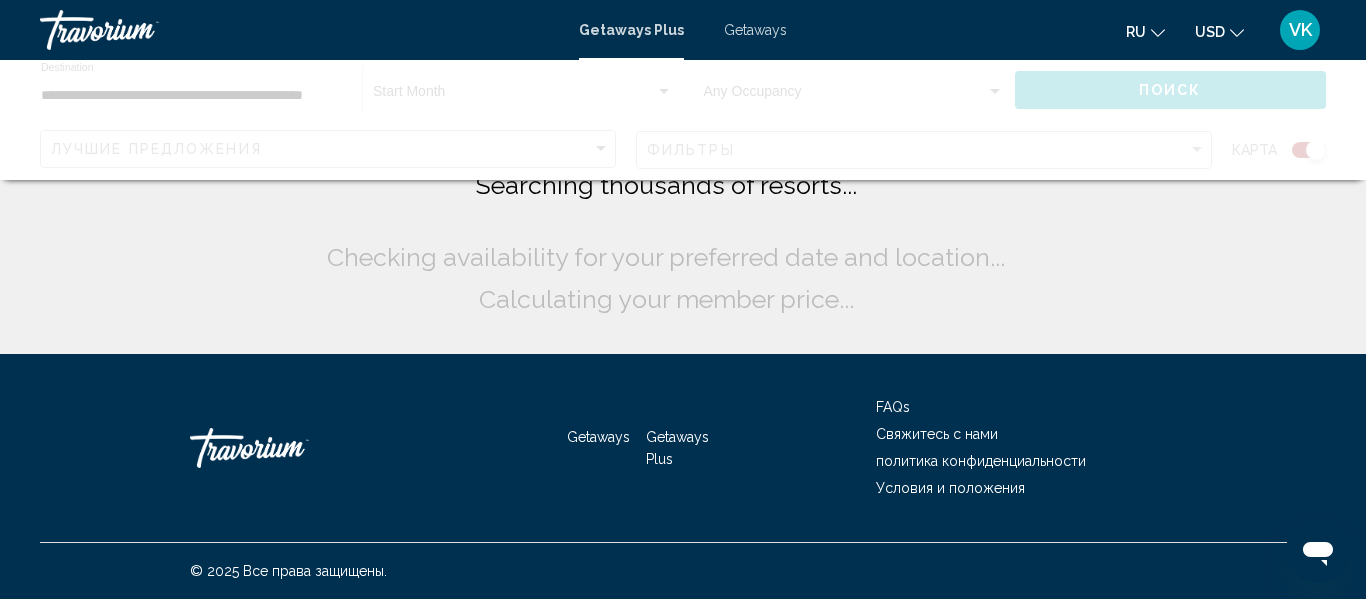 scroll, scrollTop: 0, scrollLeft: 0, axis: both 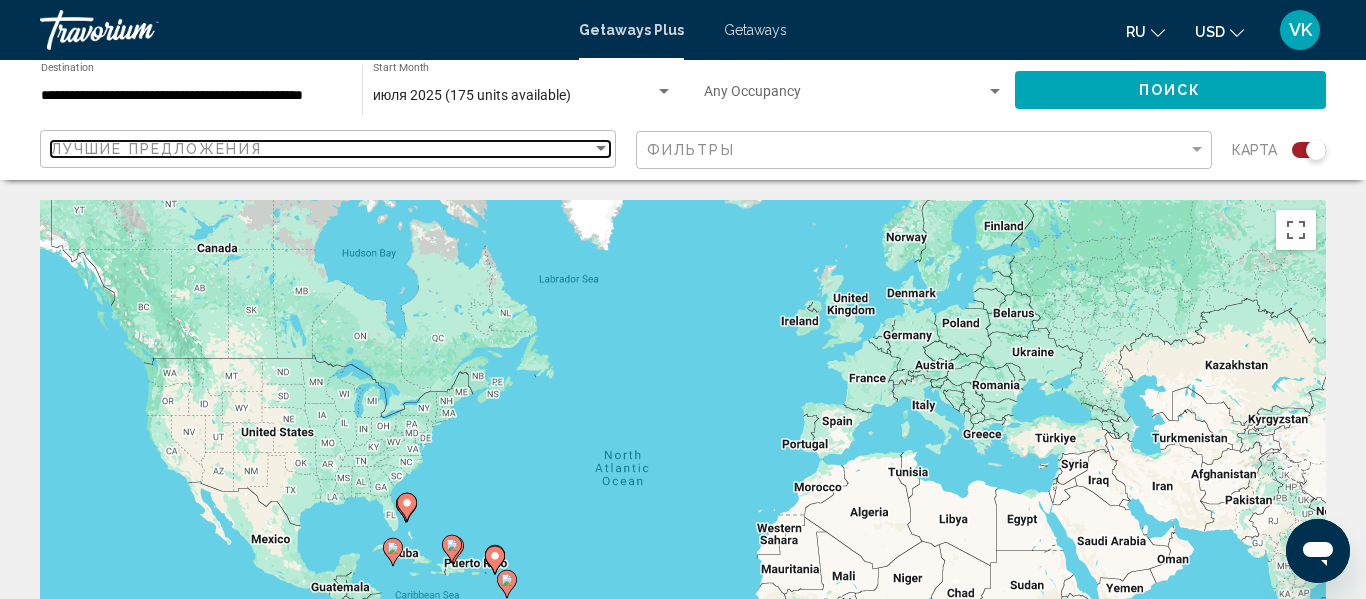 click on "Лучшие предложения" at bounding box center (156, 149) 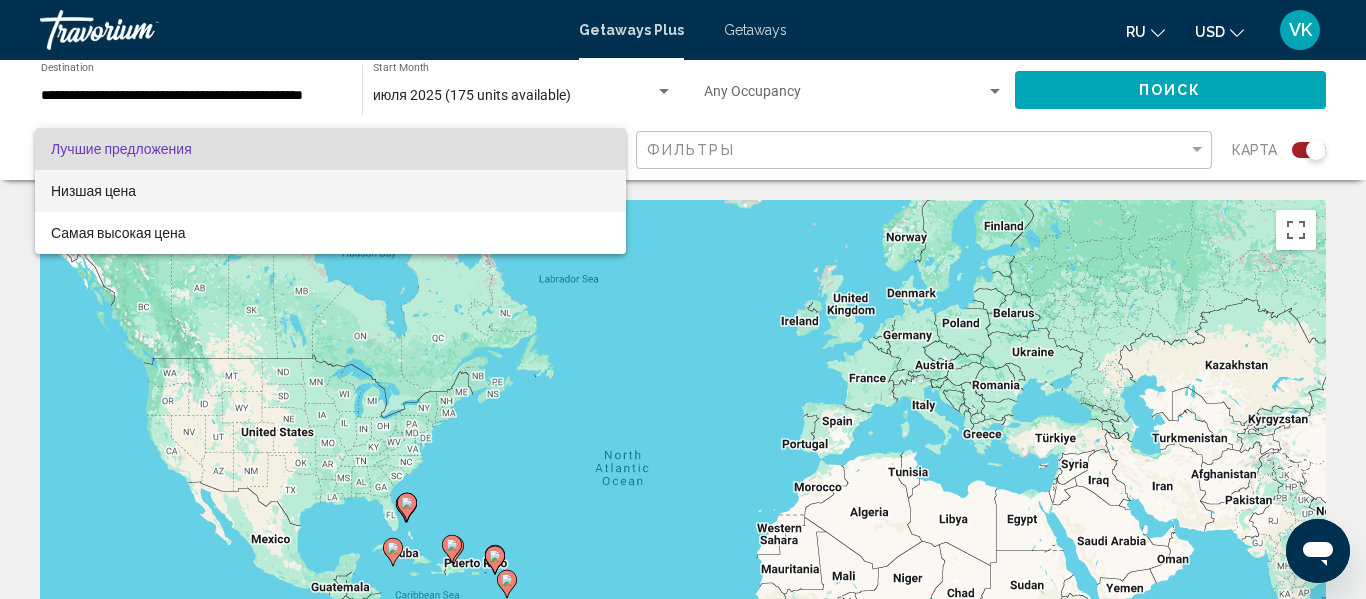 click on "Низшая цена" at bounding box center [93, 191] 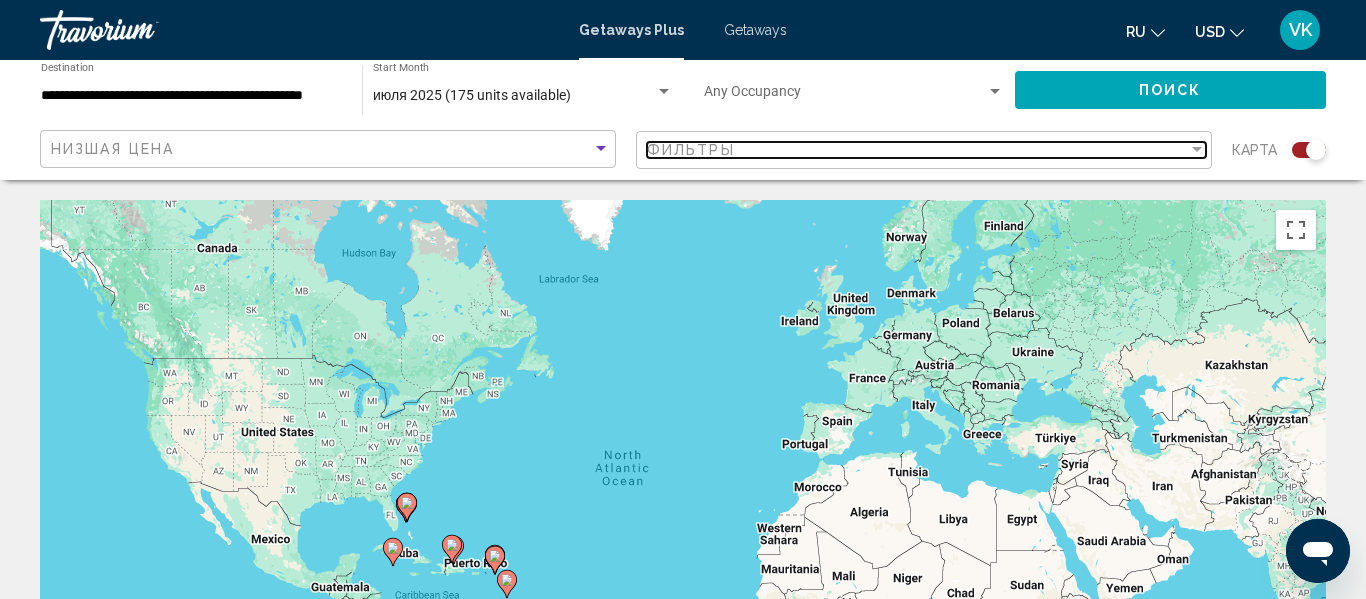 click at bounding box center (1197, 149) 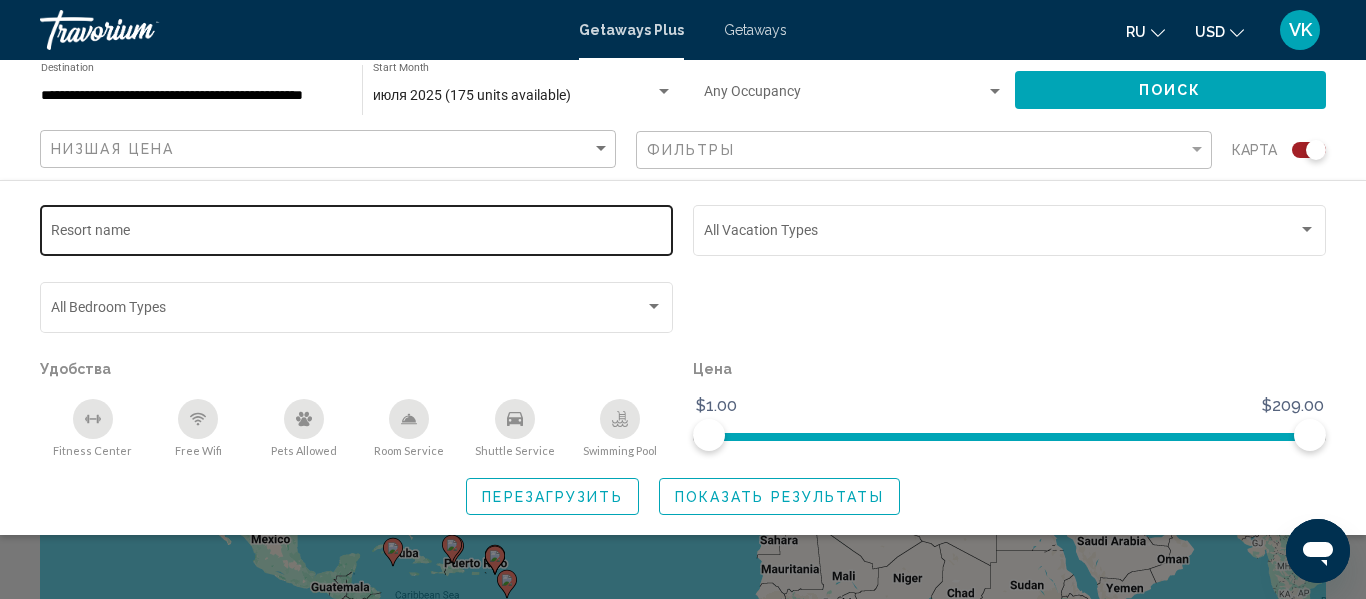 click on "Resort name" at bounding box center [357, 234] 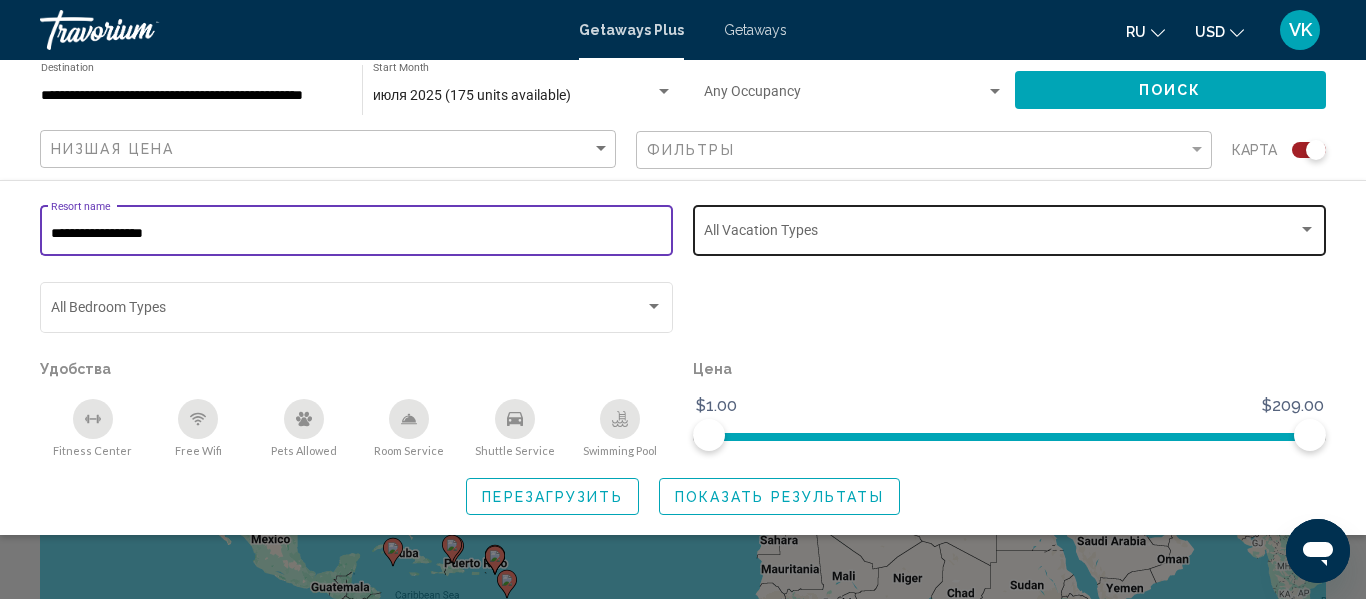 type on "**********" 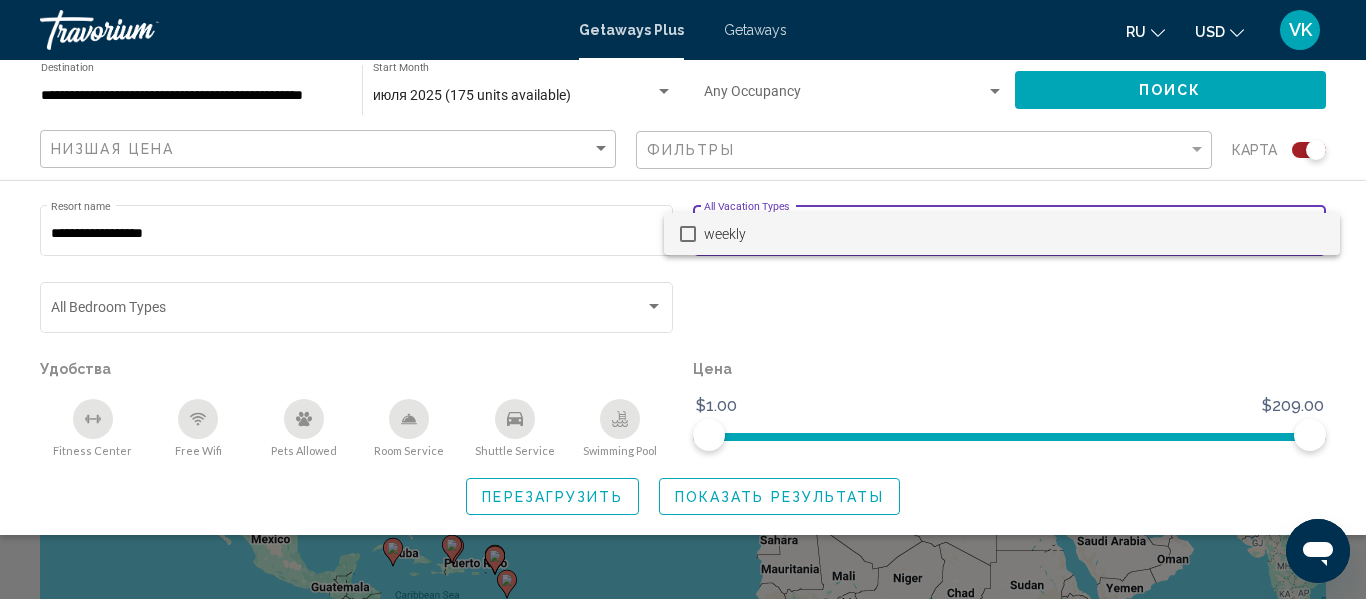 click at bounding box center [688, 234] 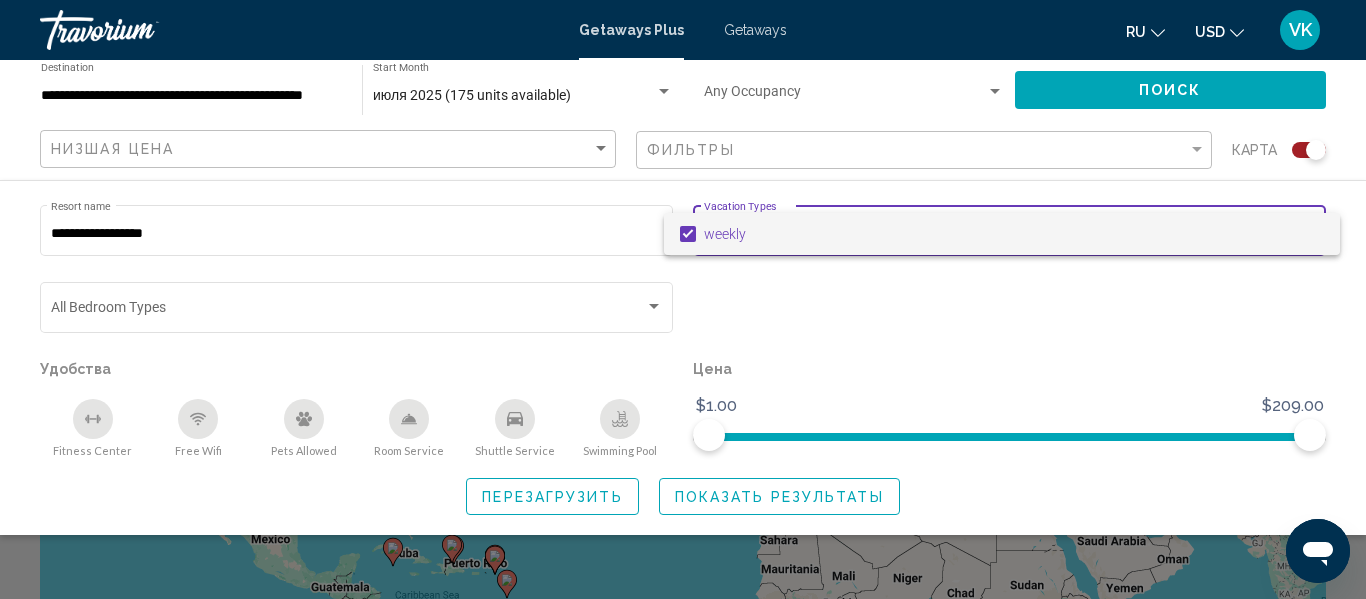 click at bounding box center [683, 299] 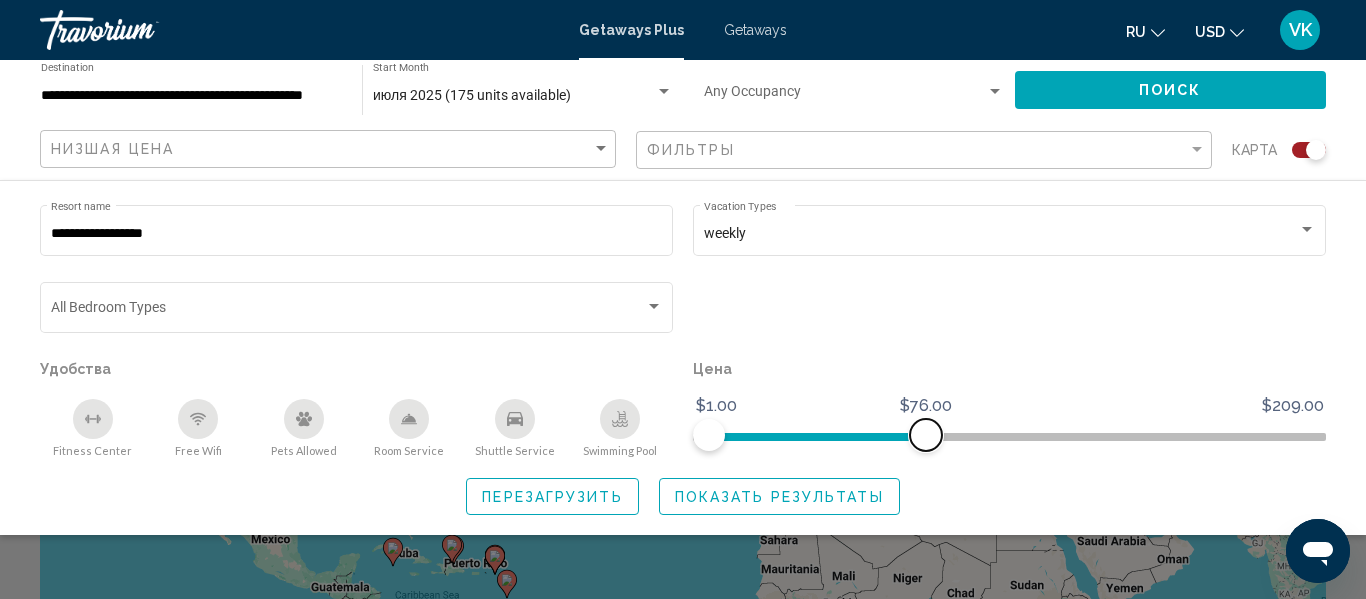 drag, startPoint x: 1286, startPoint y: 436, endPoint x: 929, endPoint y: 426, distance: 357.14 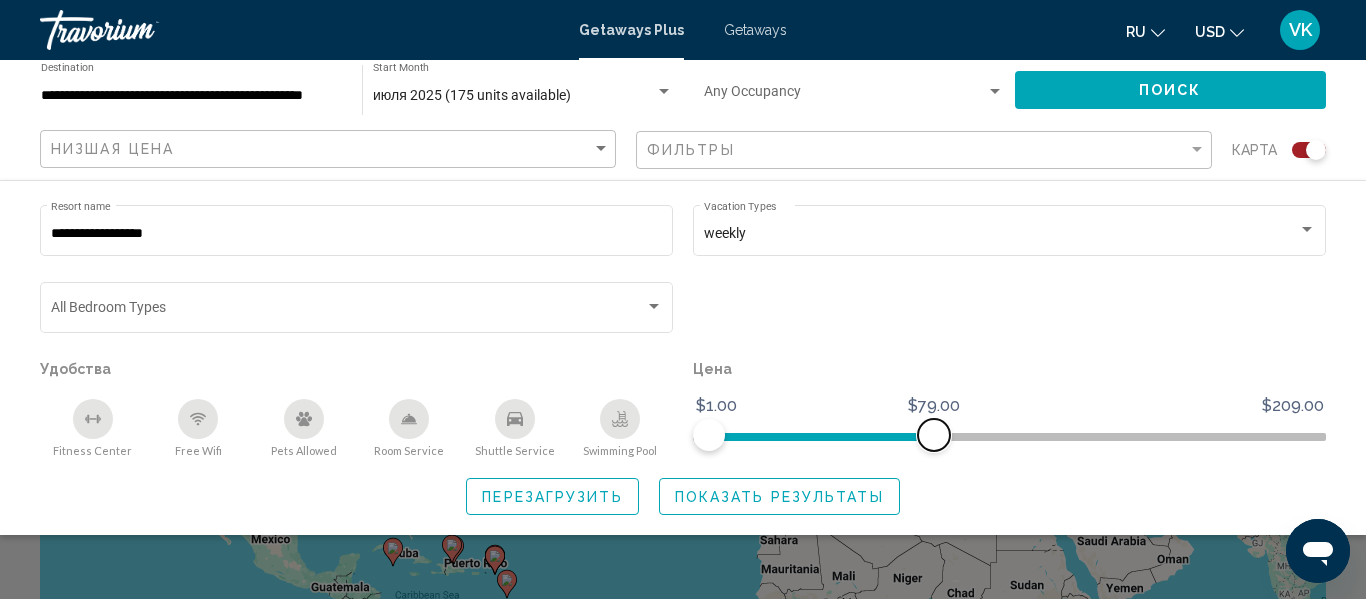click 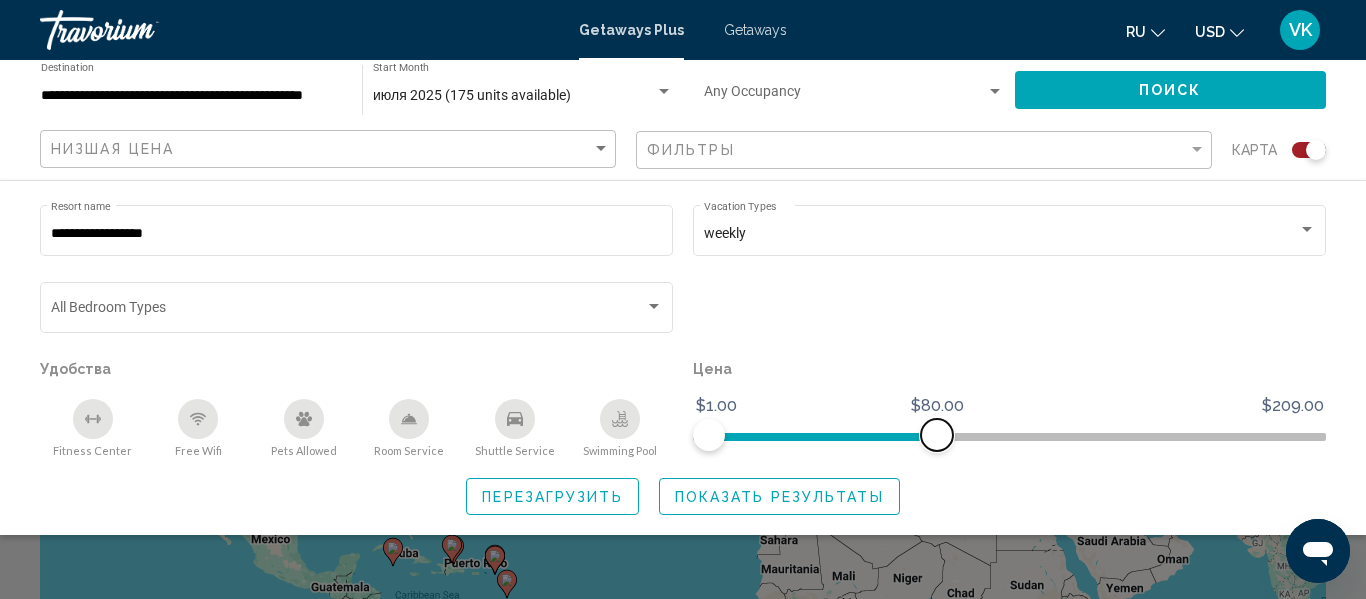 click 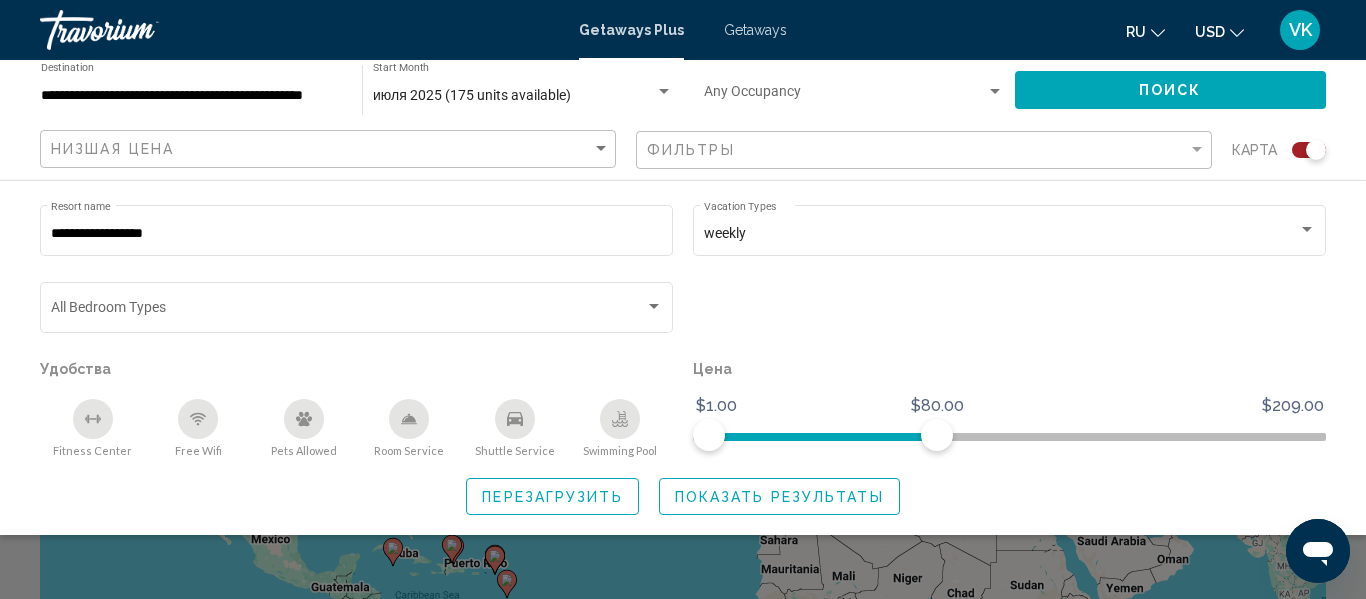 click on "Поиск" 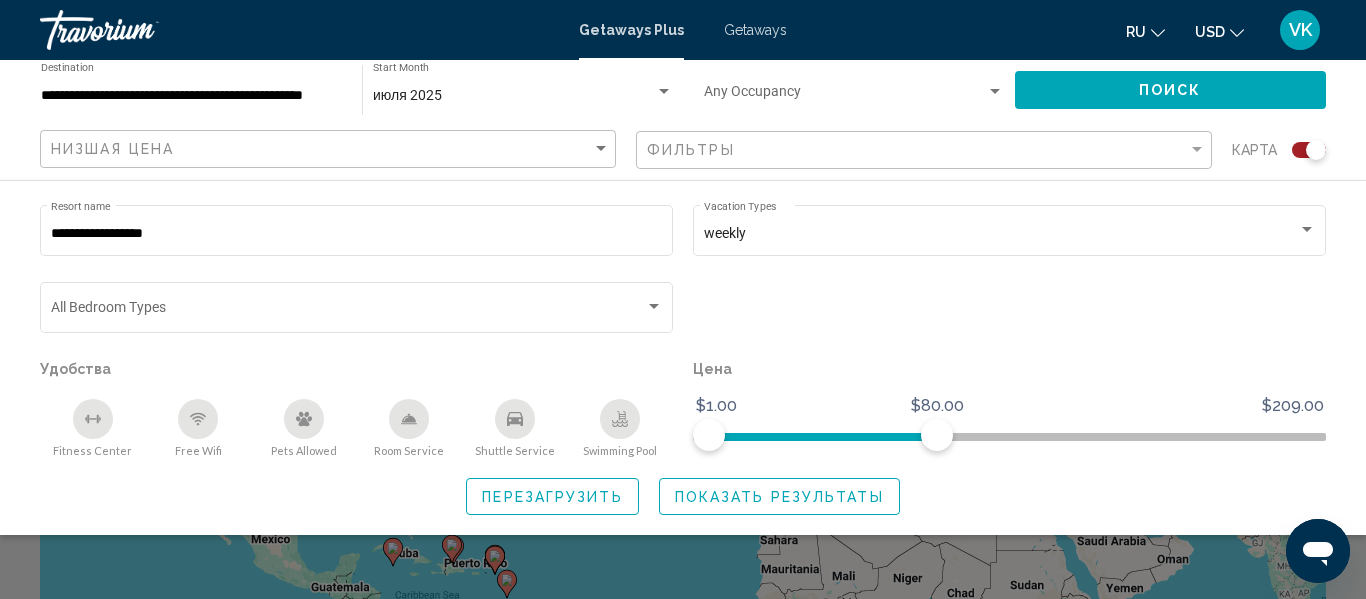 click on "Показать результаты" 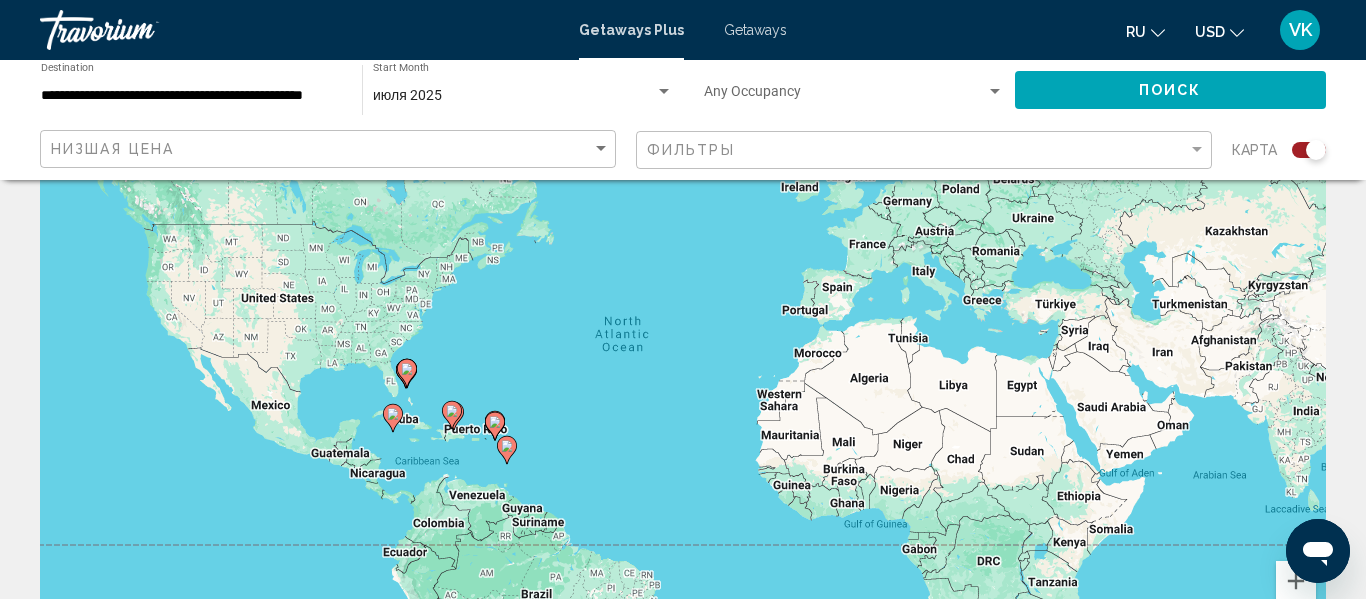 scroll, scrollTop: 131, scrollLeft: 0, axis: vertical 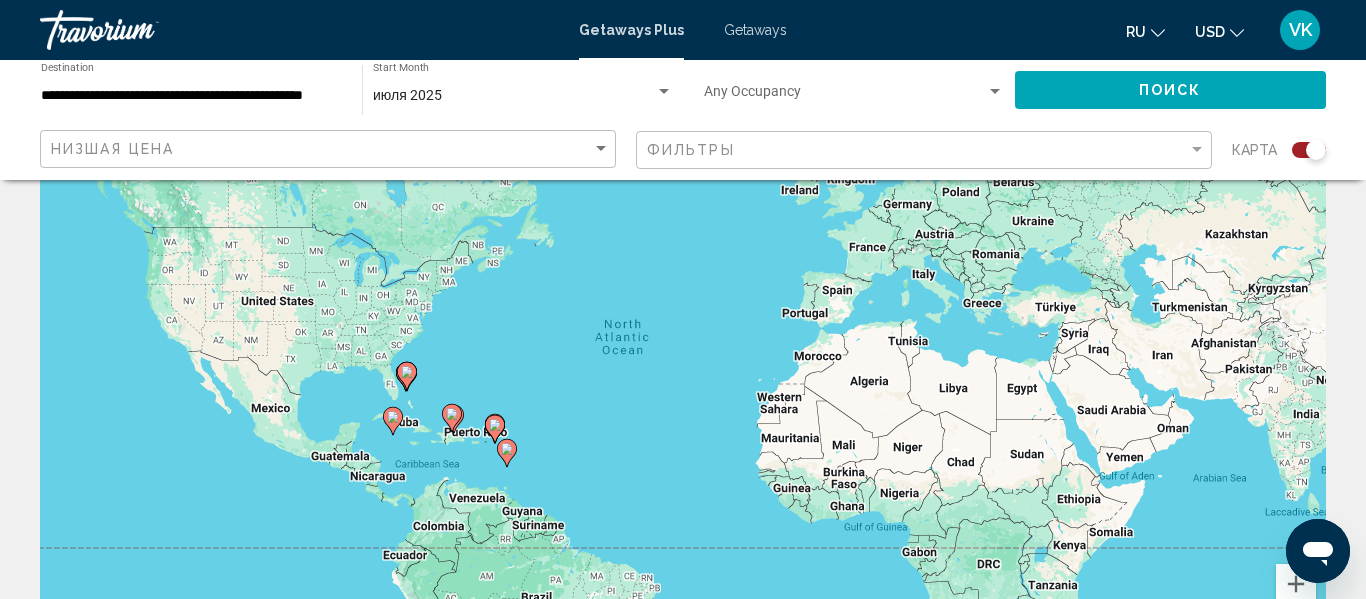 click on "Getaways" at bounding box center [755, 30] 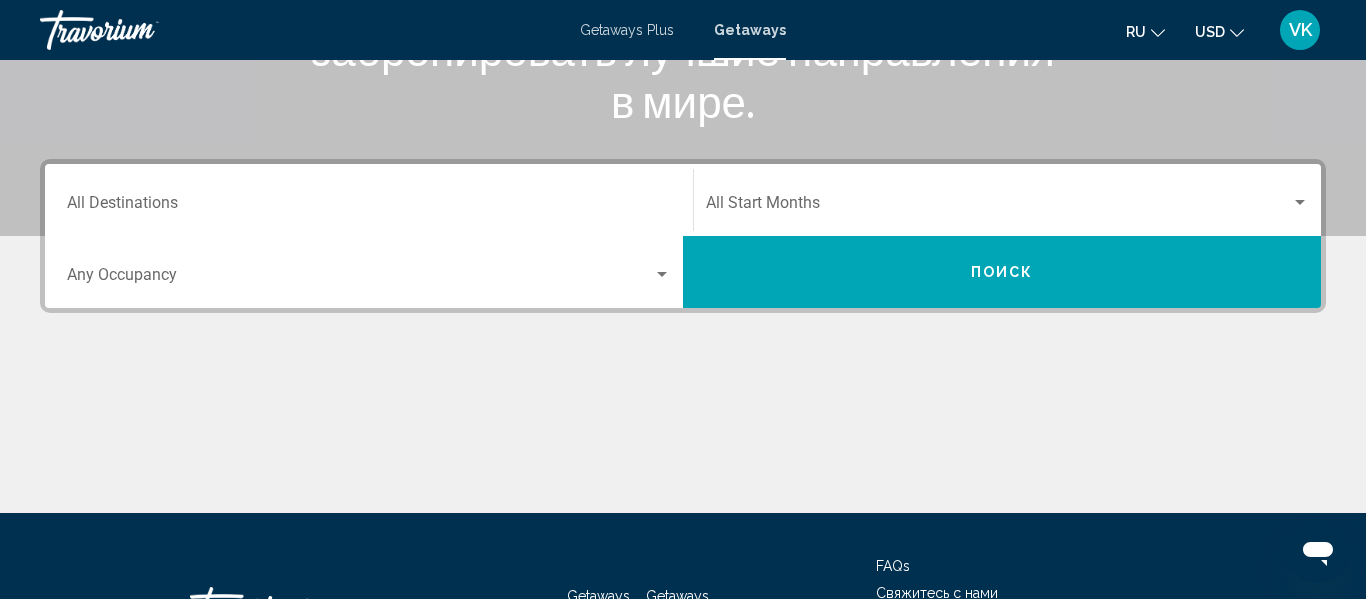 scroll, scrollTop: 320, scrollLeft: 0, axis: vertical 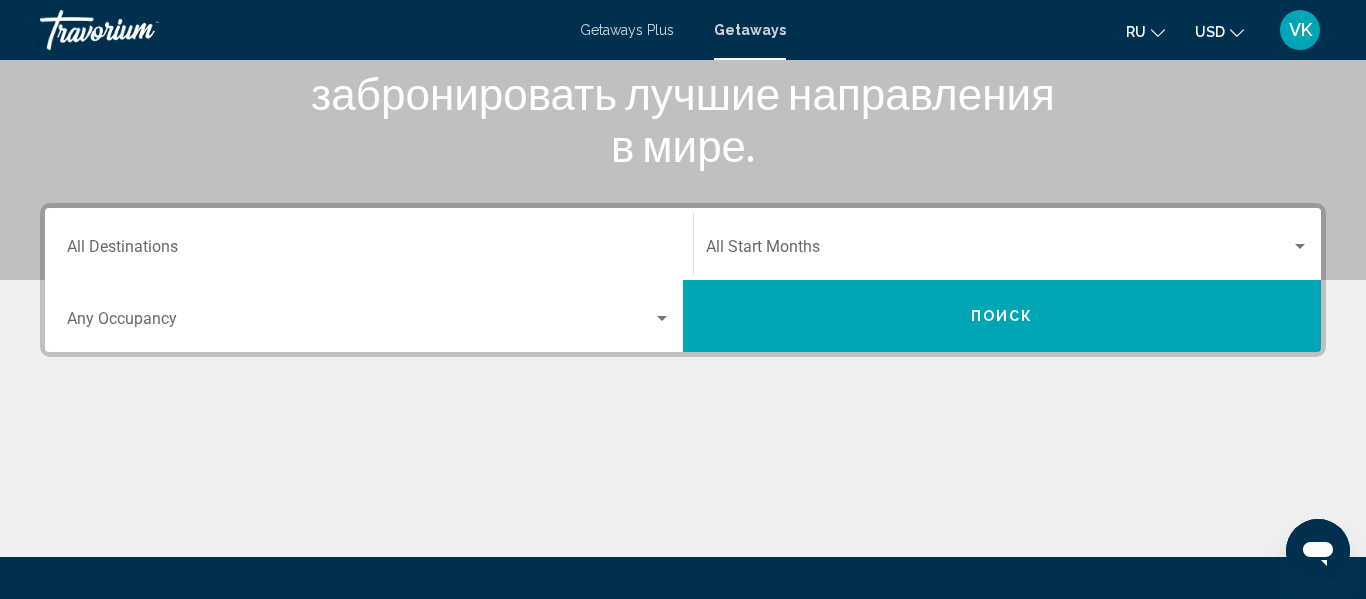 click on "Destination All Destinations" at bounding box center [369, 251] 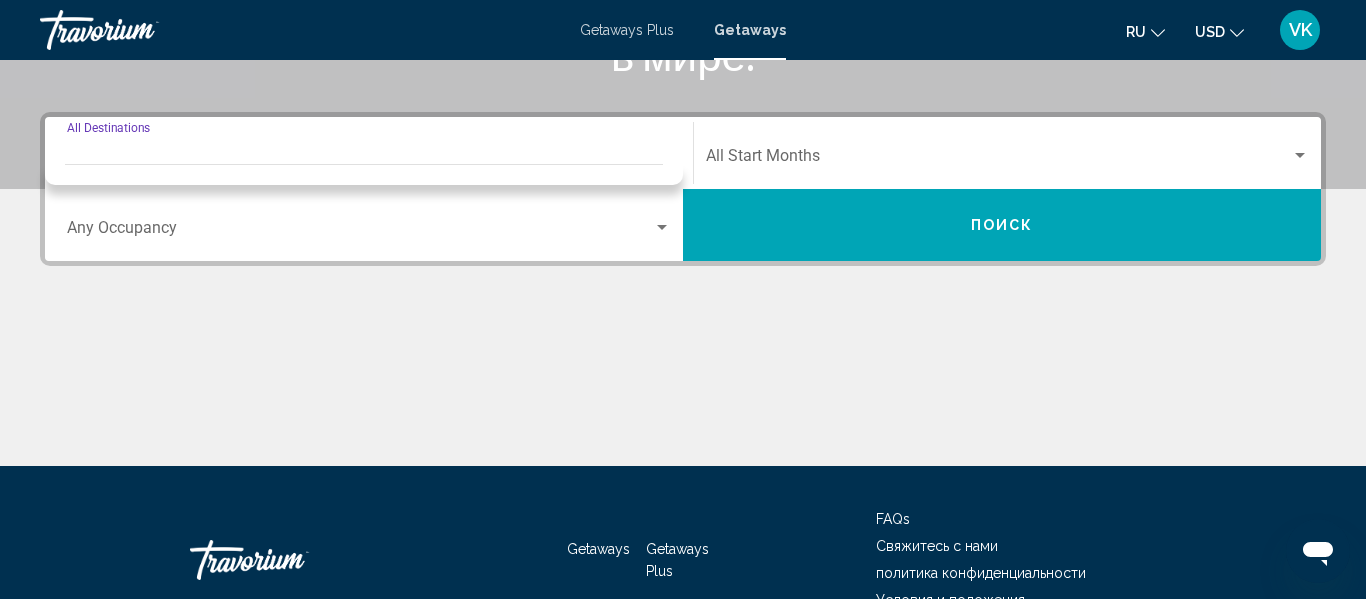 scroll, scrollTop: 458, scrollLeft: 0, axis: vertical 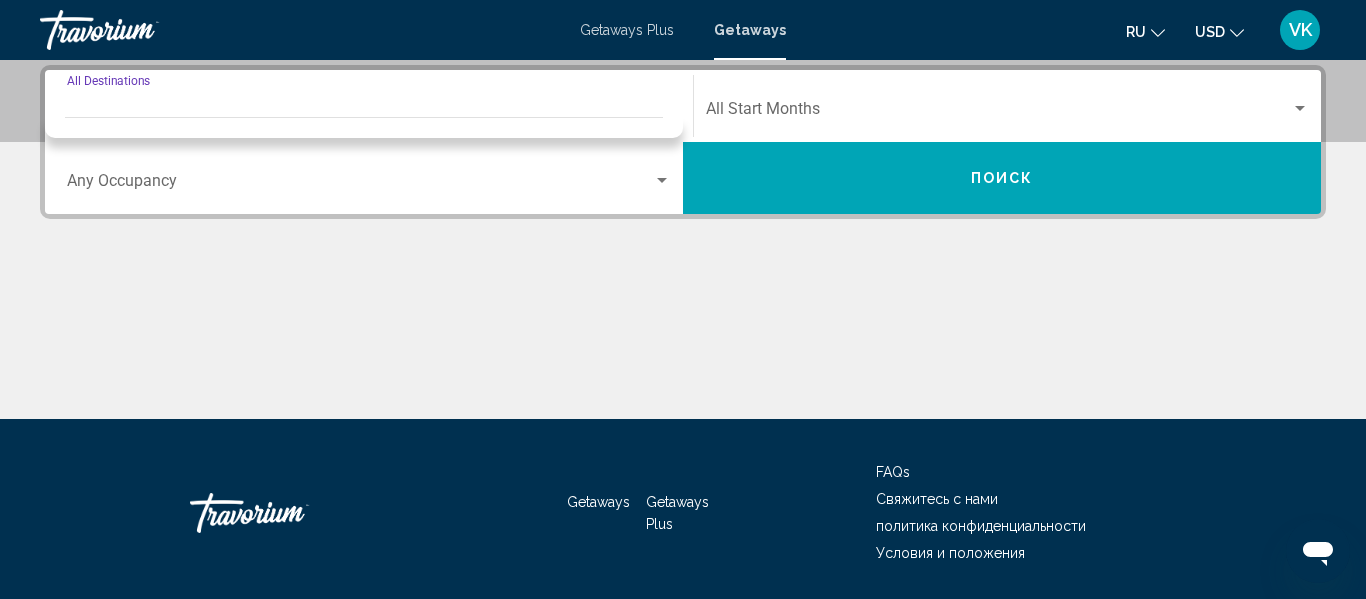 click on "Destination All Destinations" at bounding box center (369, 106) 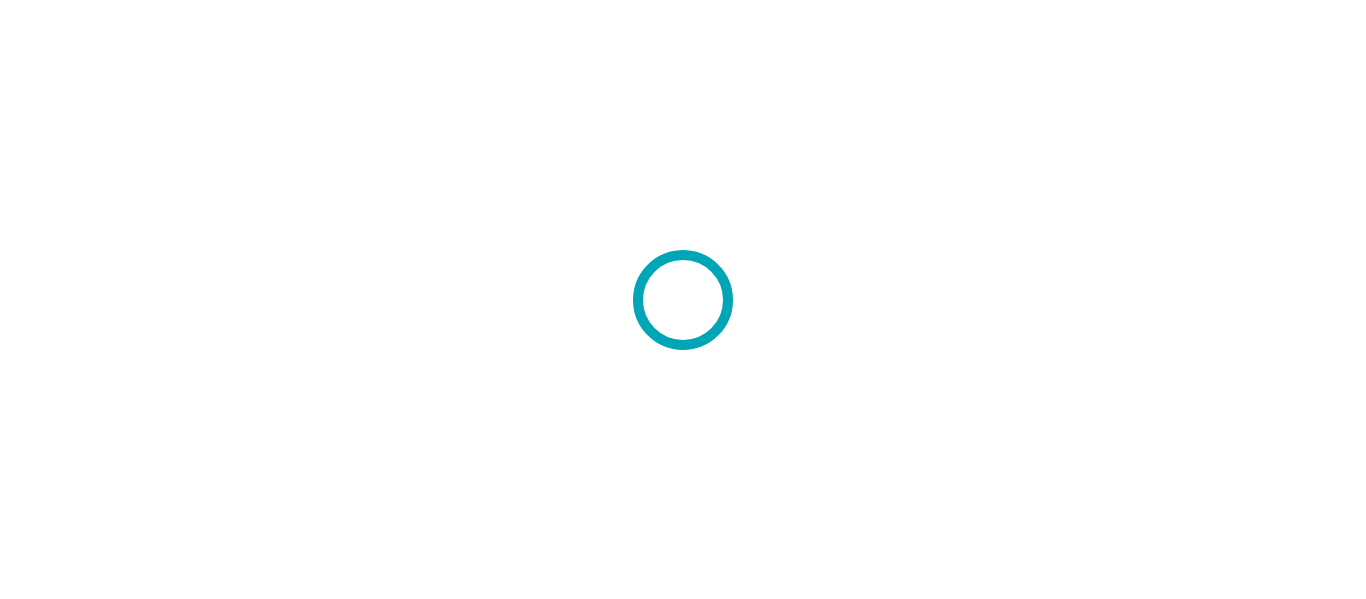 scroll, scrollTop: 0, scrollLeft: 0, axis: both 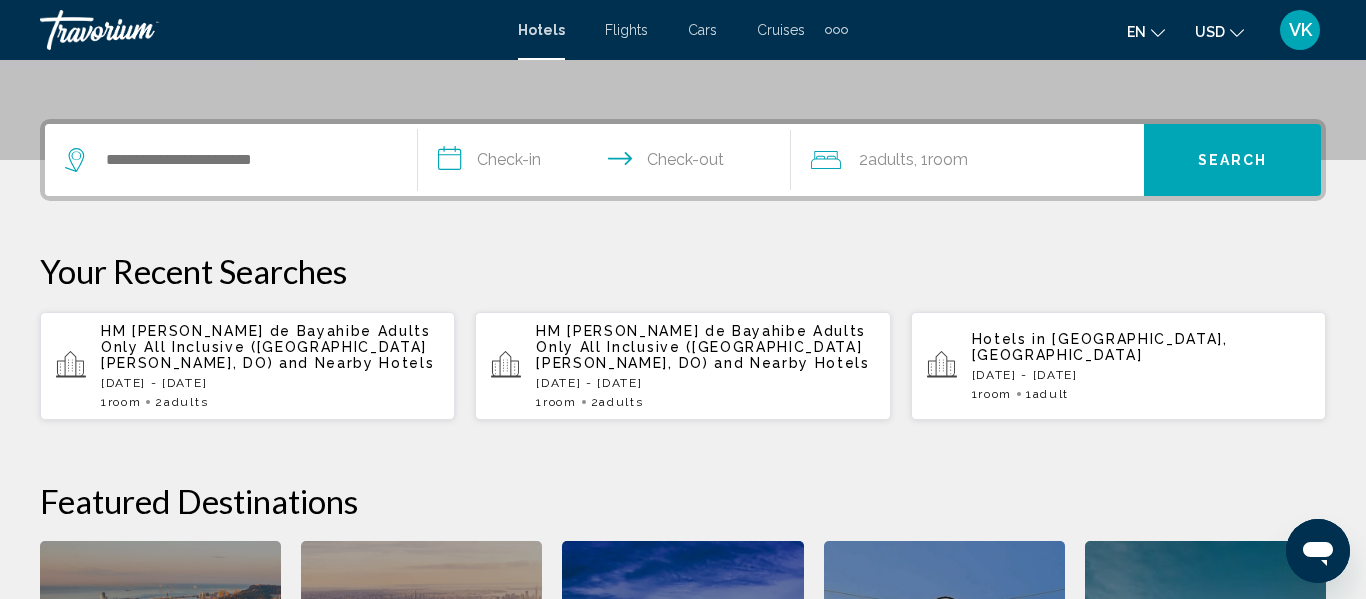 click on "HM [PERSON_NAME] de Bayahibe Adults Only All Inclusive ([GEOGRAPHIC_DATA][PERSON_NAME], DO)" at bounding box center (266, 347) 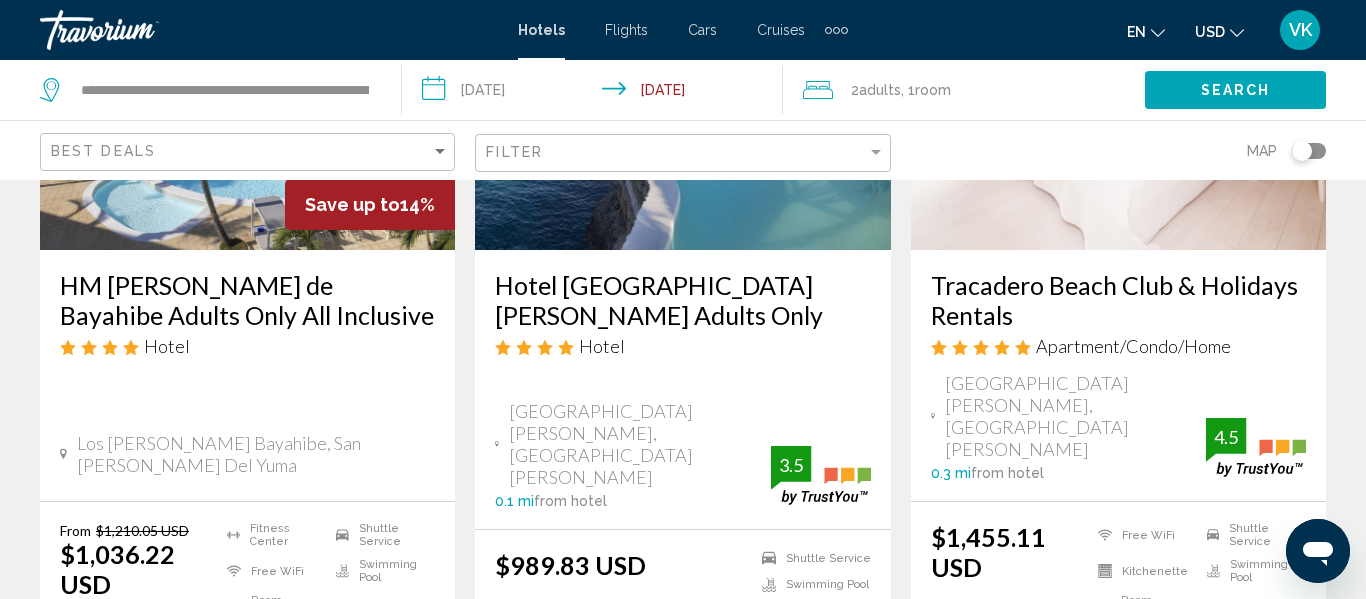 scroll, scrollTop: 360, scrollLeft: 0, axis: vertical 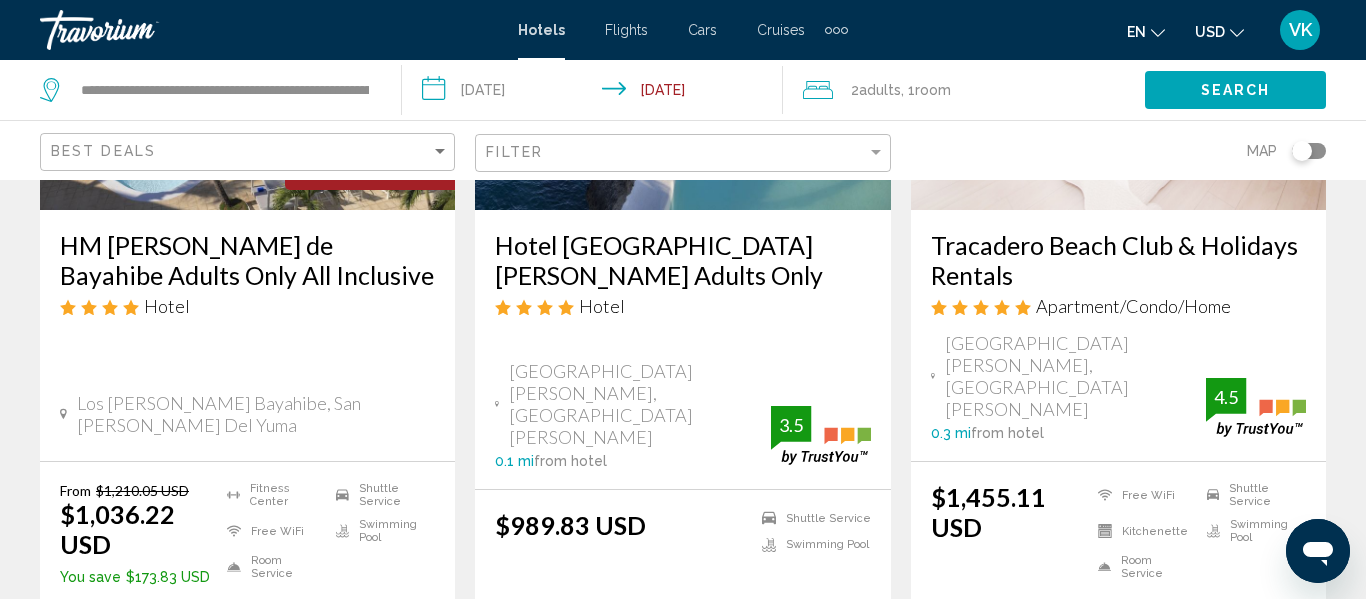 click on "HM [PERSON_NAME] de Bayahibe Adults Only All Inclusive" at bounding box center (247, 260) 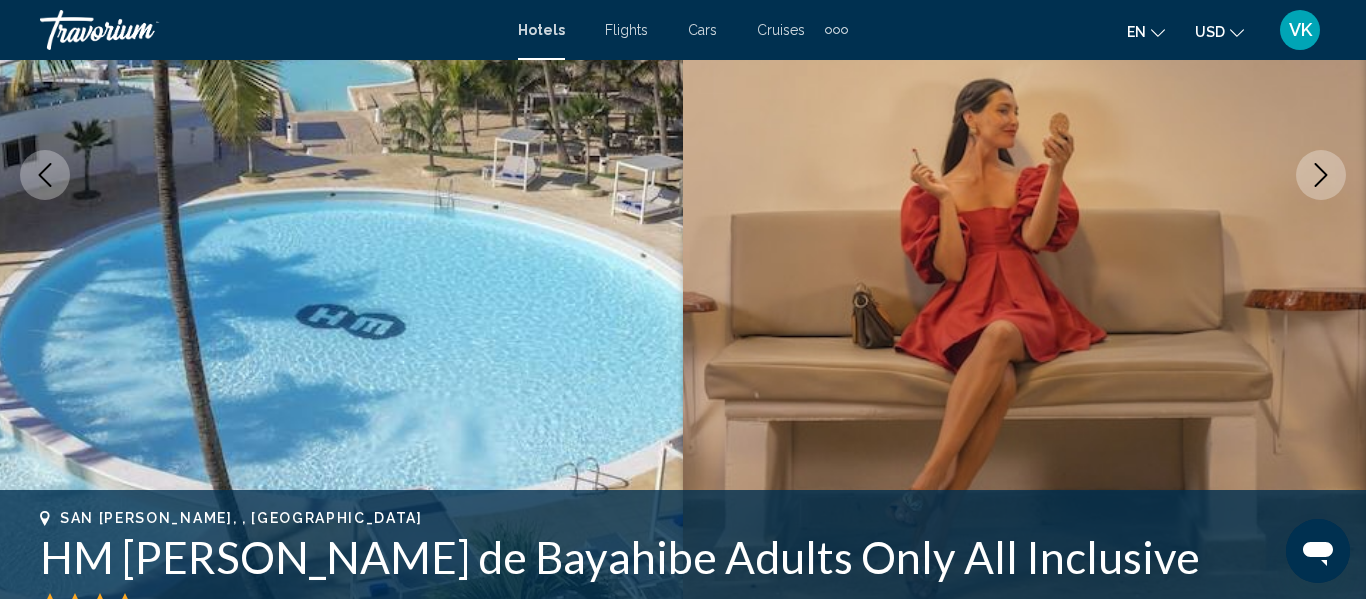 scroll, scrollTop: 236, scrollLeft: 0, axis: vertical 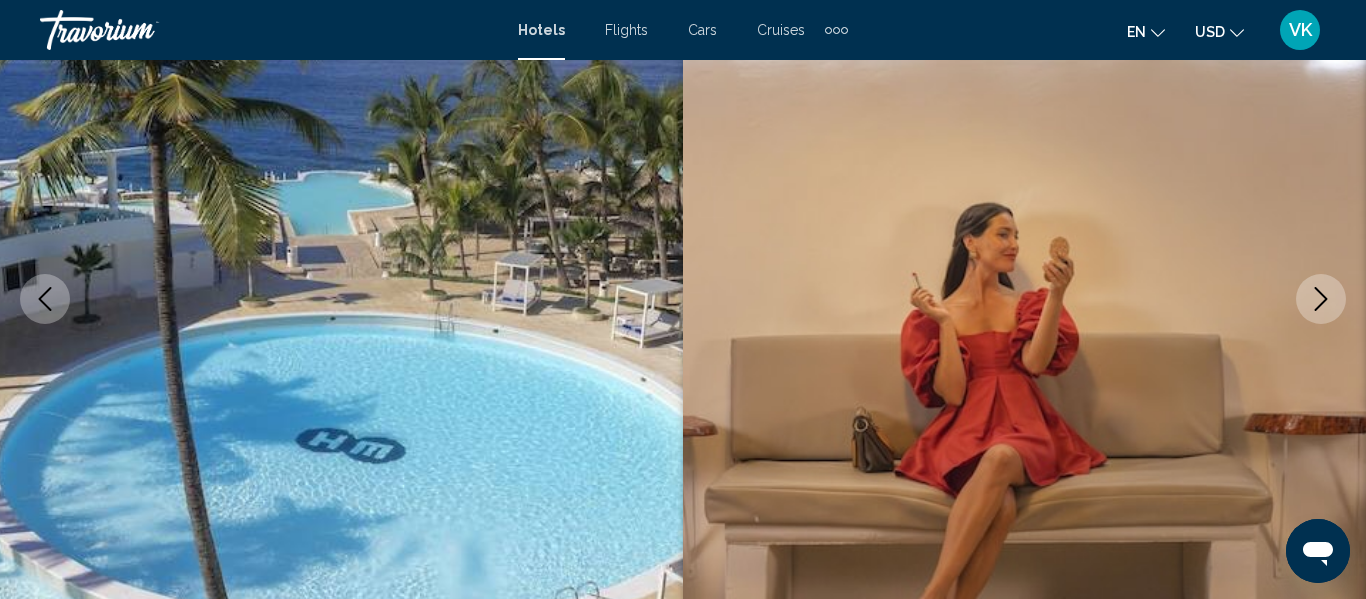 type 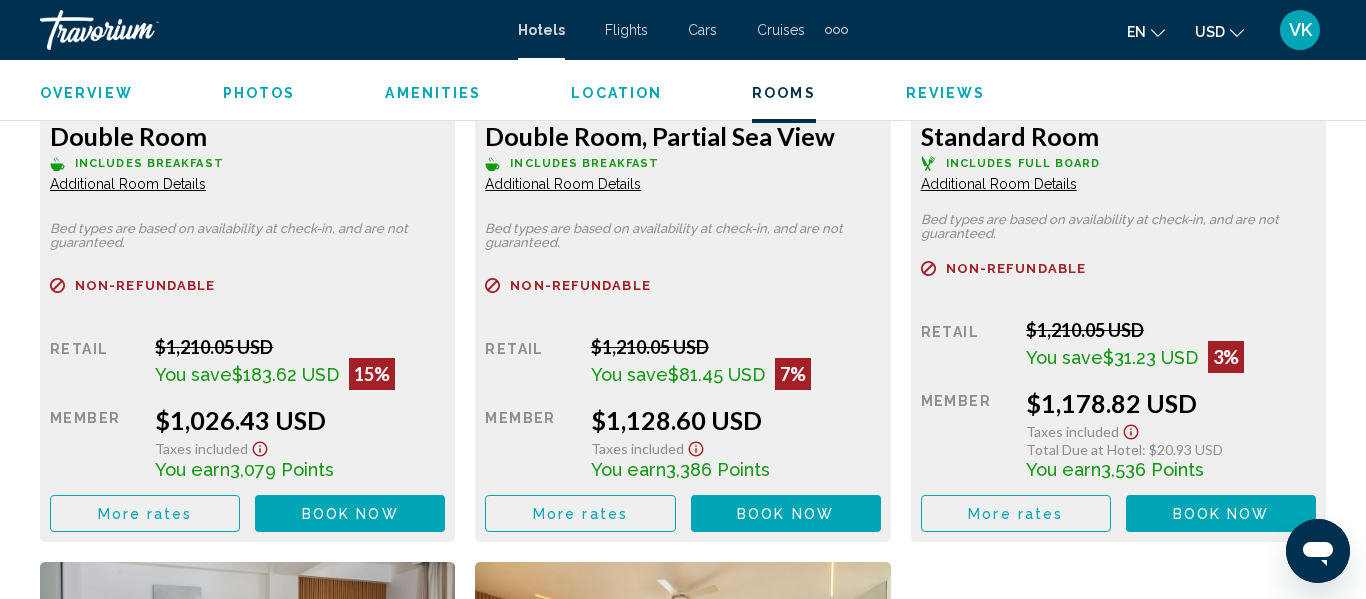 scroll, scrollTop: 3356, scrollLeft: 0, axis: vertical 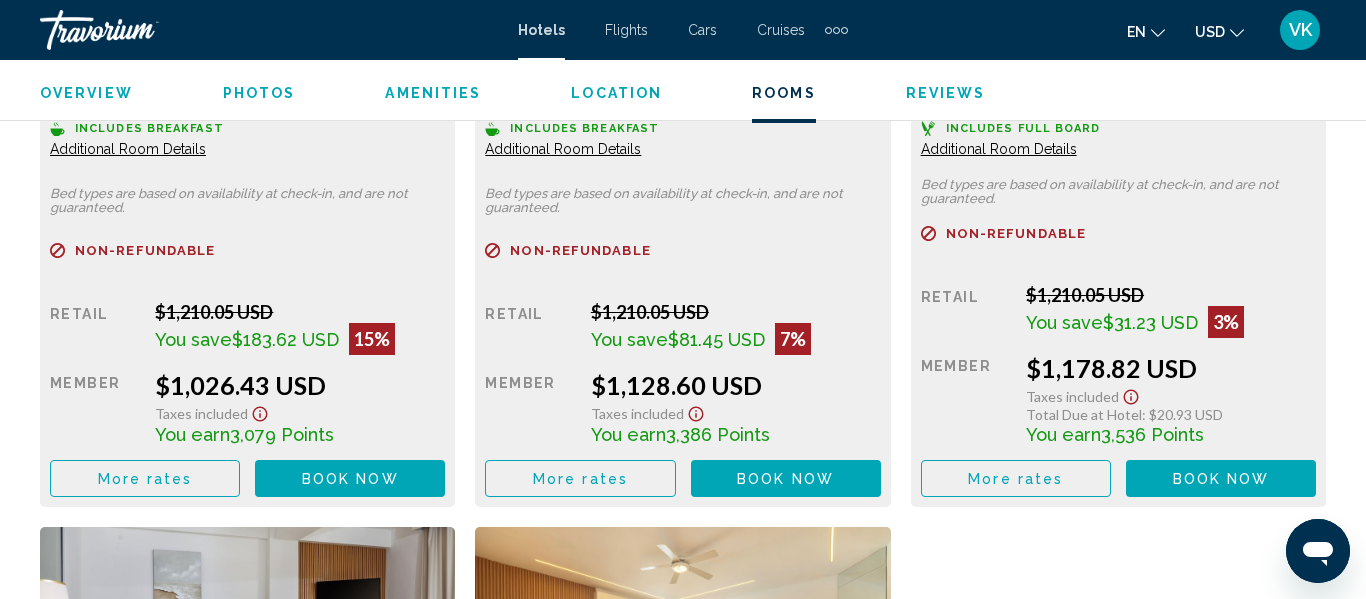 click on "More rates" at bounding box center (145, 479) 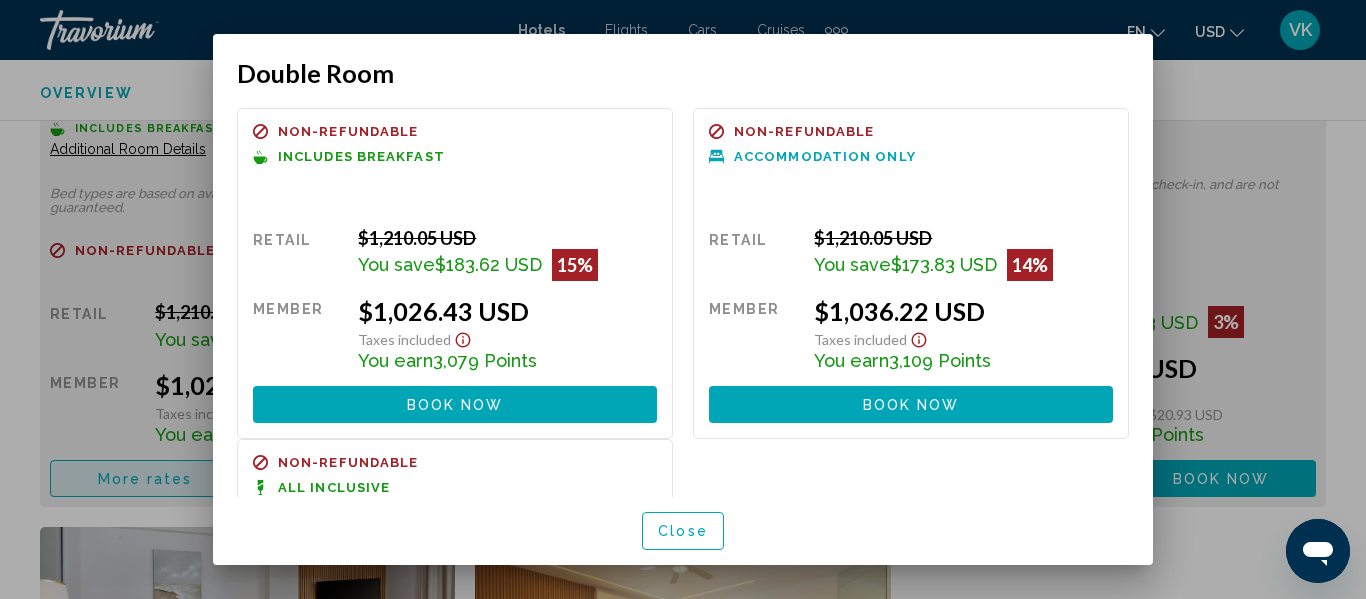 scroll, scrollTop: 0, scrollLeft: 0, axis: both 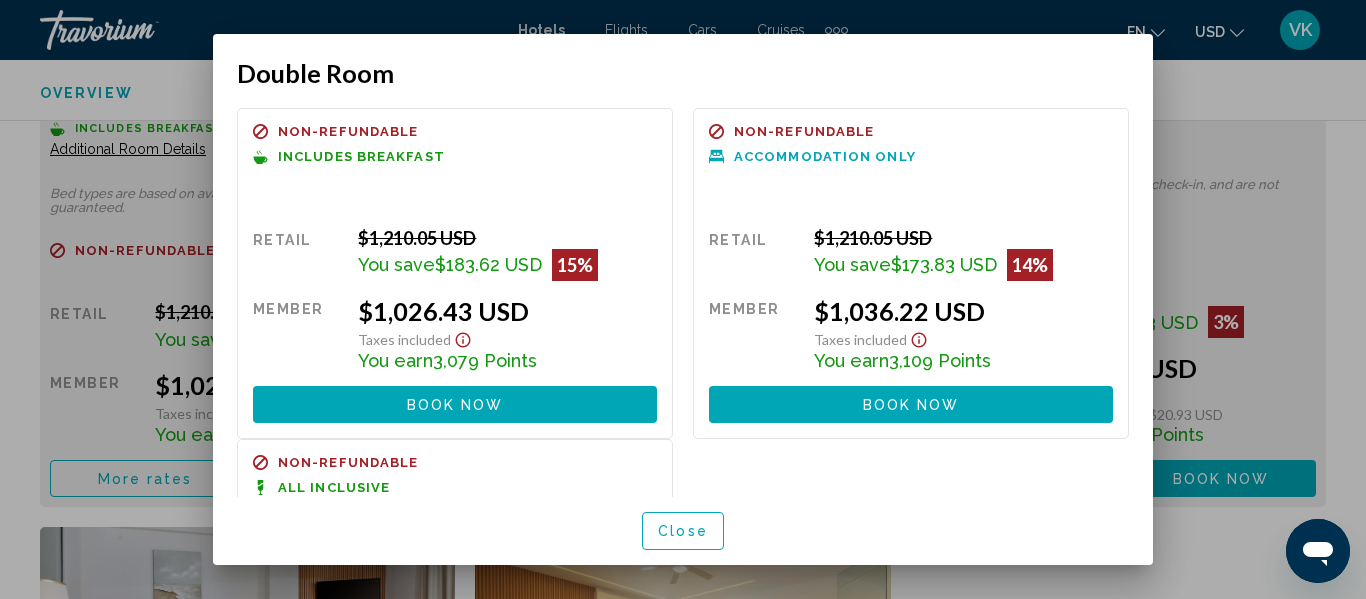 click on "Close" at bounding box center [683, 532] 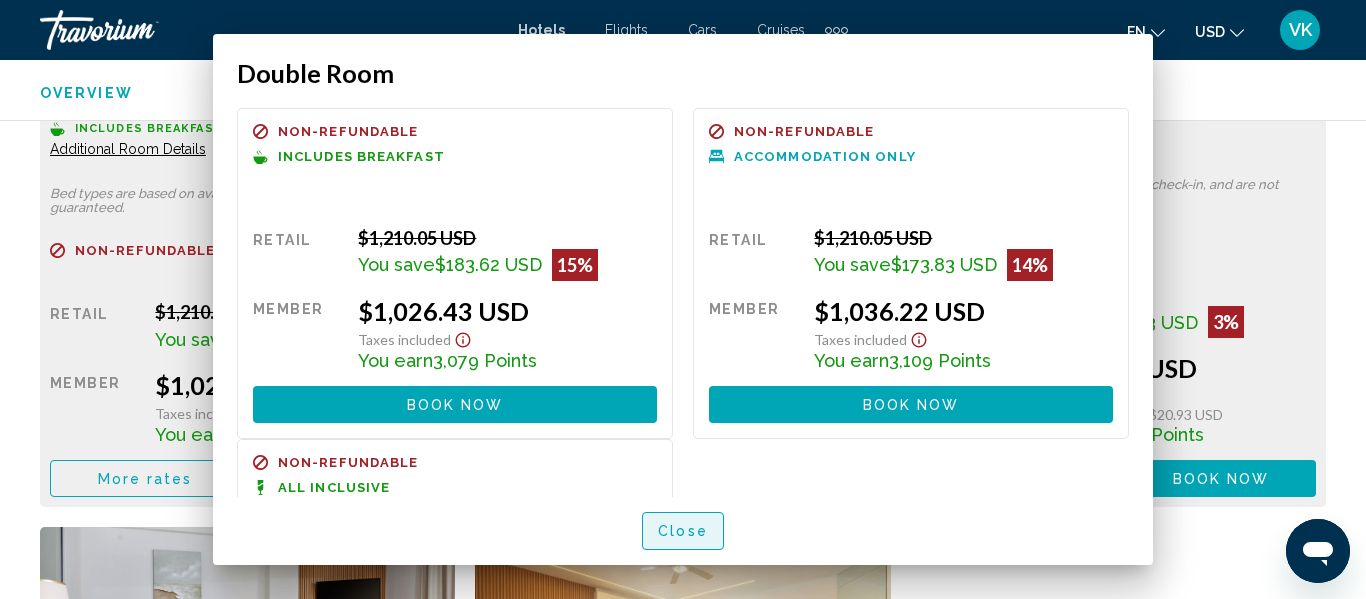 scroll, scrollTop: 3356, scrollLeft: 0, axis: vertical 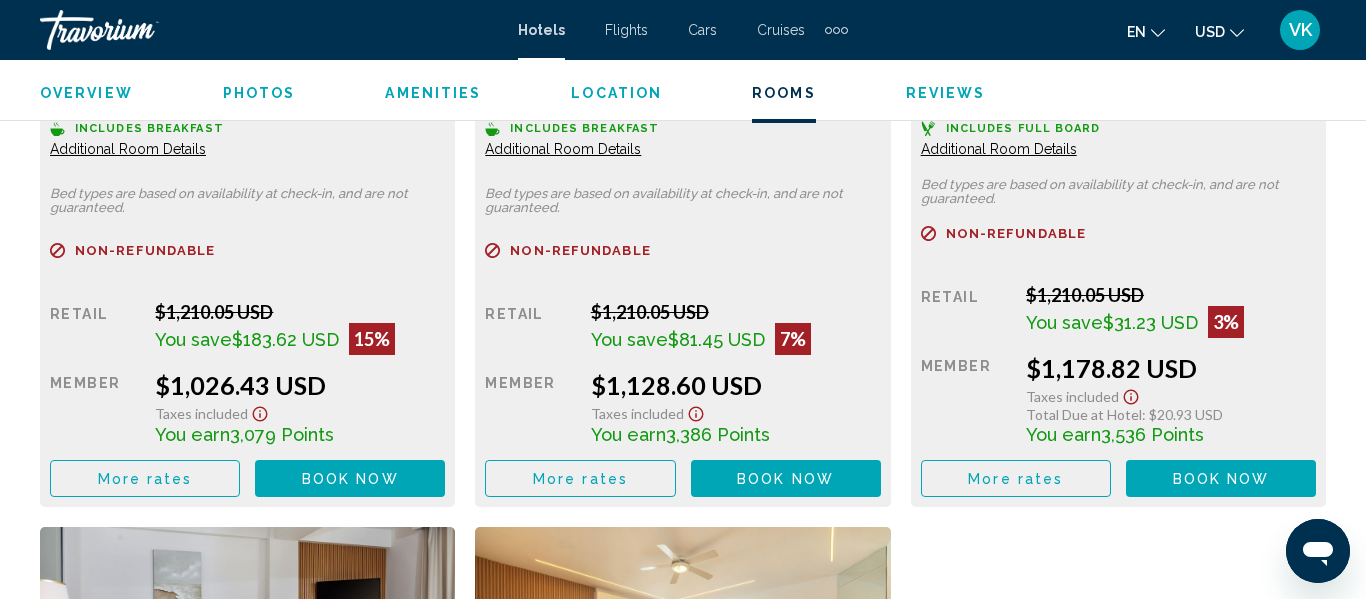 click on "More rates" at bounding box center (145, 479) 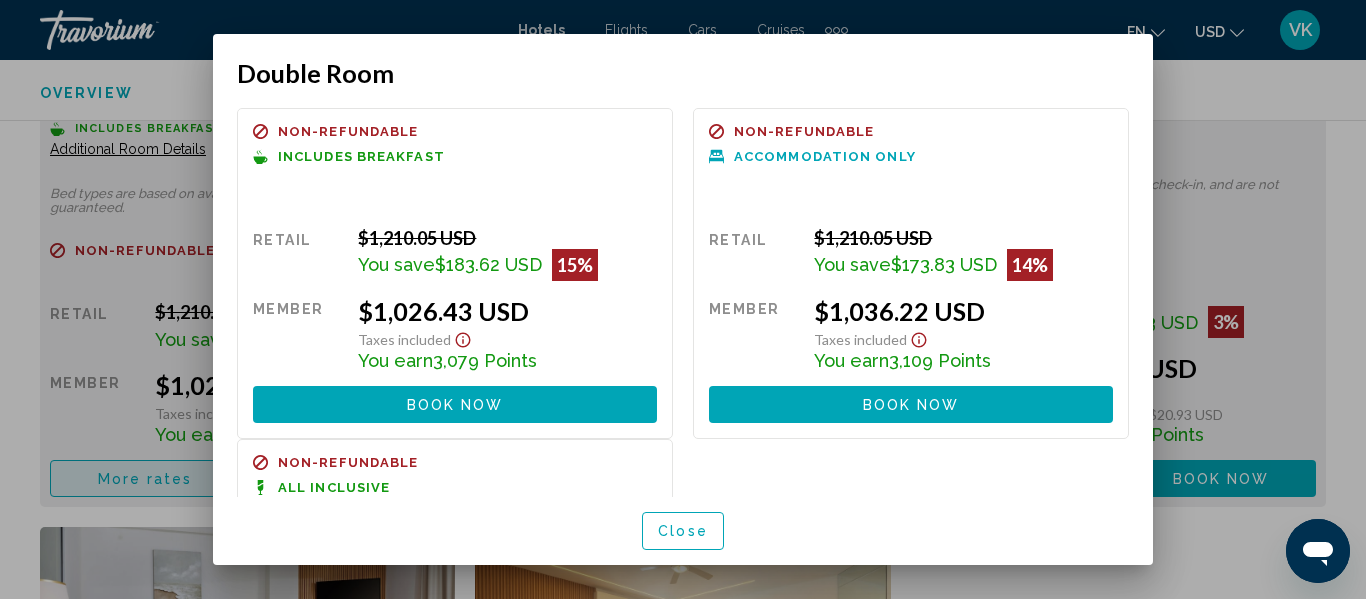 scroll, scrollTop: 0, scrollLeft: 0, axis: both 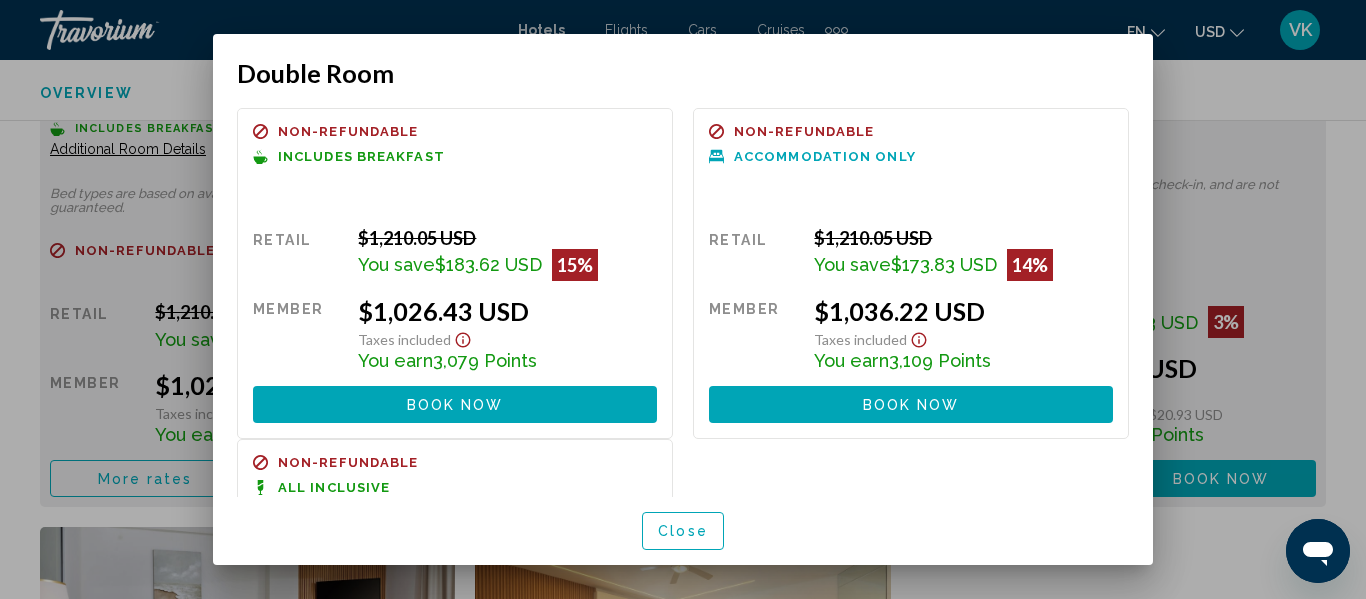 click on "Close" at bounding box center [683, 532] 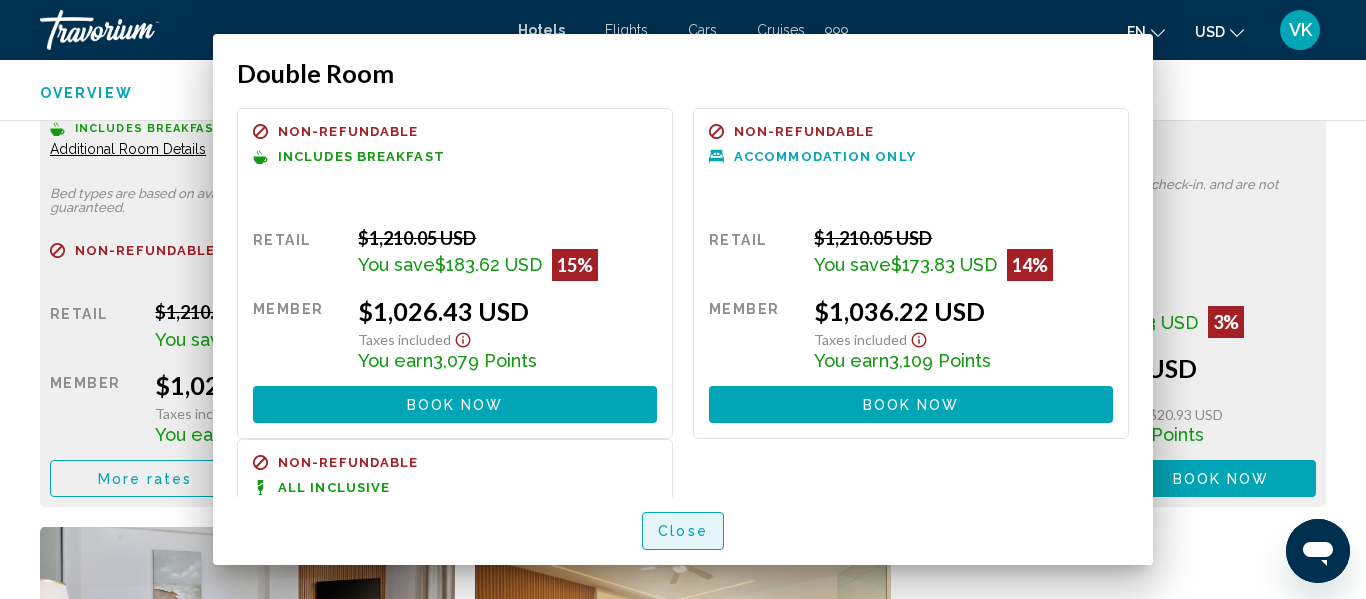 scroll, scrollTop: 3356, scrollLeft: 0, axis: vertical 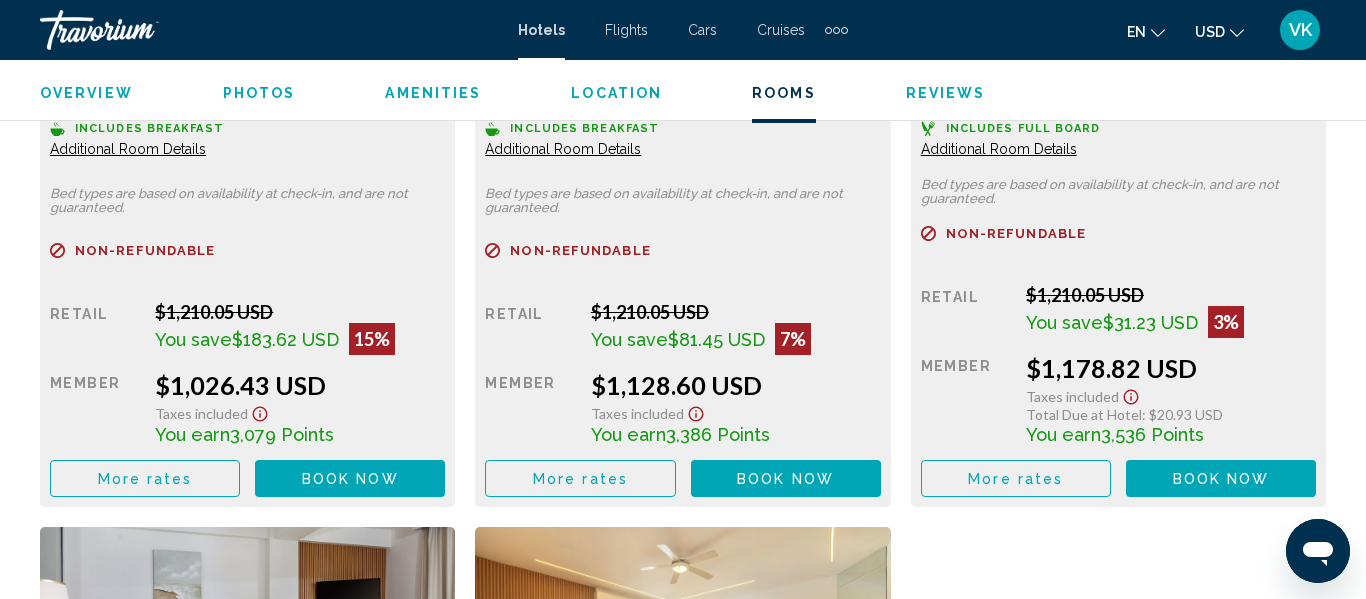 click on "More rates" at bounding box center [145, 479] 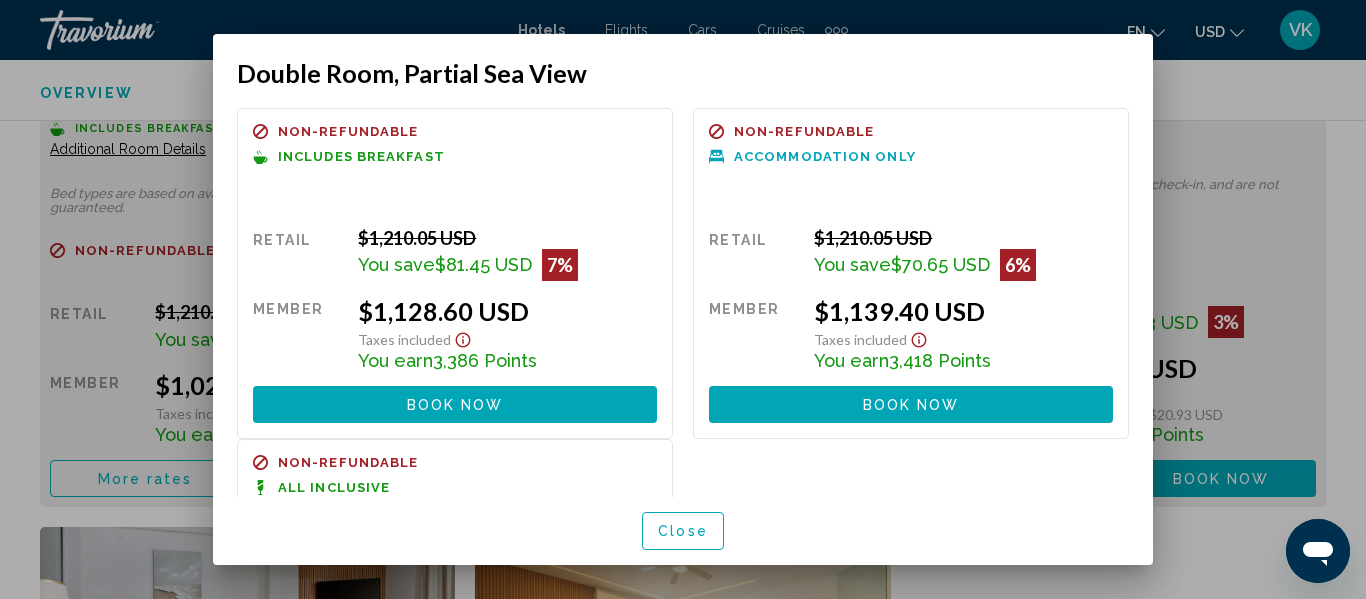 scroll, scrollTop: 0, scrollLeft: 0, axis: both 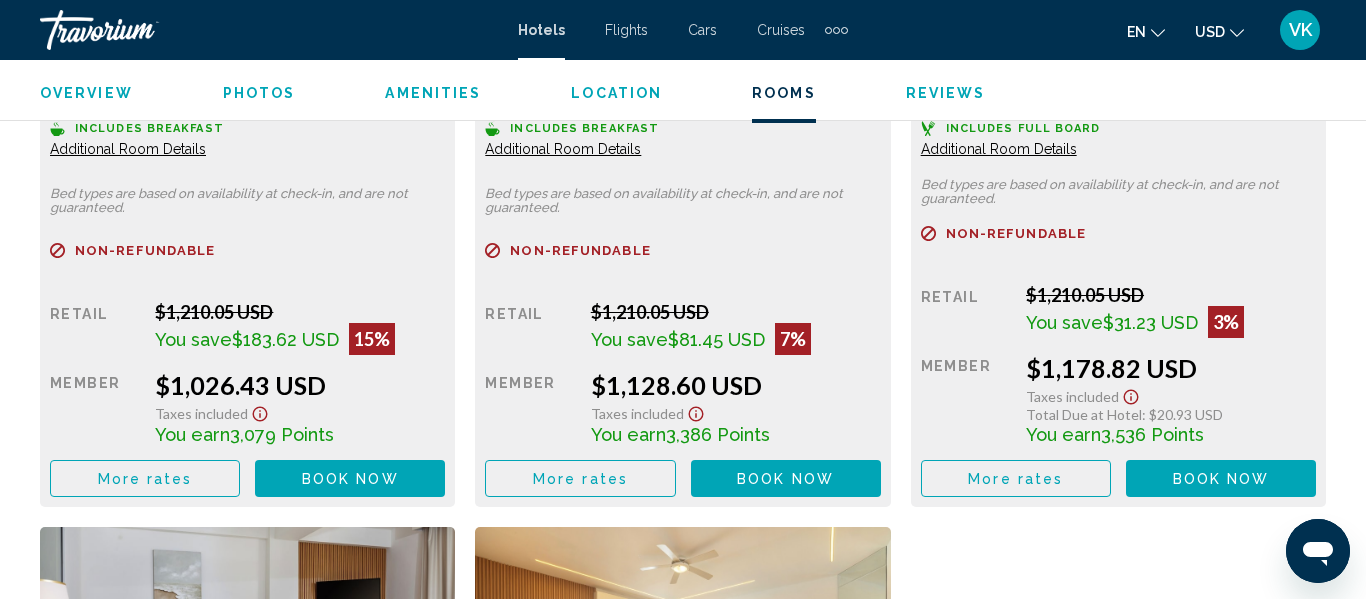 click on "More rates" at bounding box center (145, 479) 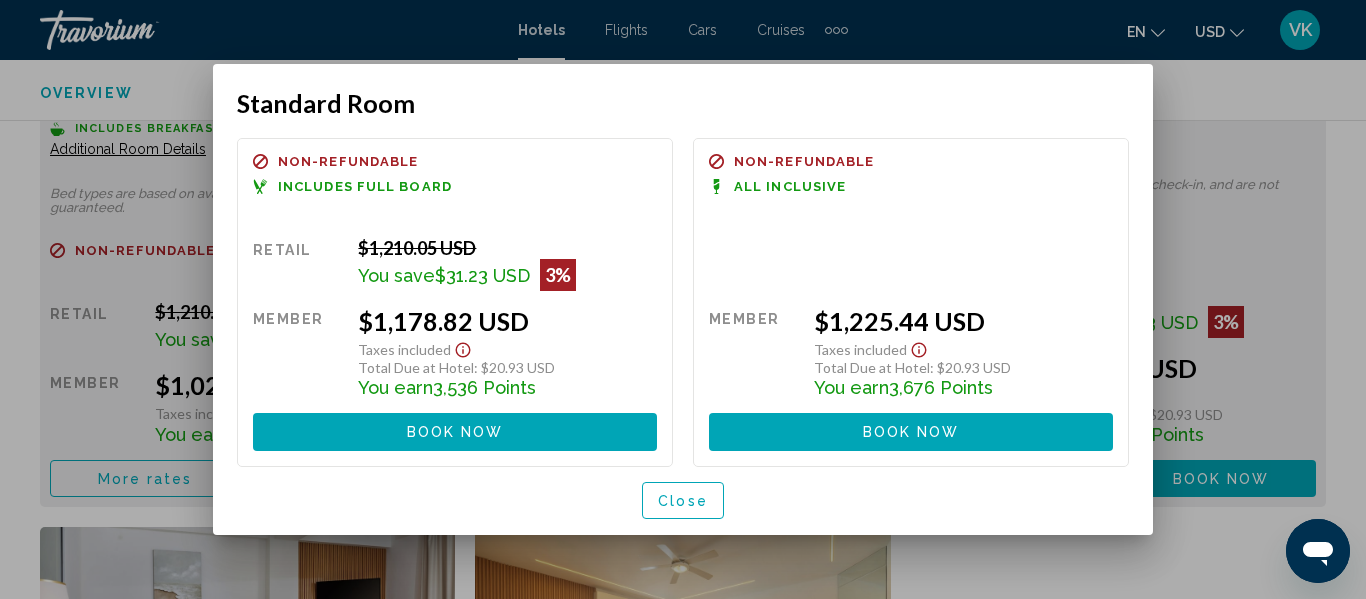 click on "Close" at bounding box center [683, 501] 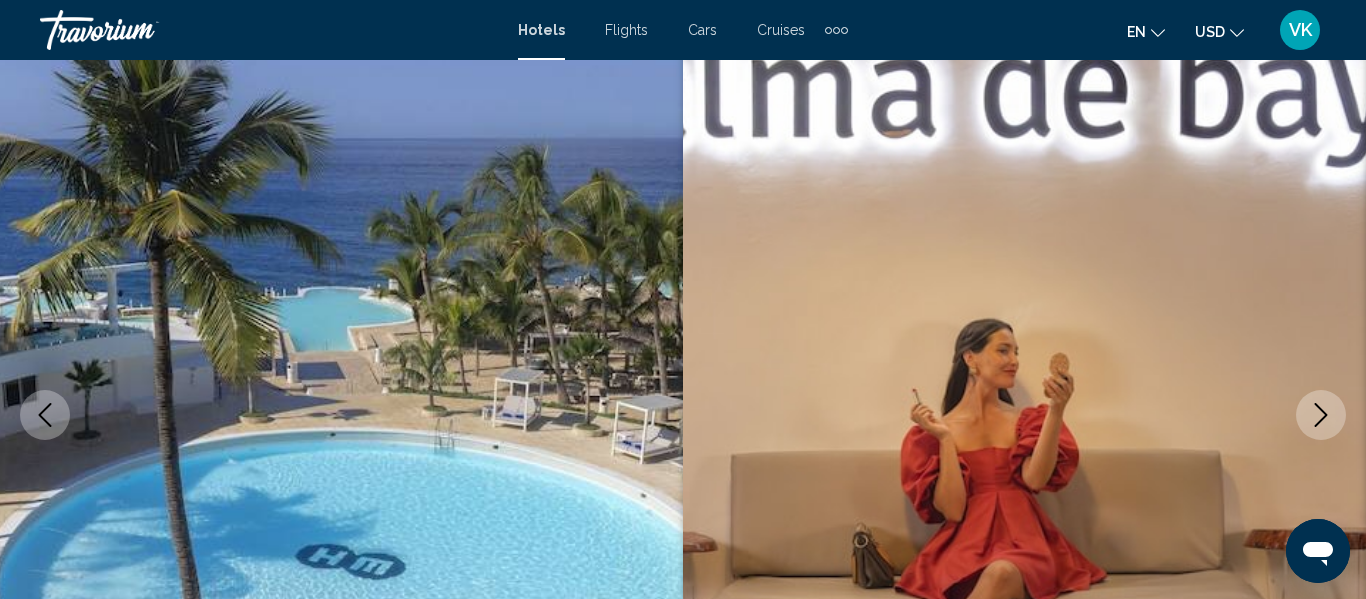 scroll, scrollTop: 160, scrollLeft: 0, axis: vertical 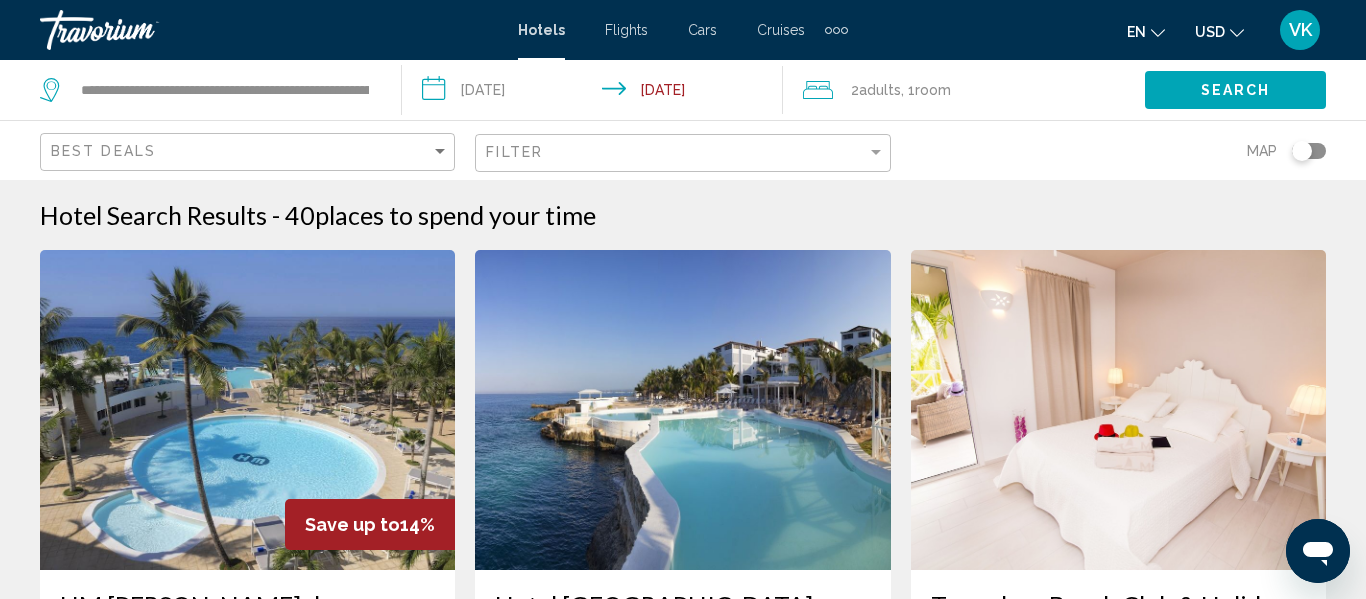 click on "Adults" 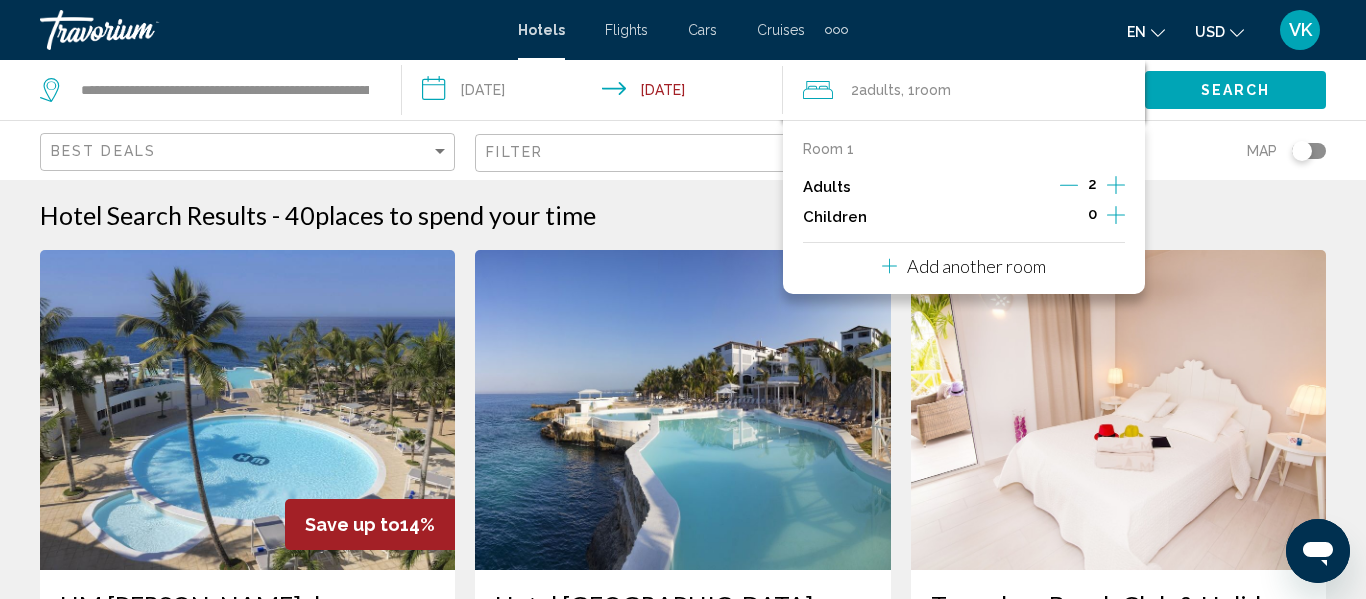 click 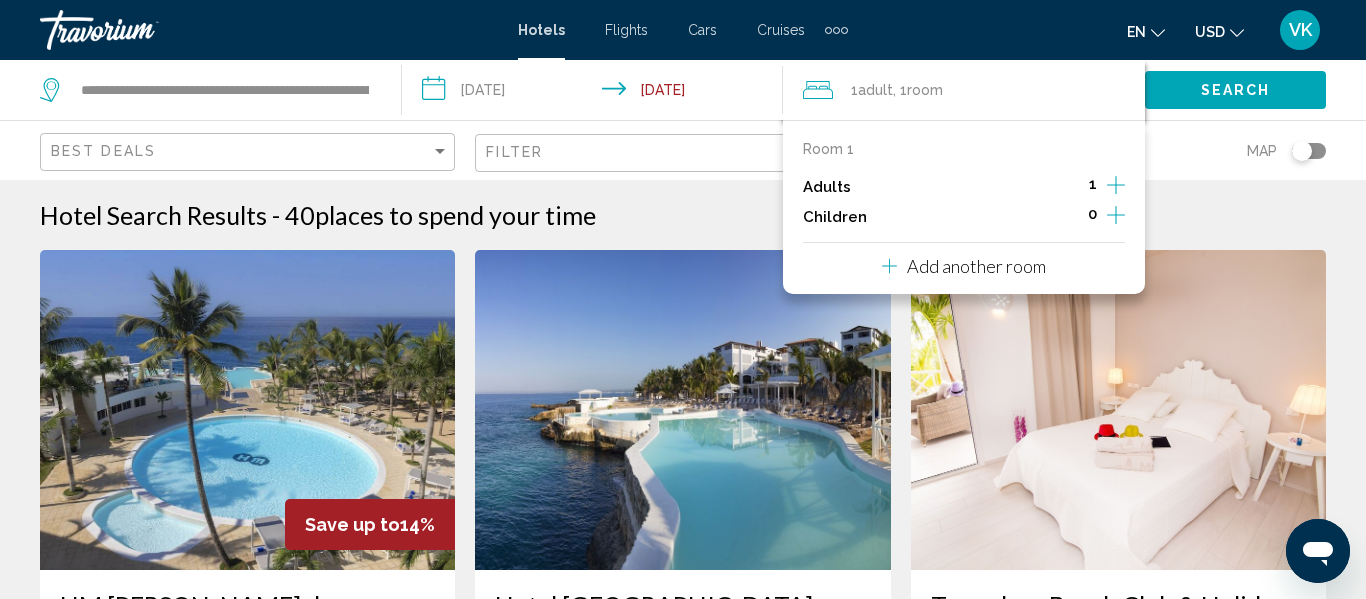 click on "Search" 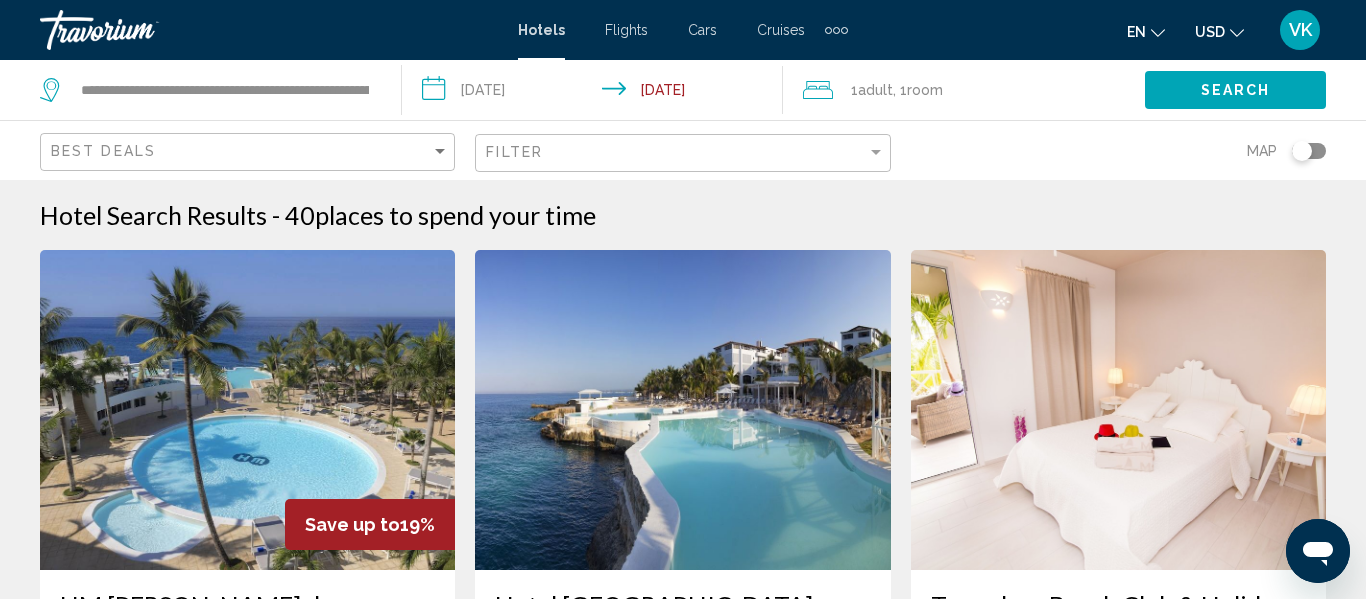 type 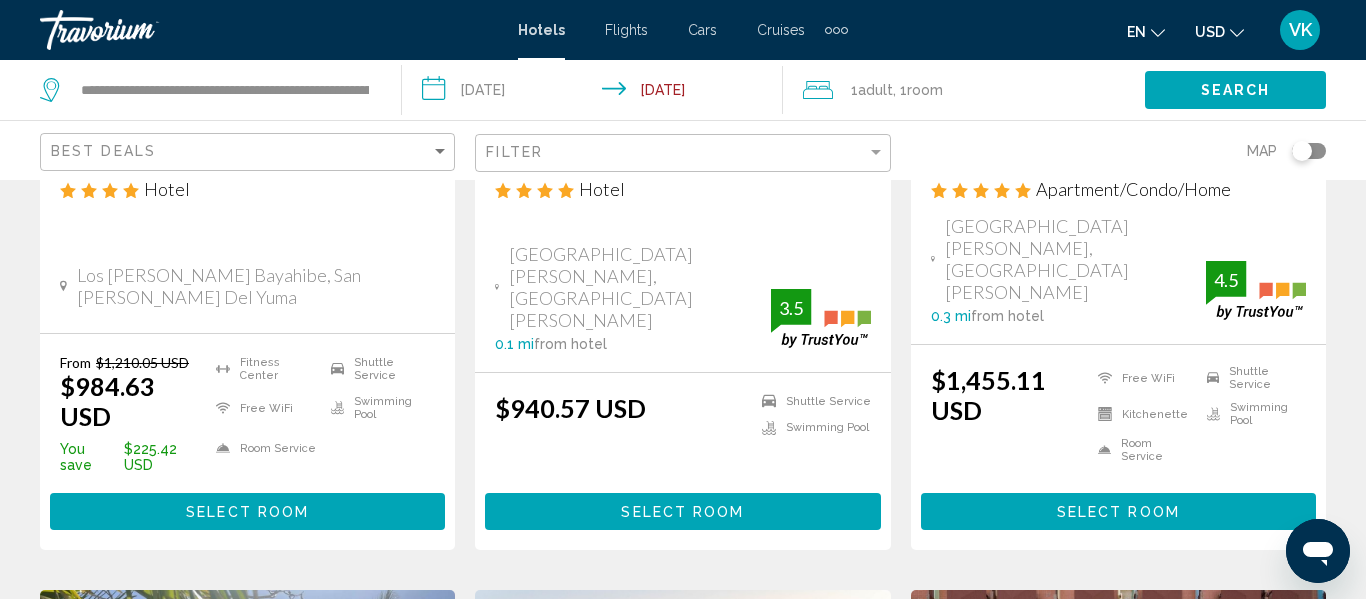 scroll, scrollTop: 480, scrollLeft: 0, axis: vertical 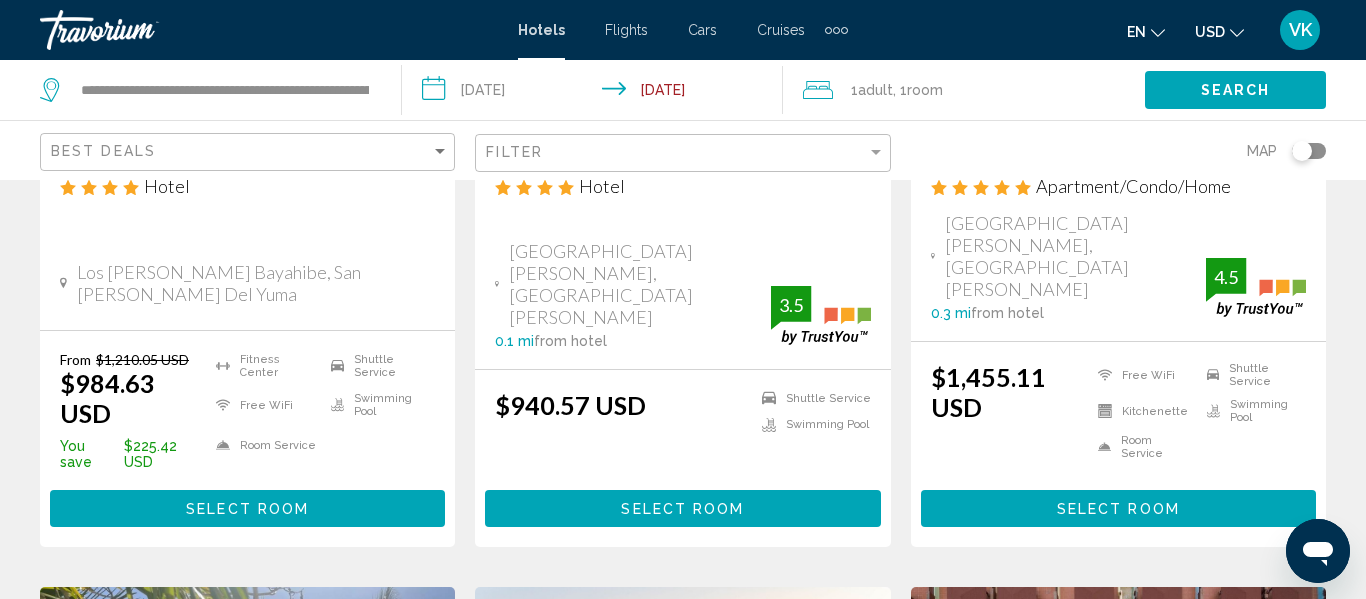 click on "Select Room" at bounding box center (682, 509) 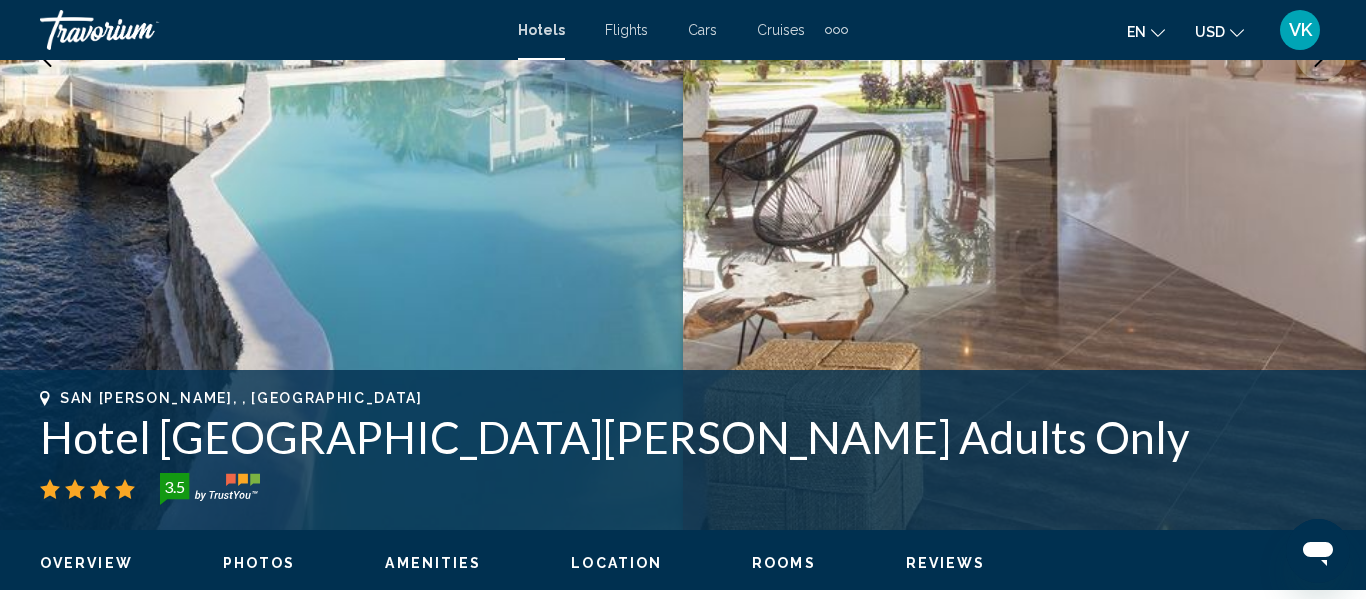 scroll, scrollTop: 236, scrollLeft: 0, axis: vertical 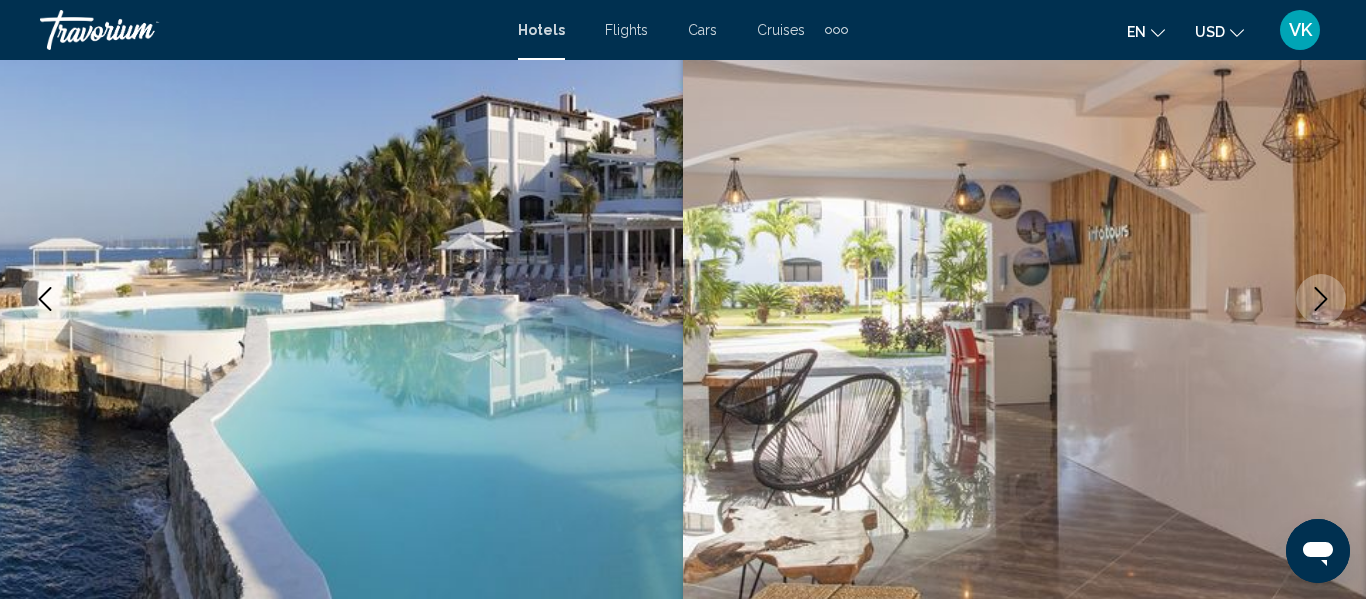 type 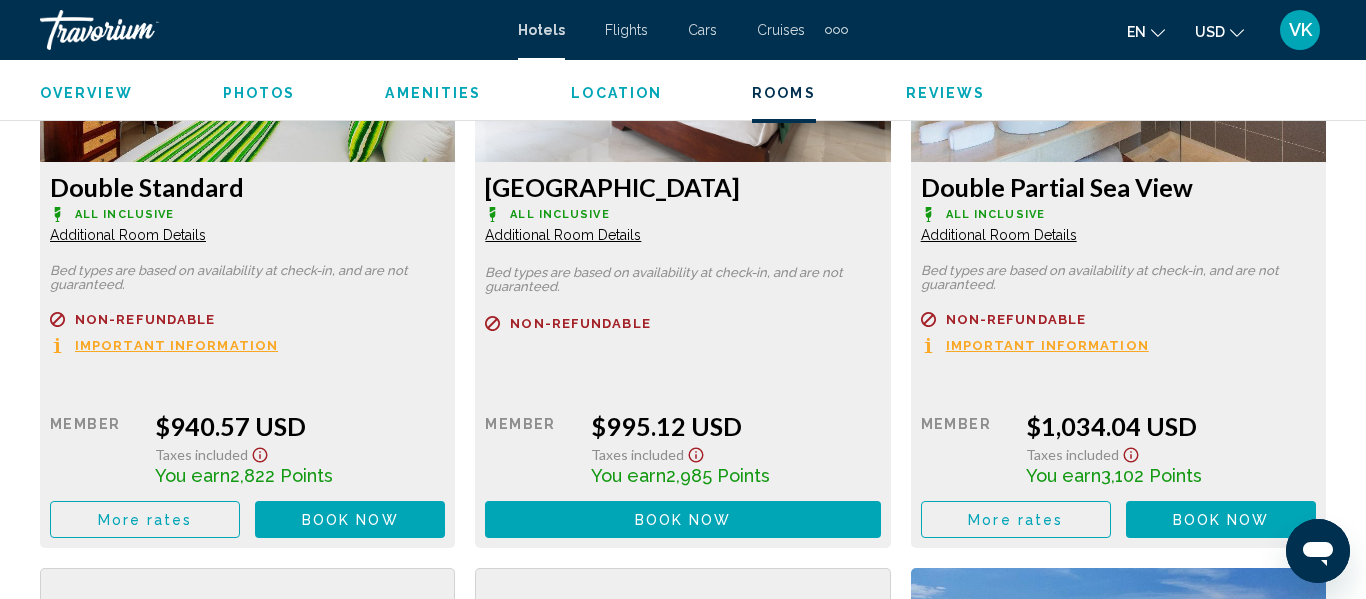 scroll, scrollTop: 3276, scrollLeft: 0, axis: vertical 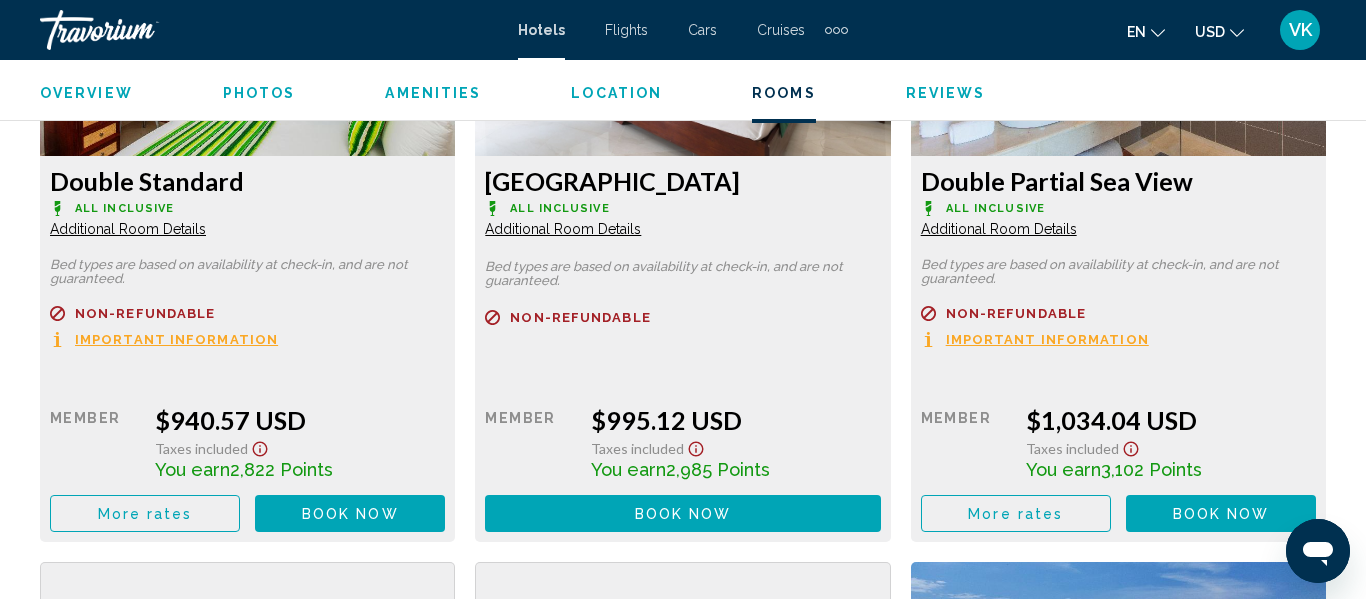 click on "Important Information" at bounding box center [176, 339] 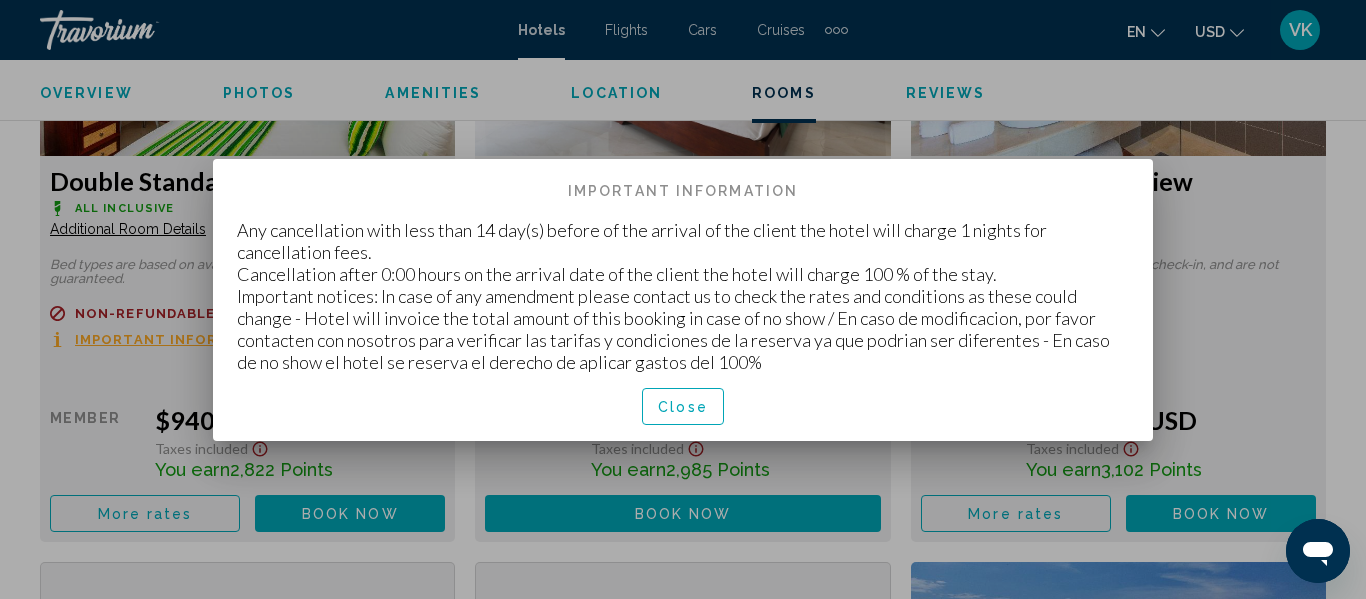 scroll, scrollTop: 0, scrollLeft: 0, axis: both 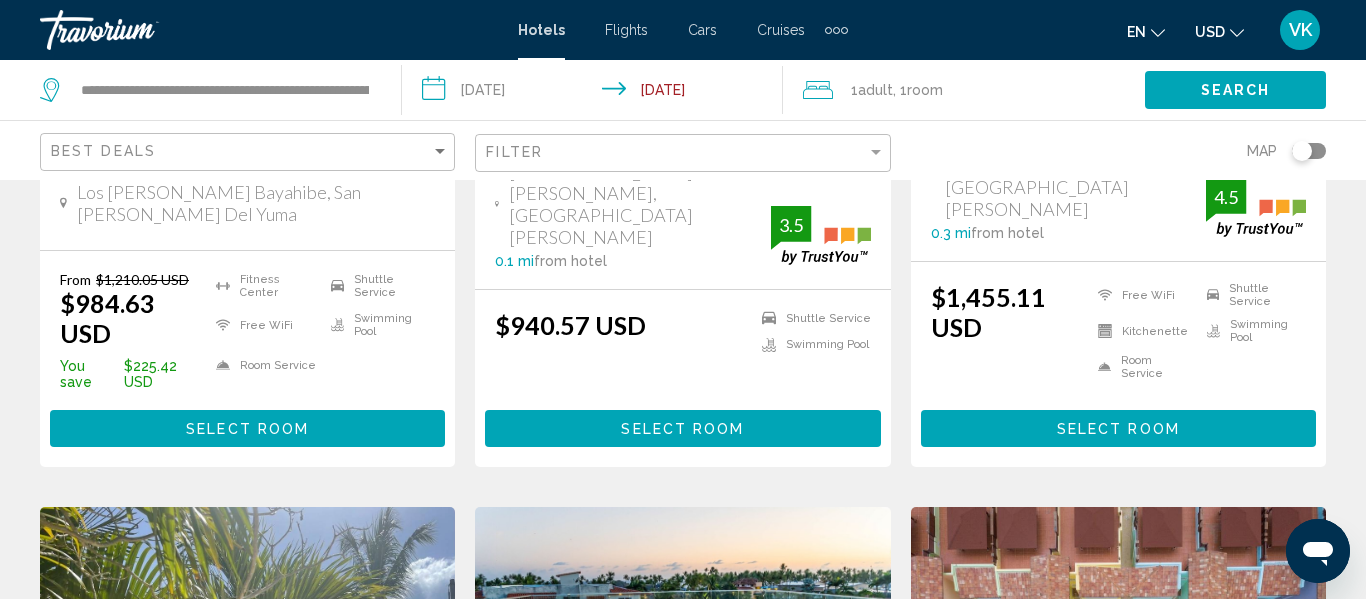 click on "Select Room" at bounding box center (247, 429) 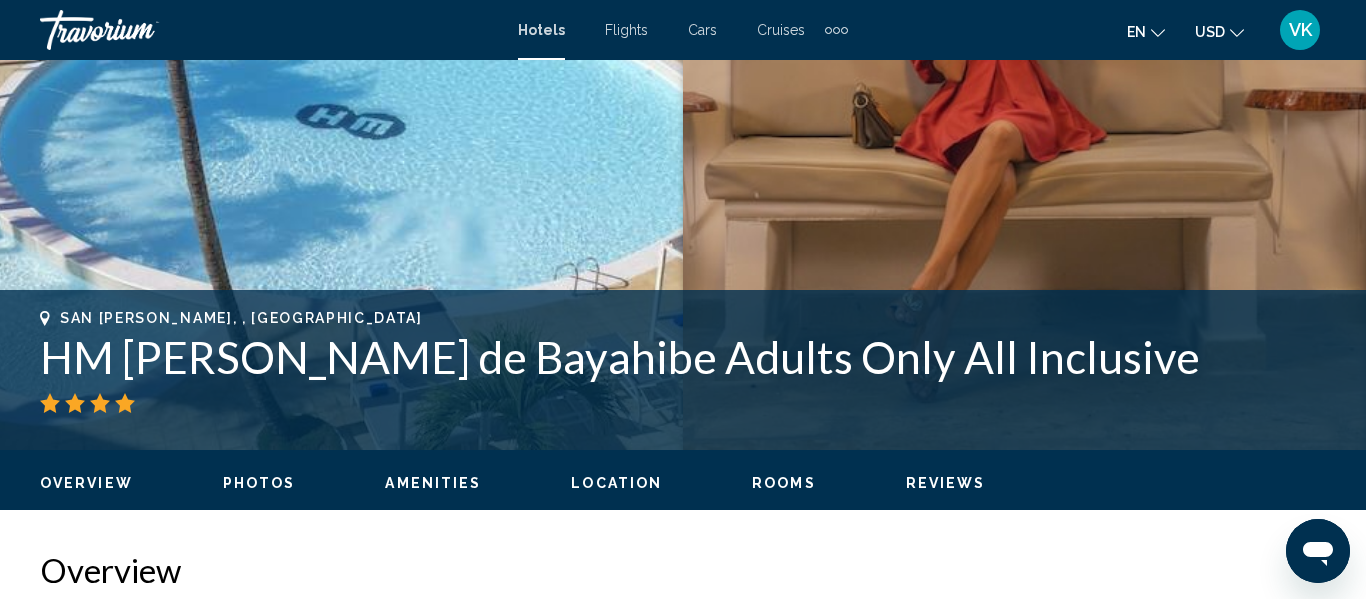 scroll, scrollTop: 236, scrollLeft: 0, axis: vertical 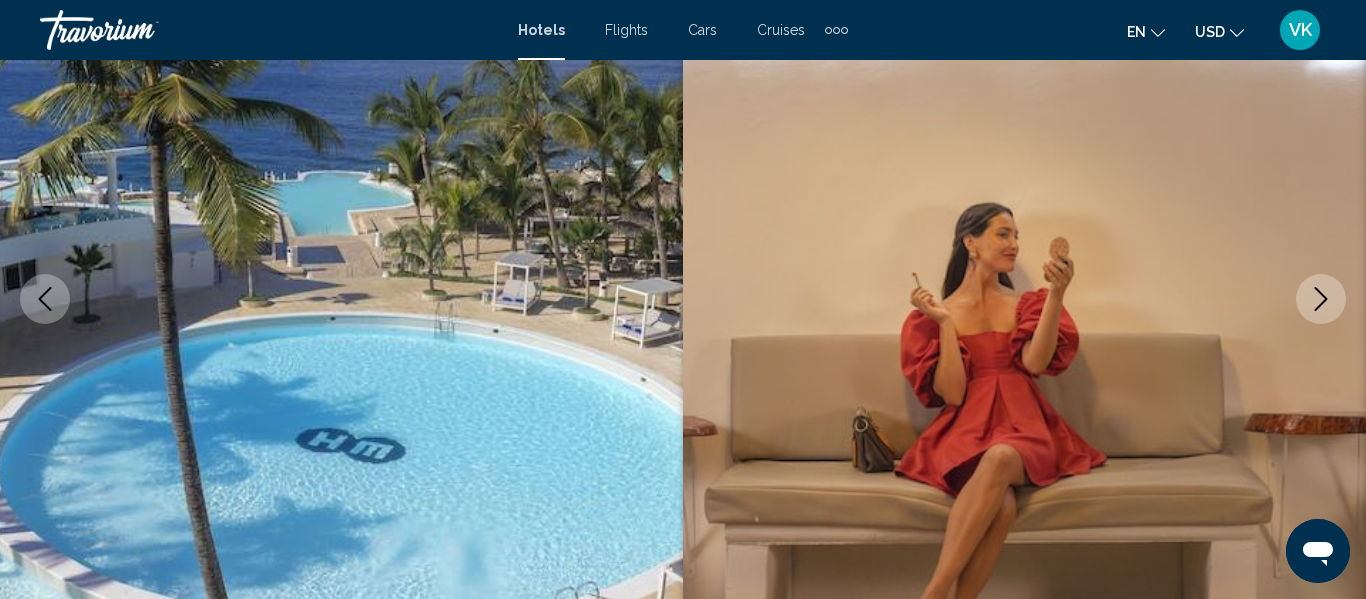 type 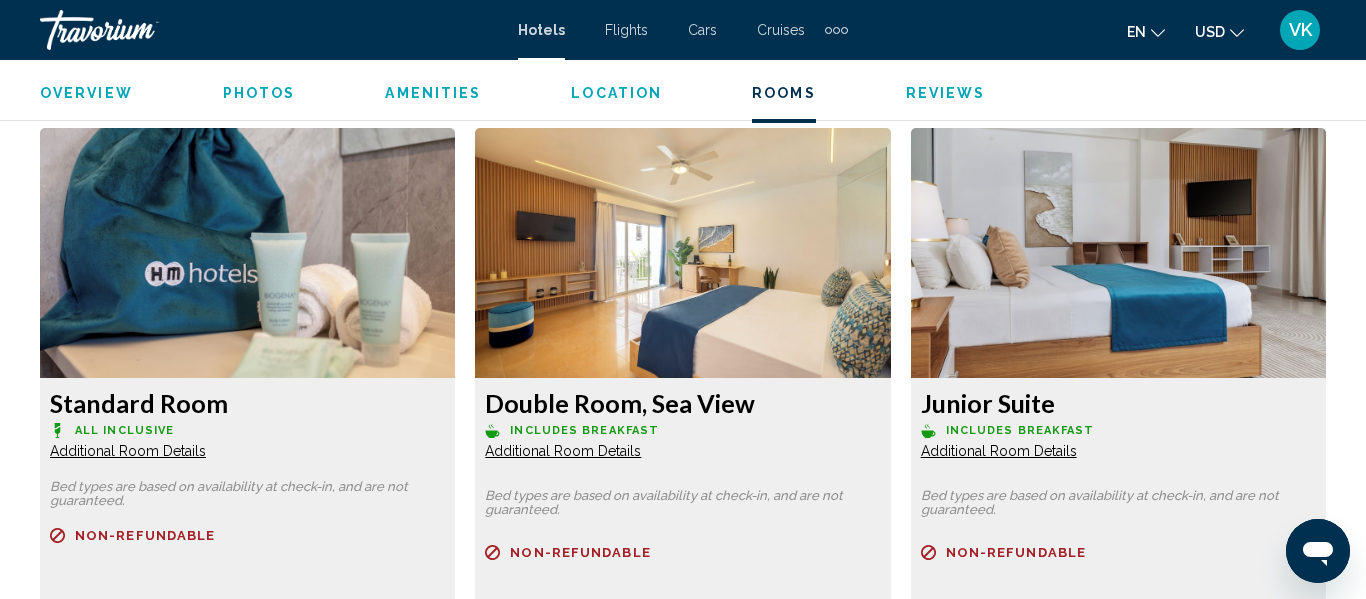 scroll, scrollTop: 3796, scrollLeft: 0, axis: vertical 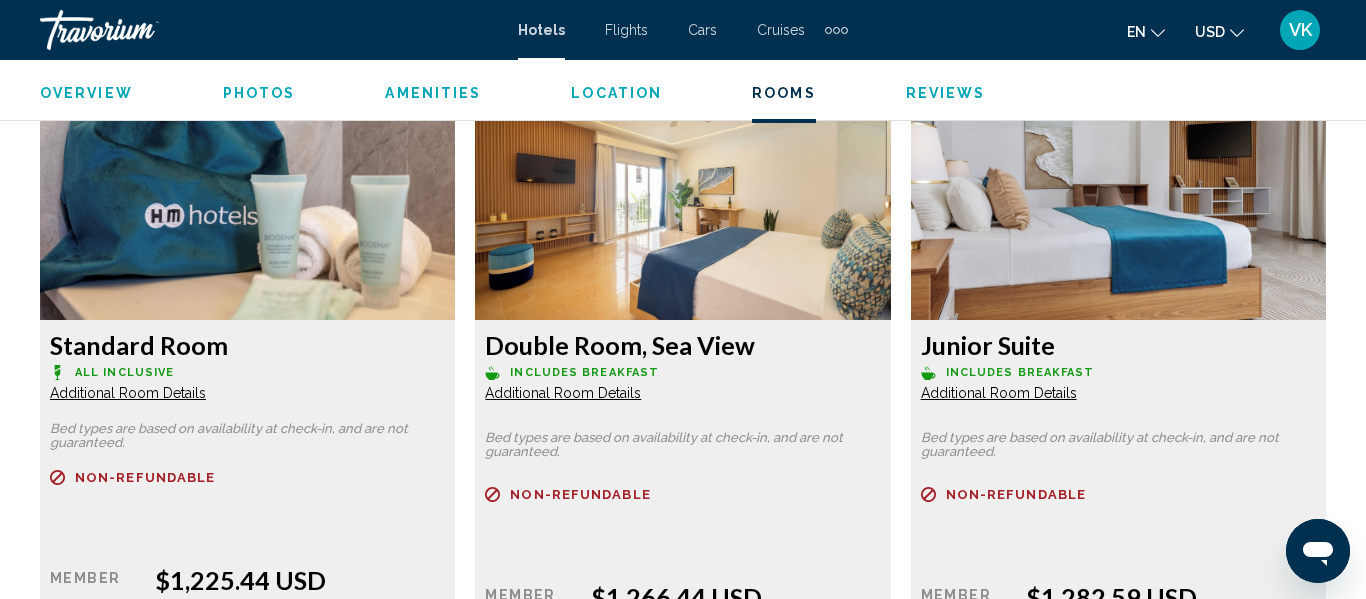 click on "Additional Room Details" at bounding box center (128, -291) 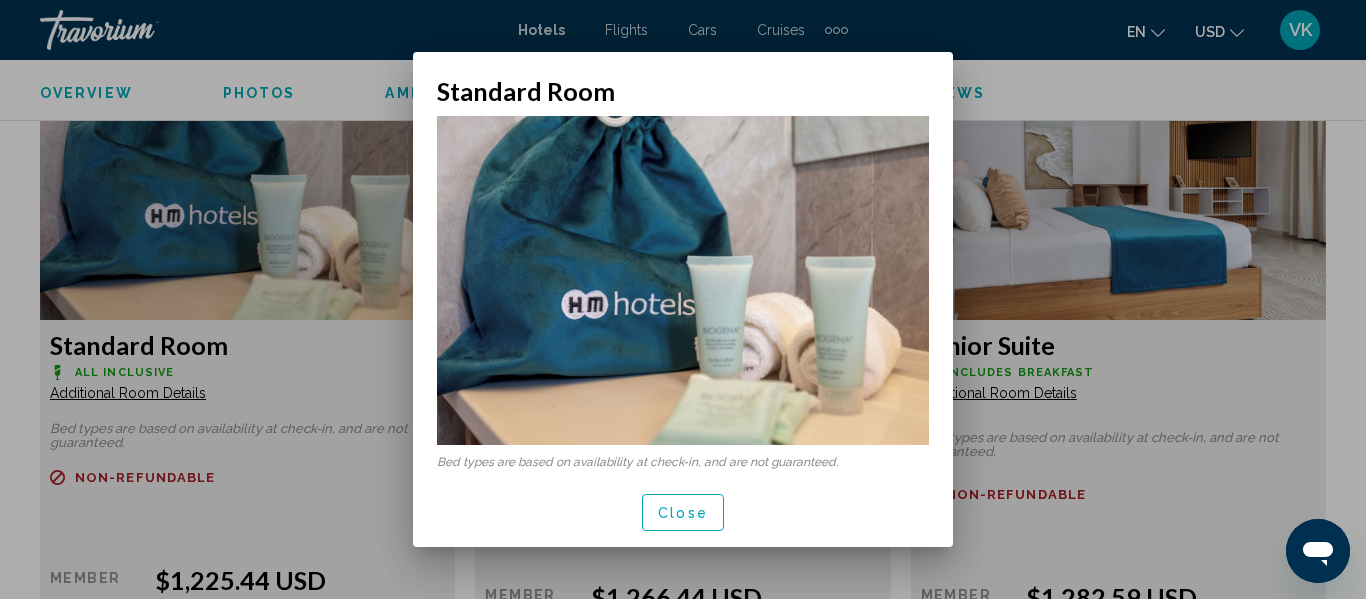 scroll, scrollTop: 0, scrollLeft: 0, axis: both 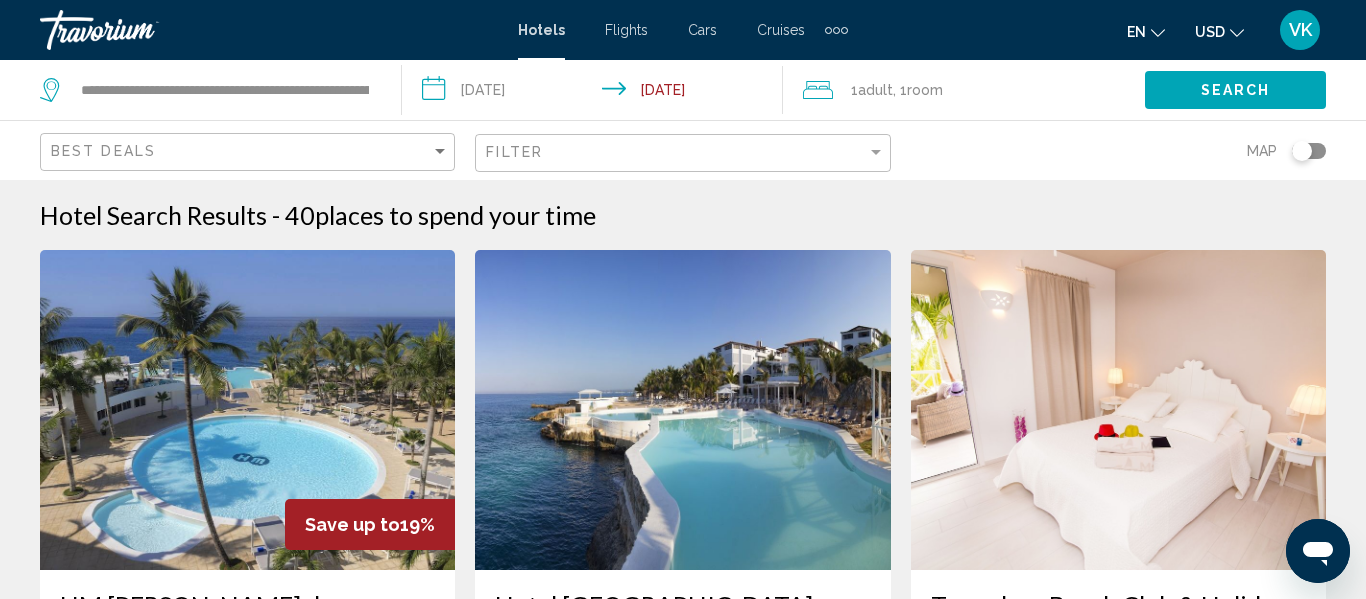 click on "Adult" 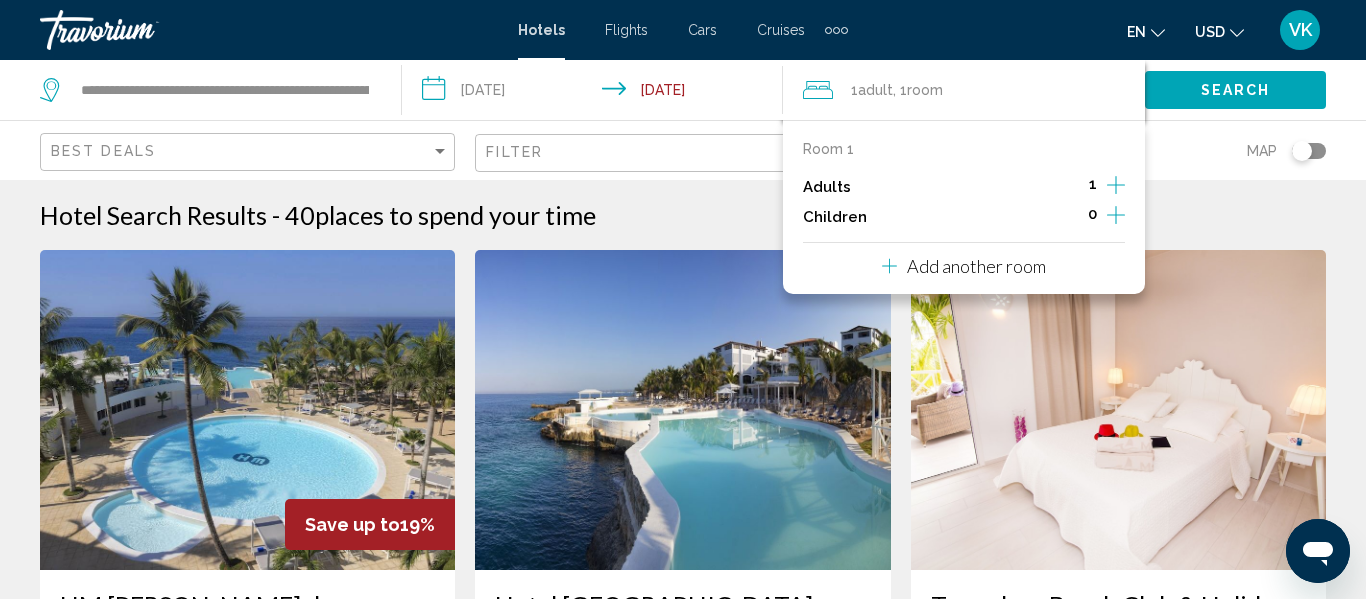 click 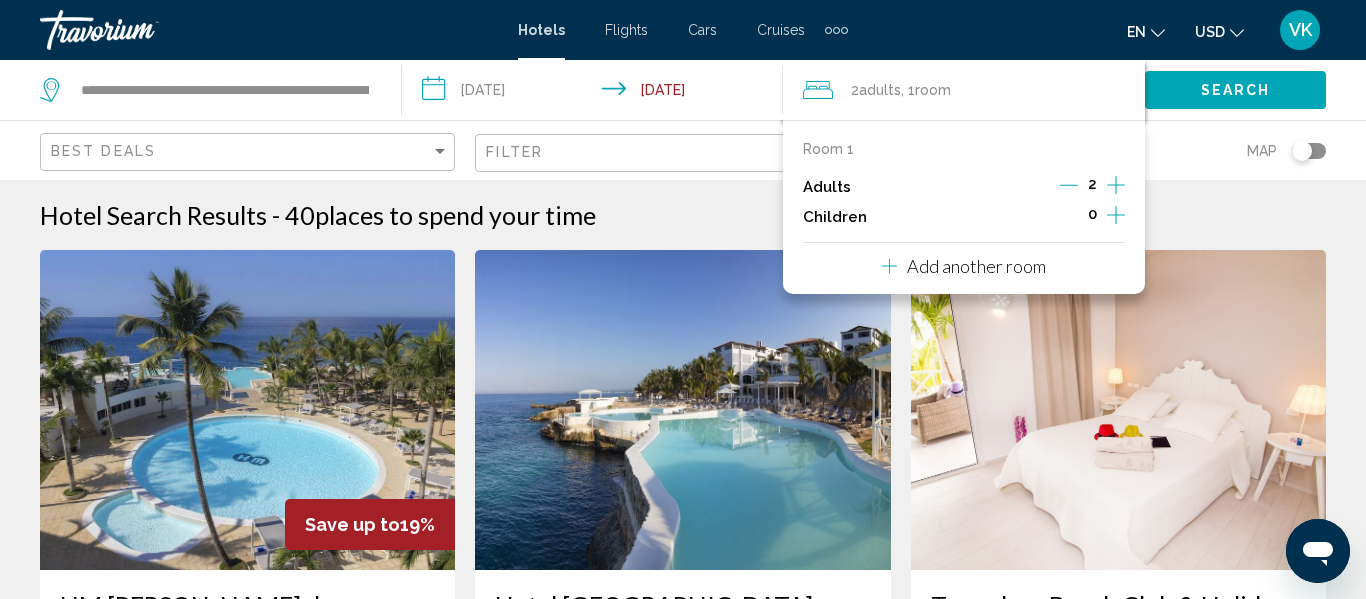 click on "Search" 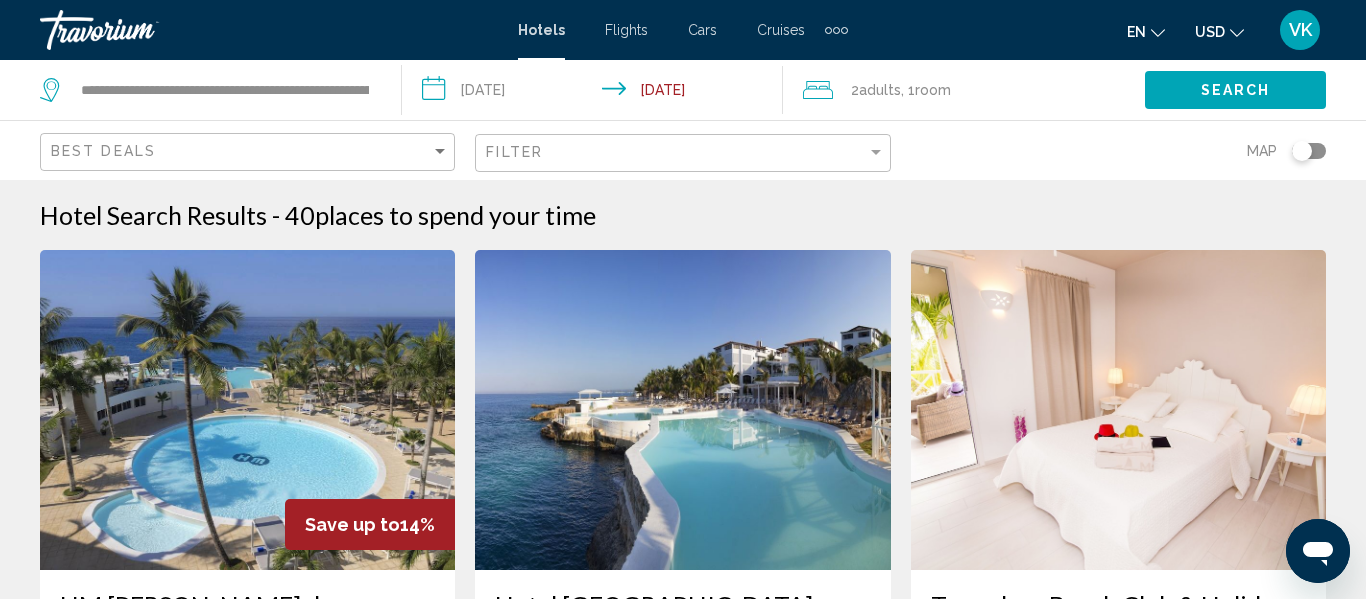 type 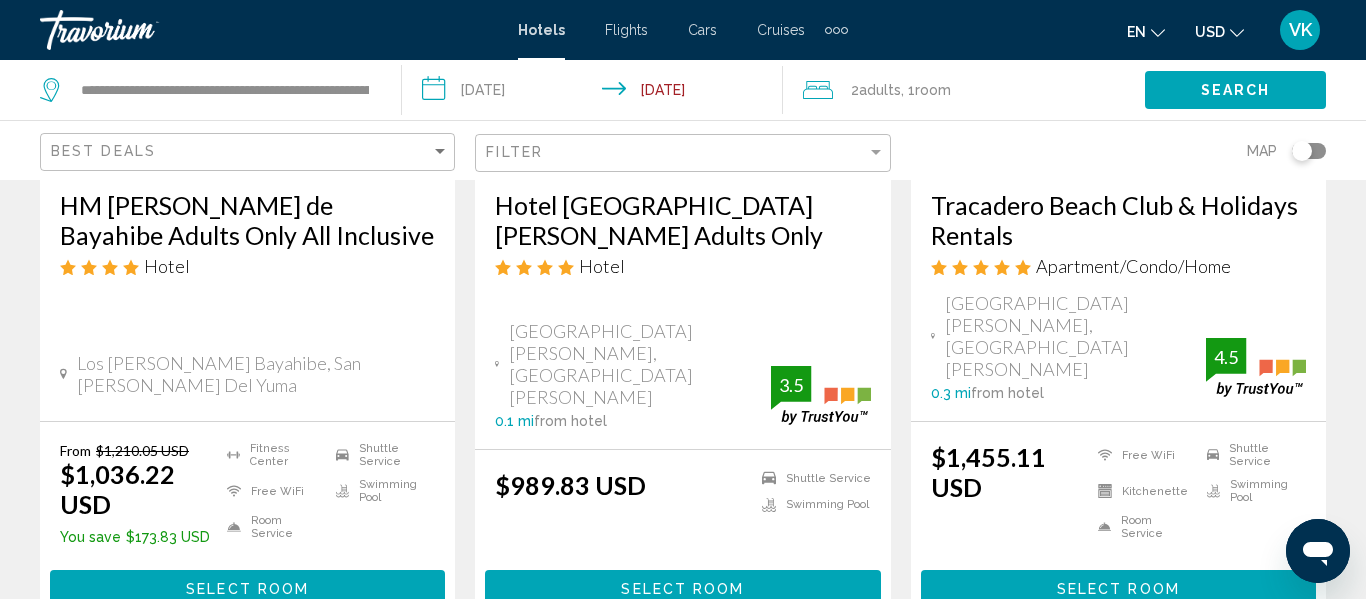 scroll, scrollTop: 440, scrollLeft: 0, axis: vertical 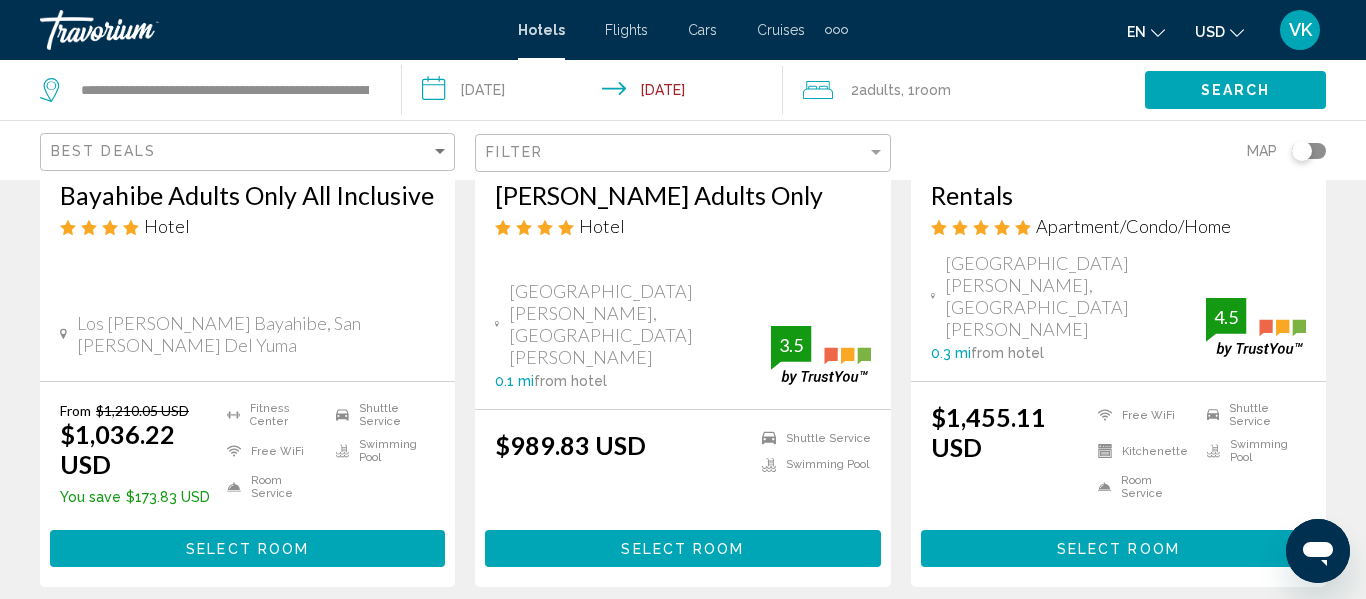 click on "Select Room" at bounding box center [247, 549] 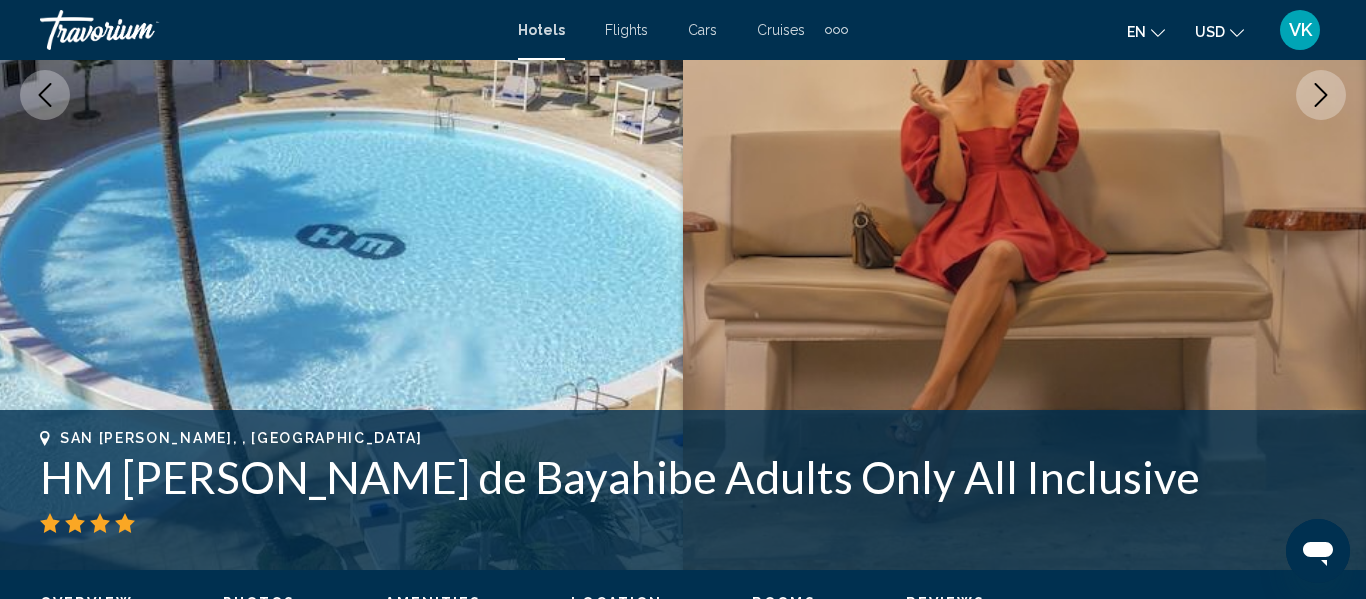 scroll, scrollTop: 236, scrollLeft: 0, axis: vertical 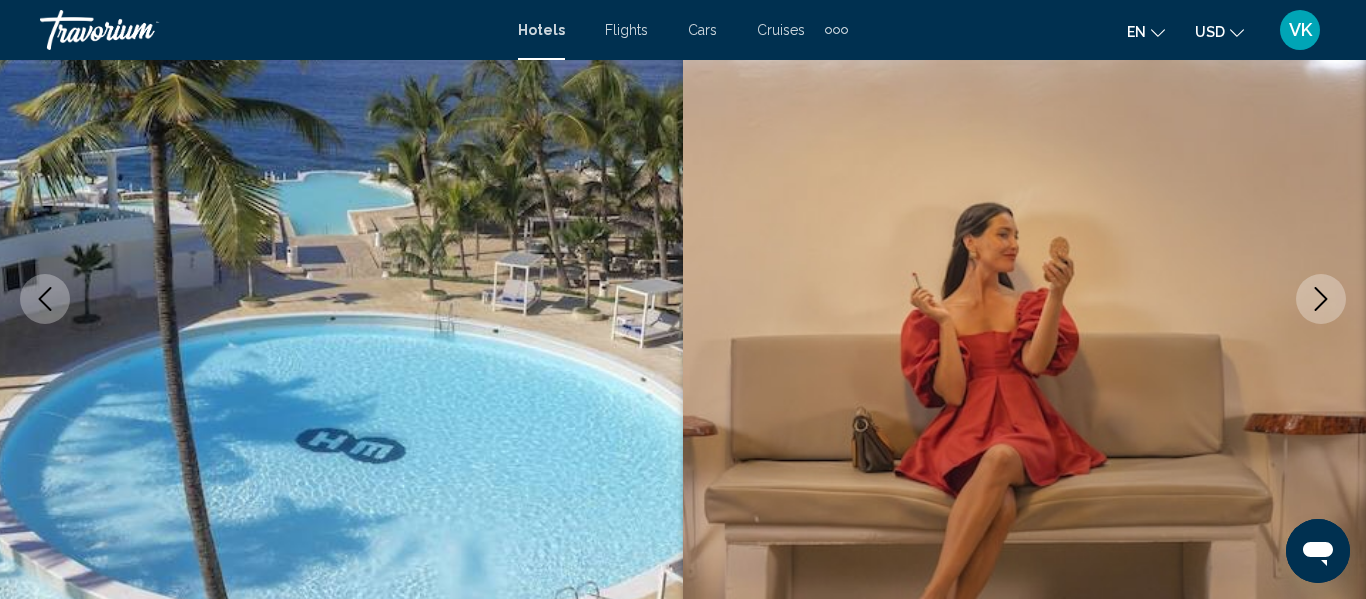 type 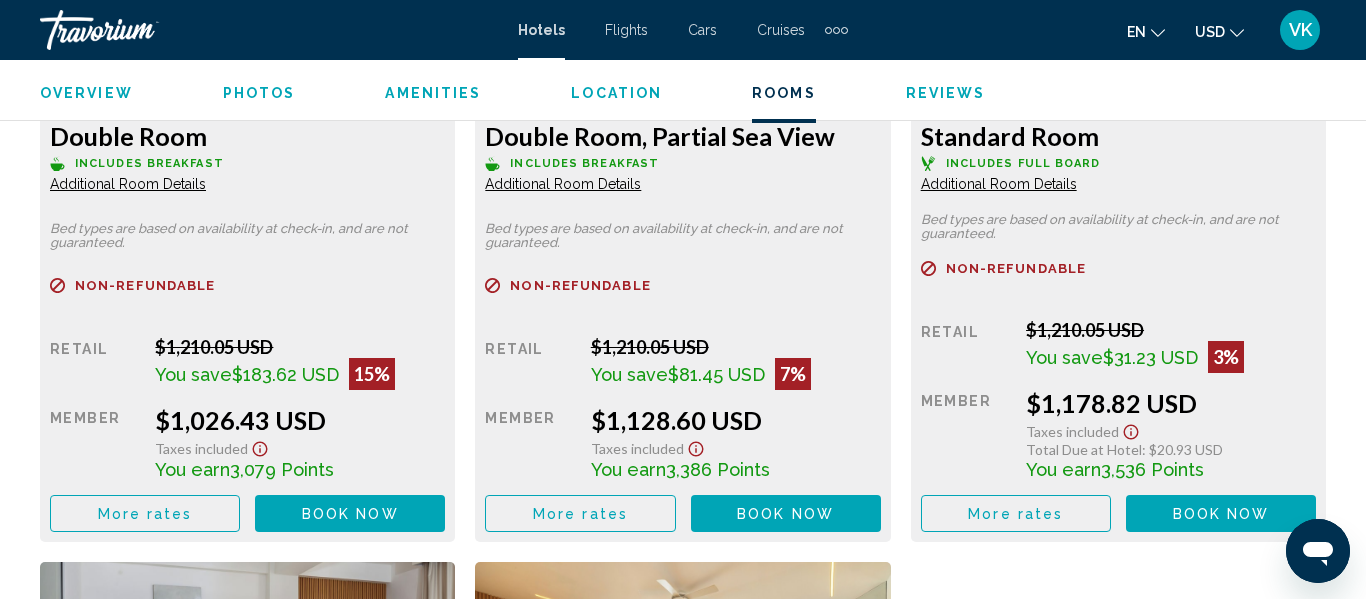 scroll, scrollTop: 3316, scrollLeft: 0, axis: vertical 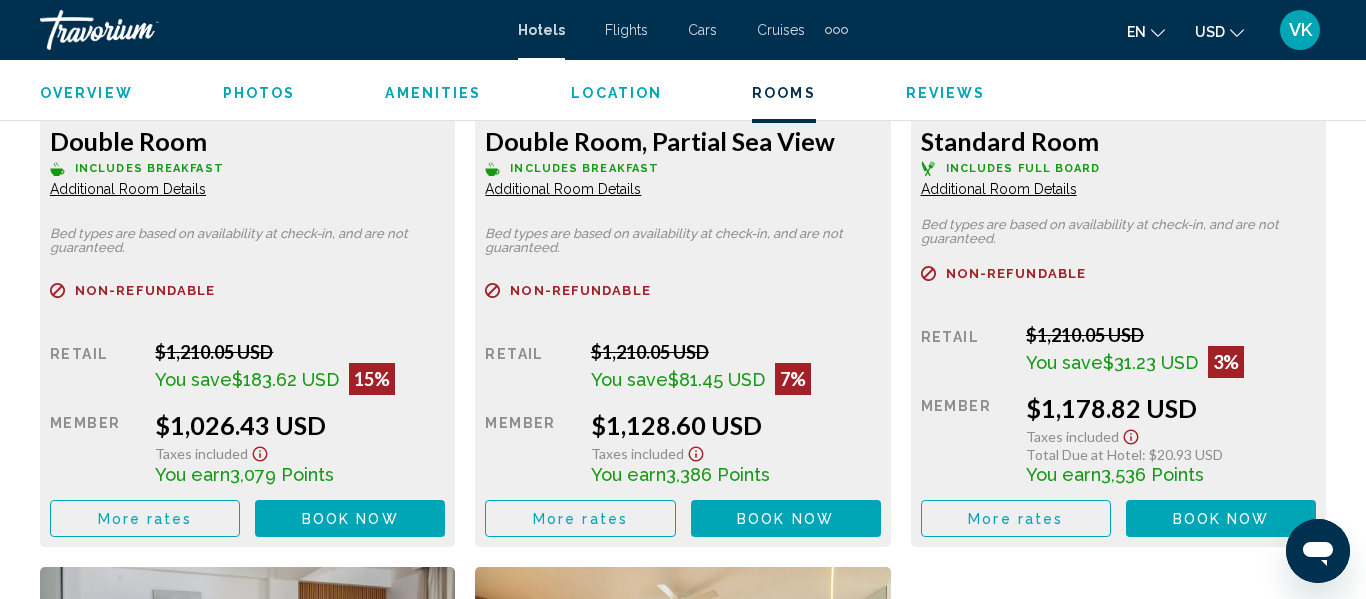 click on "More rates" at bounding box center [145, 519] 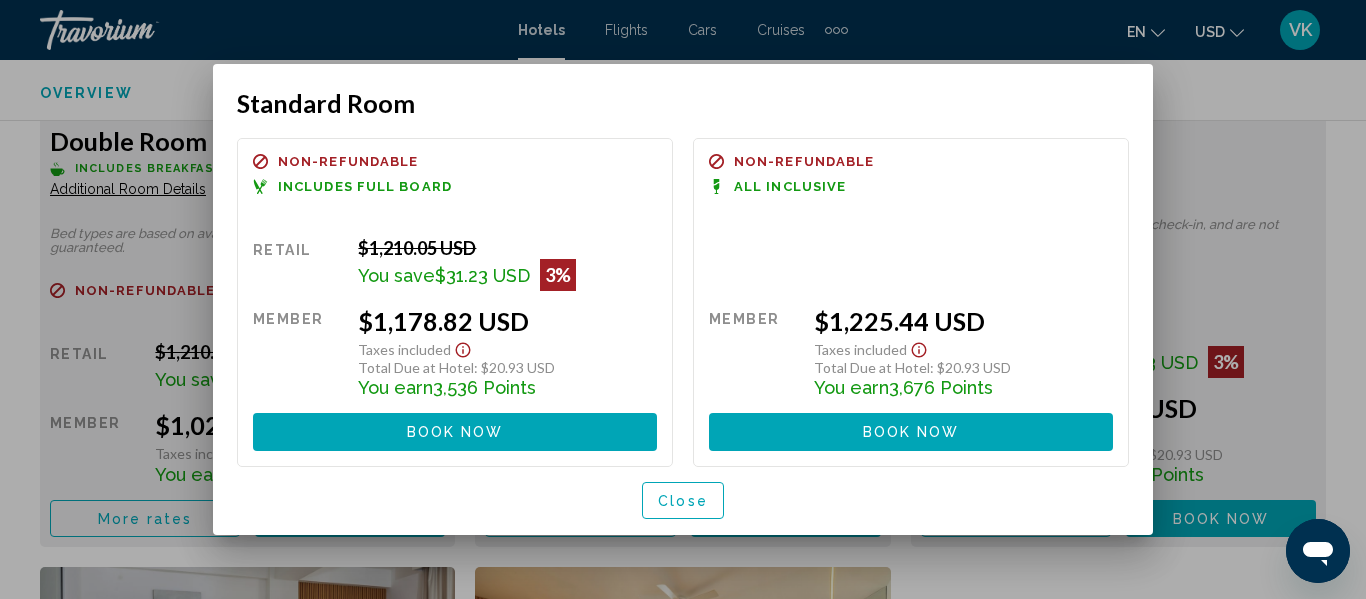scroll, scrollTop: 0, scrollLeft: 0, axis: both 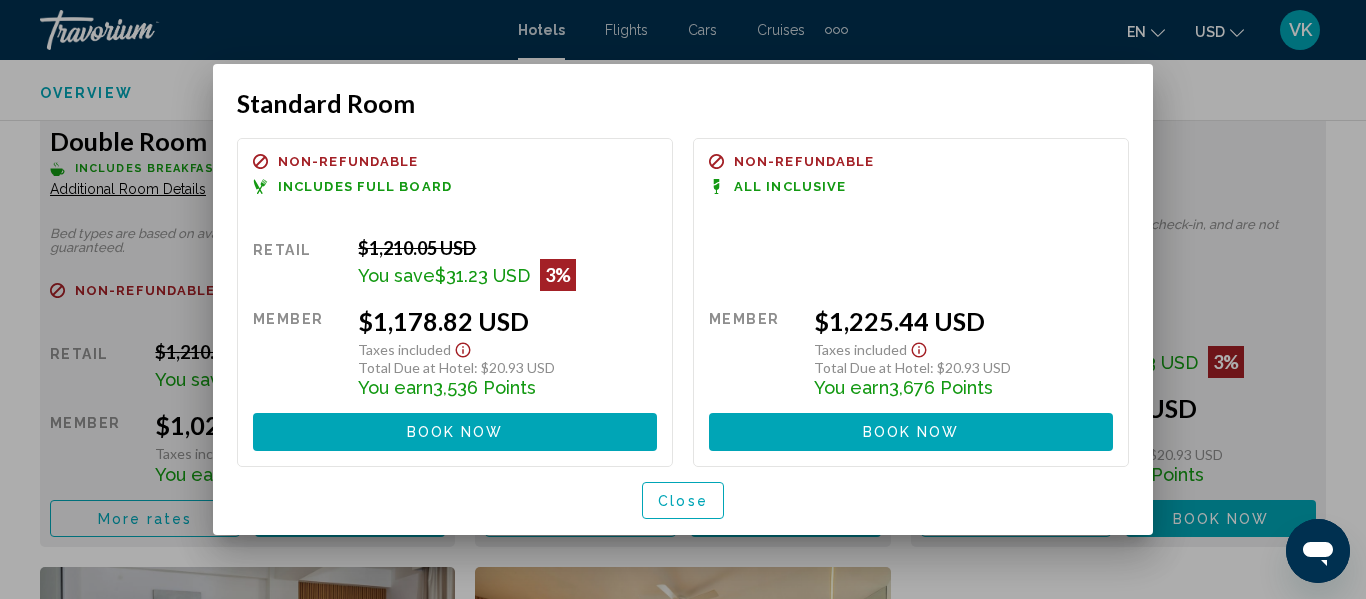 click on "Close" at bounding box center (683, 501) 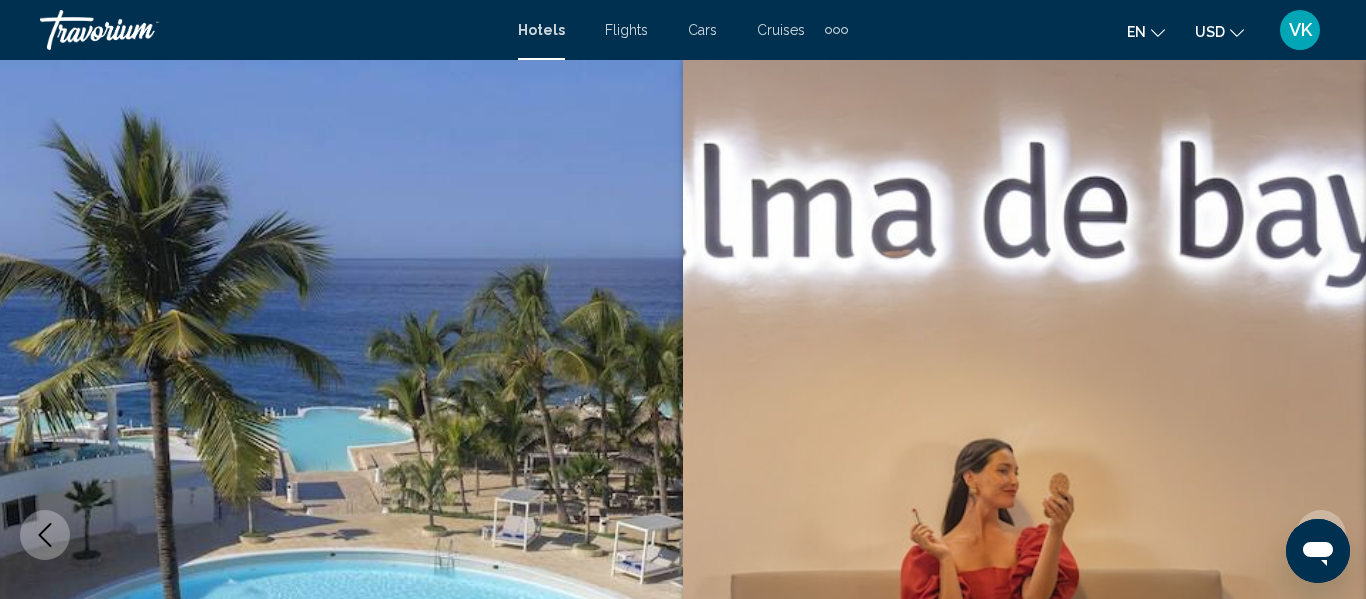 scroll, scrollTop: 3316, scrollLeft: 0, axis: vertical 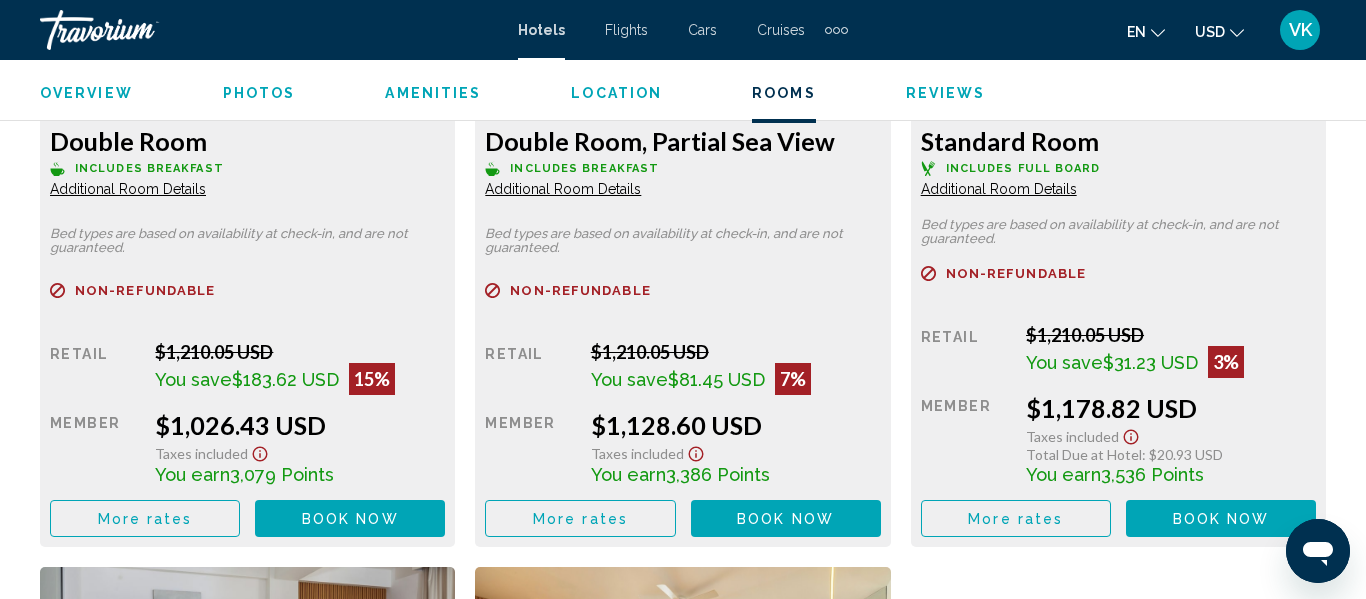 click on "More rates" at bounding box center (145, 519) 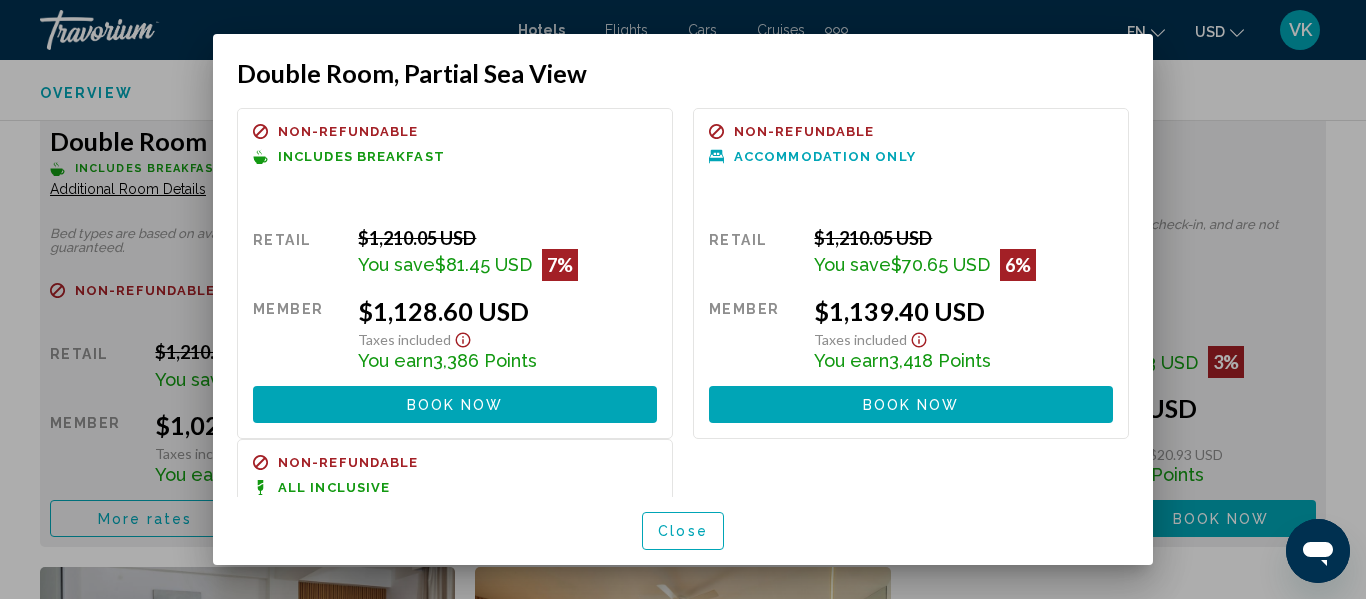 scroll, scrollTop: 0, scrollLeft: 0, axis: both 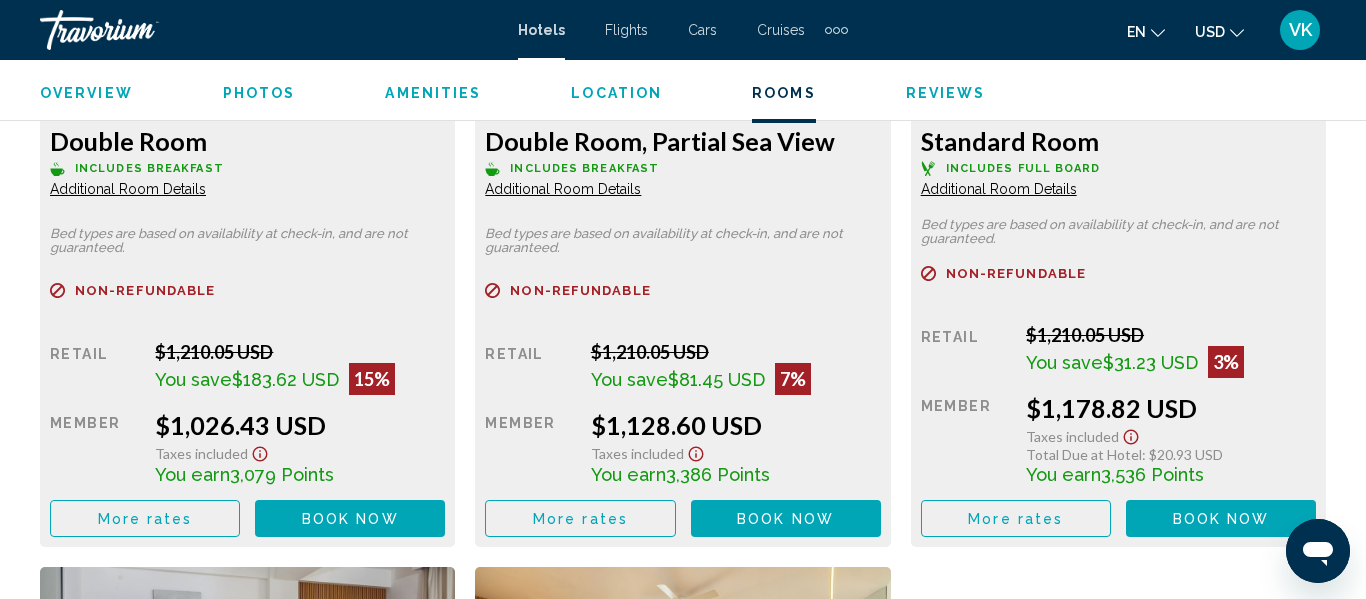 click on "More rates" at bounding box center [145, 519] 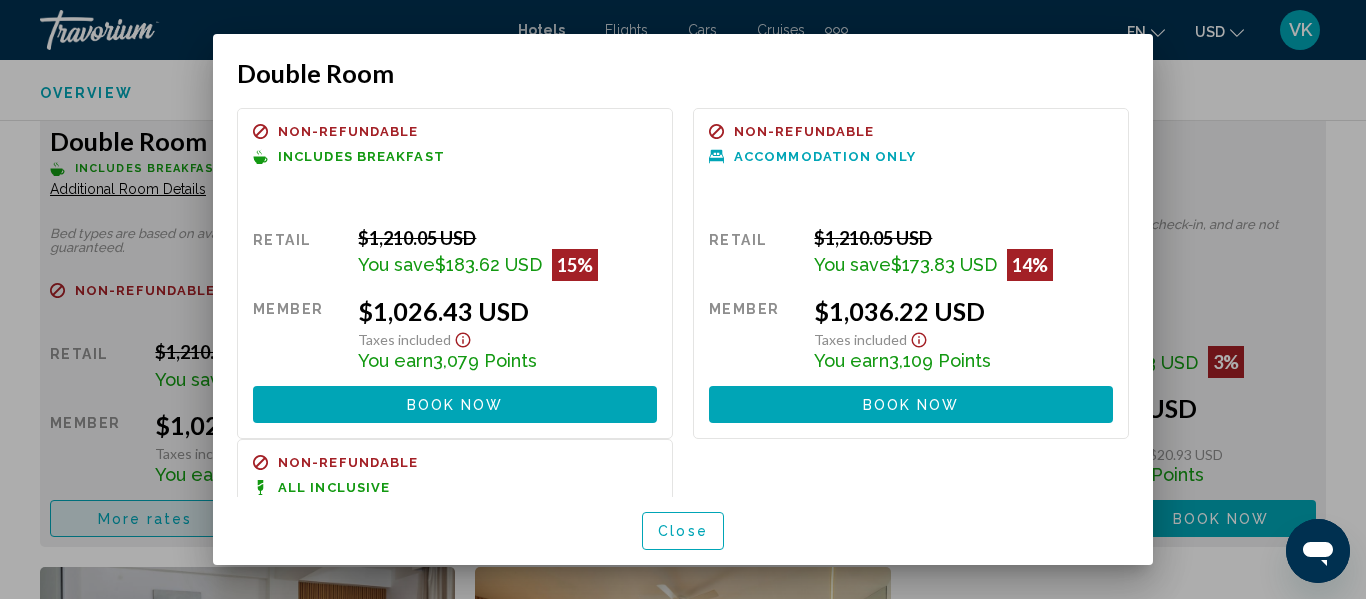 scroll, scrollTop: 0, scrollLeft: 0, axis: both 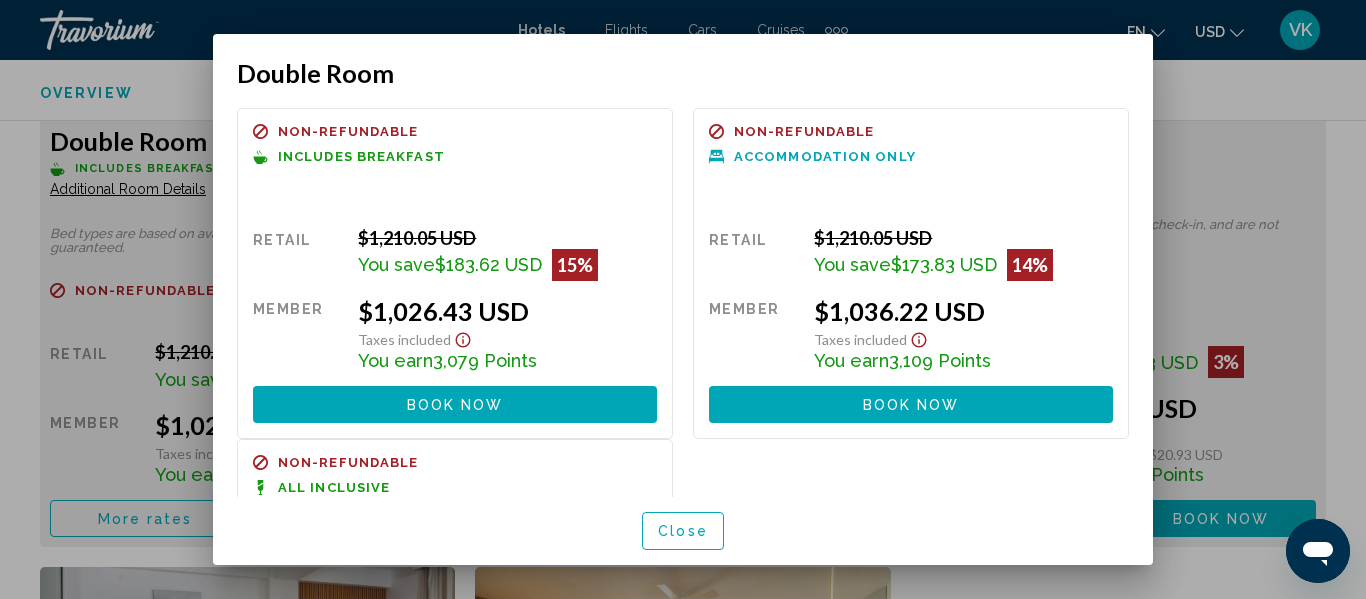 click on "Close" at bounding box center [683, 530] 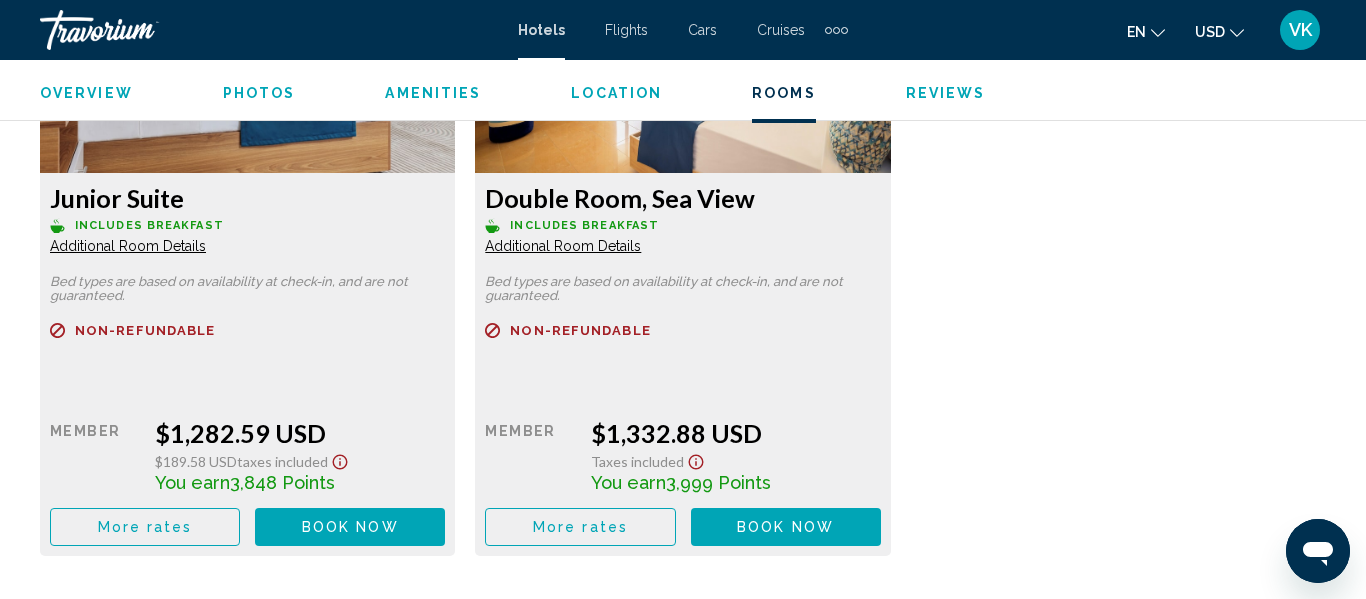 scroll, scrollTop: 3956, scrollLeft: 0, axis: vertical 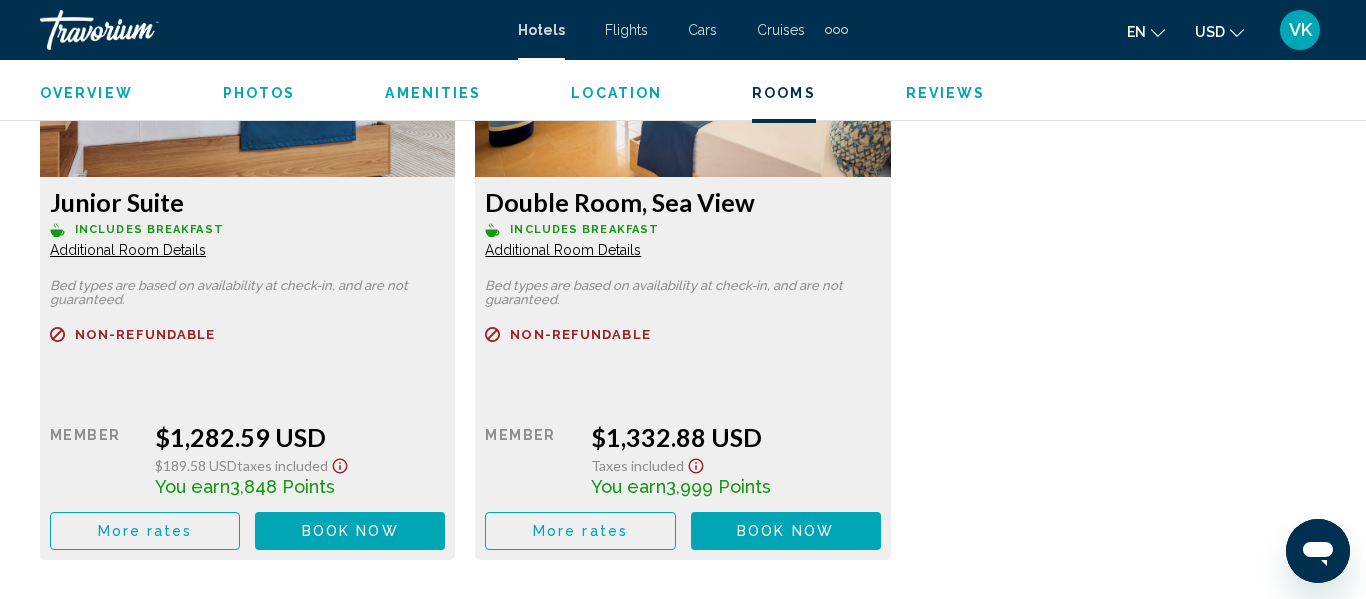 click on "More rates" at bounding box center (145, -121) 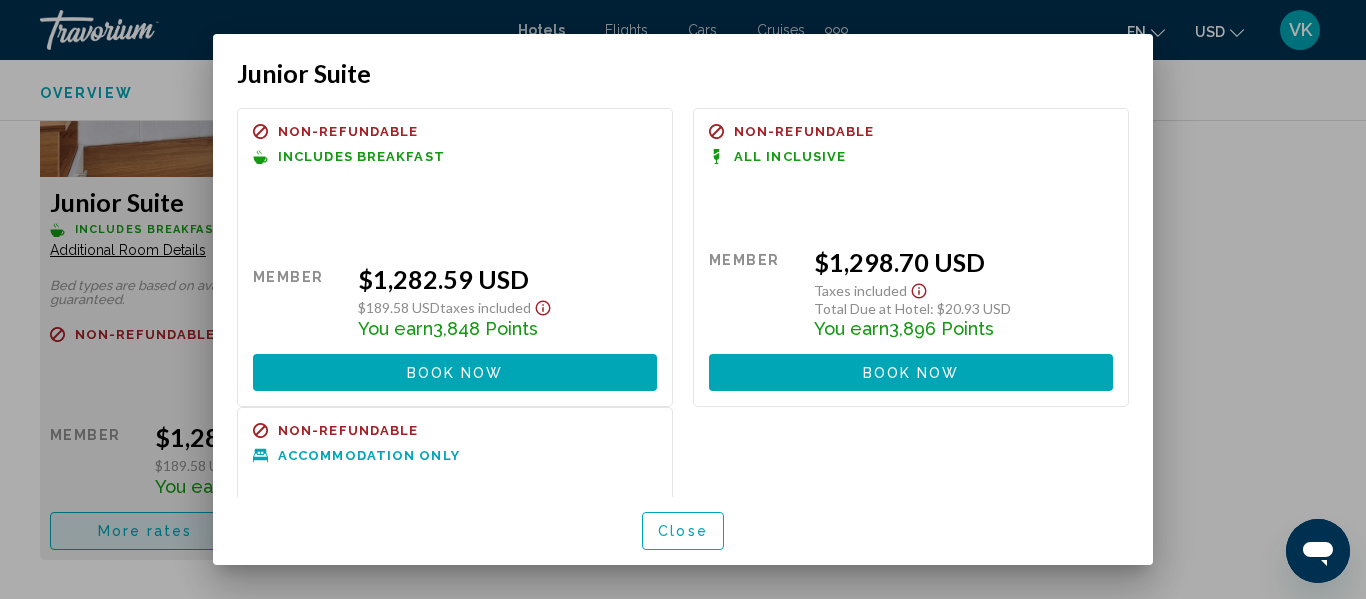 scroll, scrollTop: 0, scrollLeft: 0, axis: both 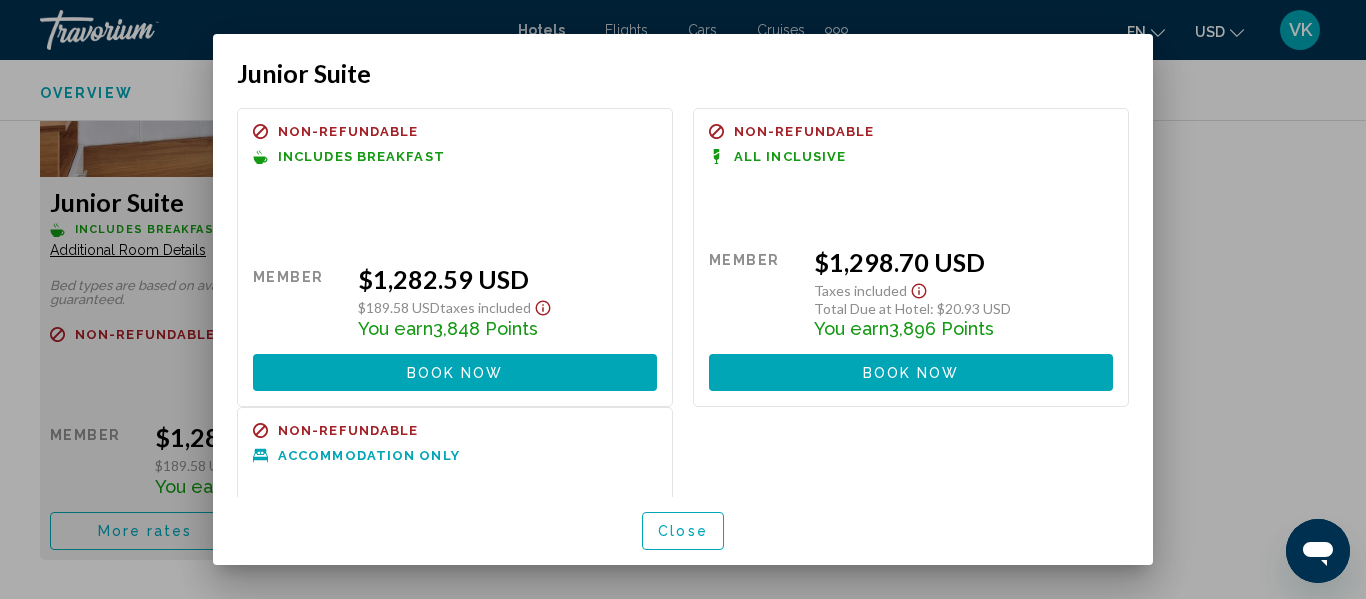 click on "Book now" at bounding box center (911, 373) 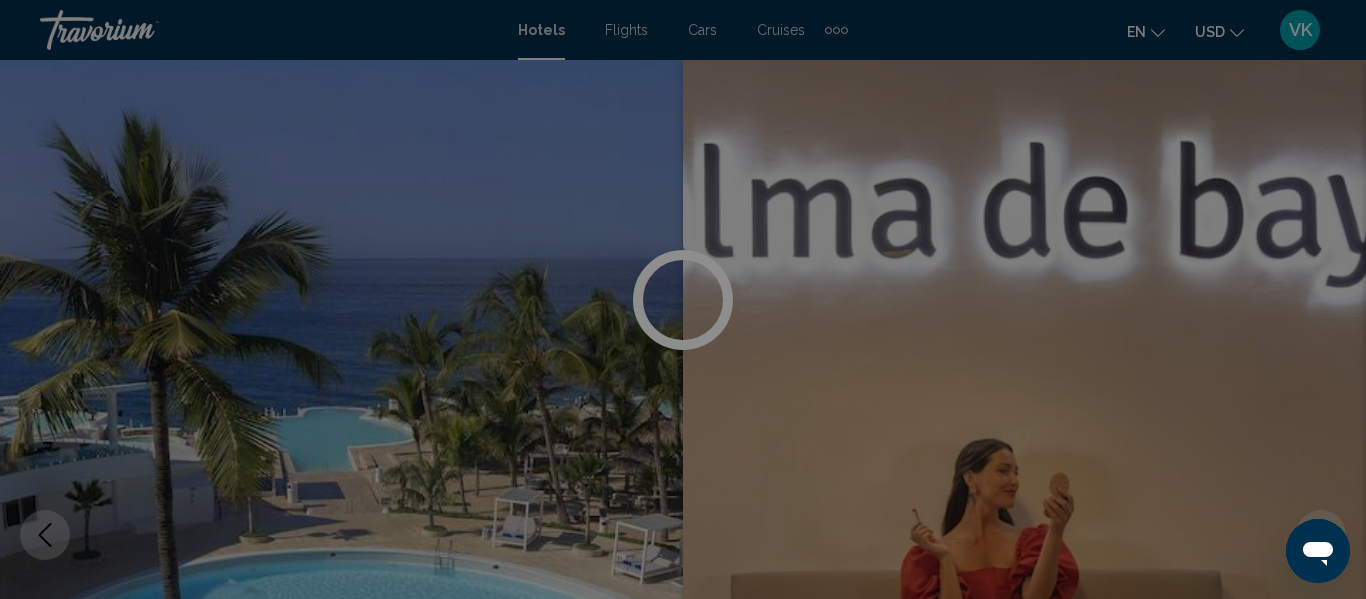 scroll, scrollTop: 3956, scrollLeft: 0, axis: vertical 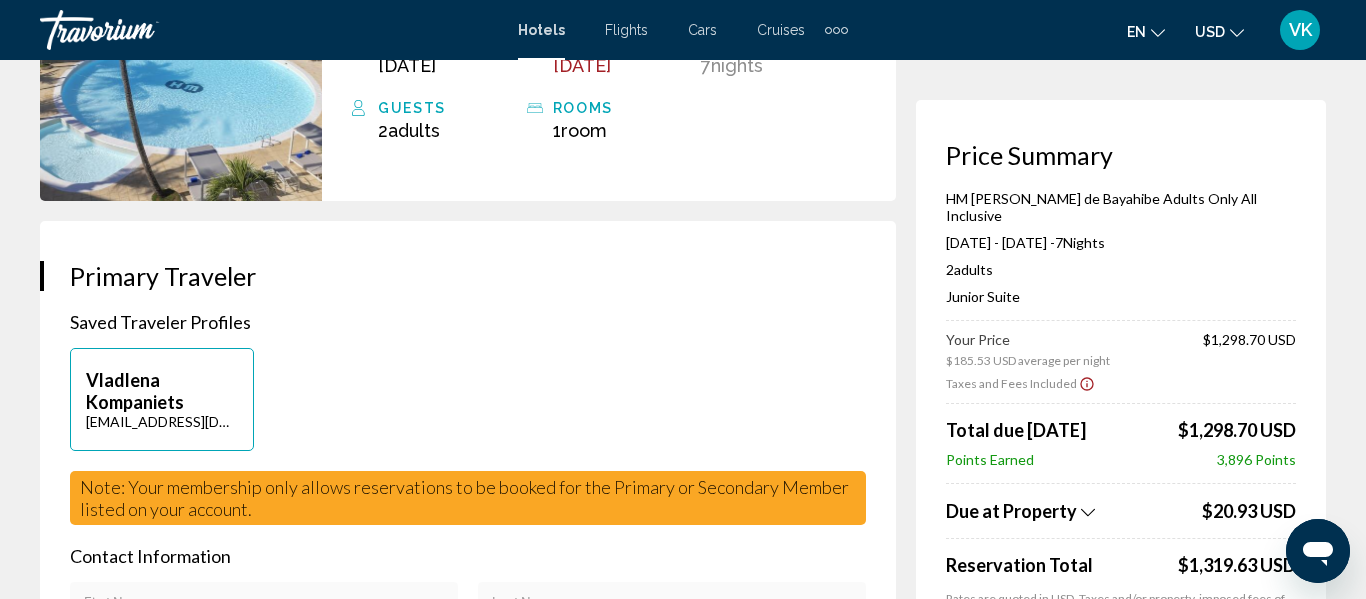 click on "Hotel Booking Price Summary HM Alma de Bayahibe Adults Only All Inclusive  Jul 7, 2025 - Jul 14, 2025 -  7  Night Nights 2  Adult Adults , 0  Child Children  ( ages   )   Junior Suite   Your Price  $185.53 USD average per night  $1,298.70 USD  Taxes and Fees Included
Total due today  $1,298.70 USD   Points Earned  3,896  Points  Due at Property
$20.93 USD Reservation Total  $1,319.63 USD  Rates are quoted in USD. Taxes and/or property-imposed fees of $20.93 USD will be collected by the property in DOP (1,252.23 DOP in original currency). Taxes and/or fees due at the property are based on current exchange rates, which may vary at the time of travel. Additional fees not listed here may be collected by the property at time of check-in. Please refer to the Important Information or Hotel & Room Rules for additional information. Redeem  Points 0 1,030 0
7  2" at bounding box center (683, 1604) 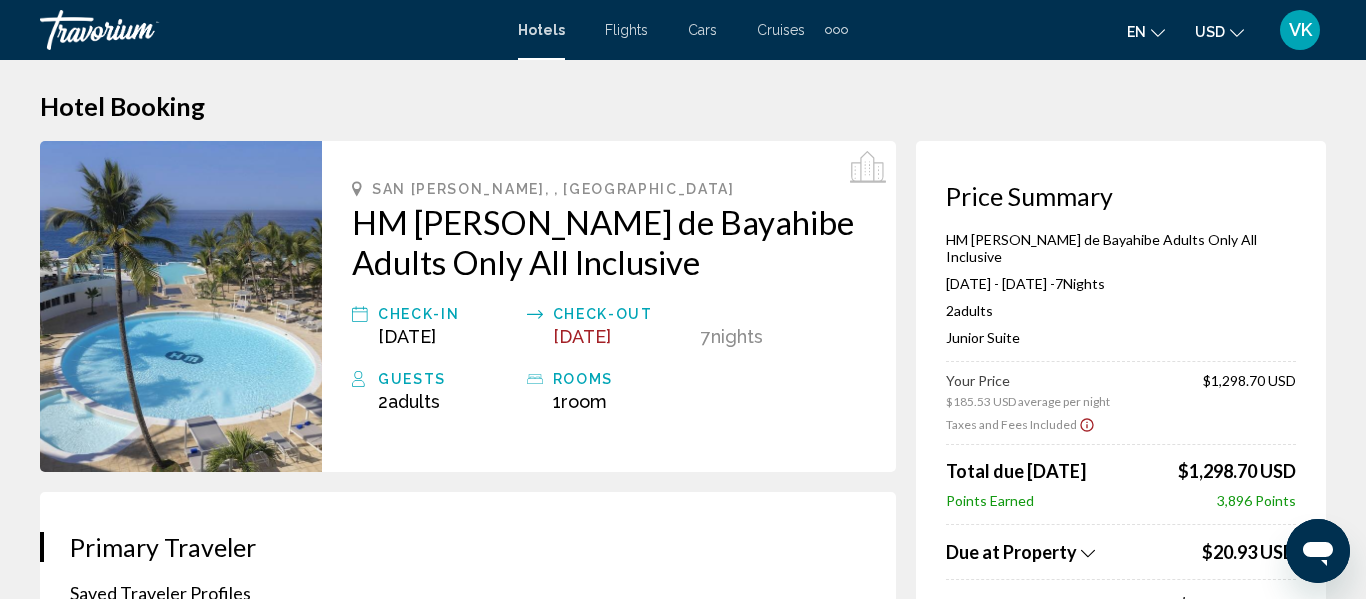 scroll, scrollTop: 0, scrollLeft: 0, axis: both 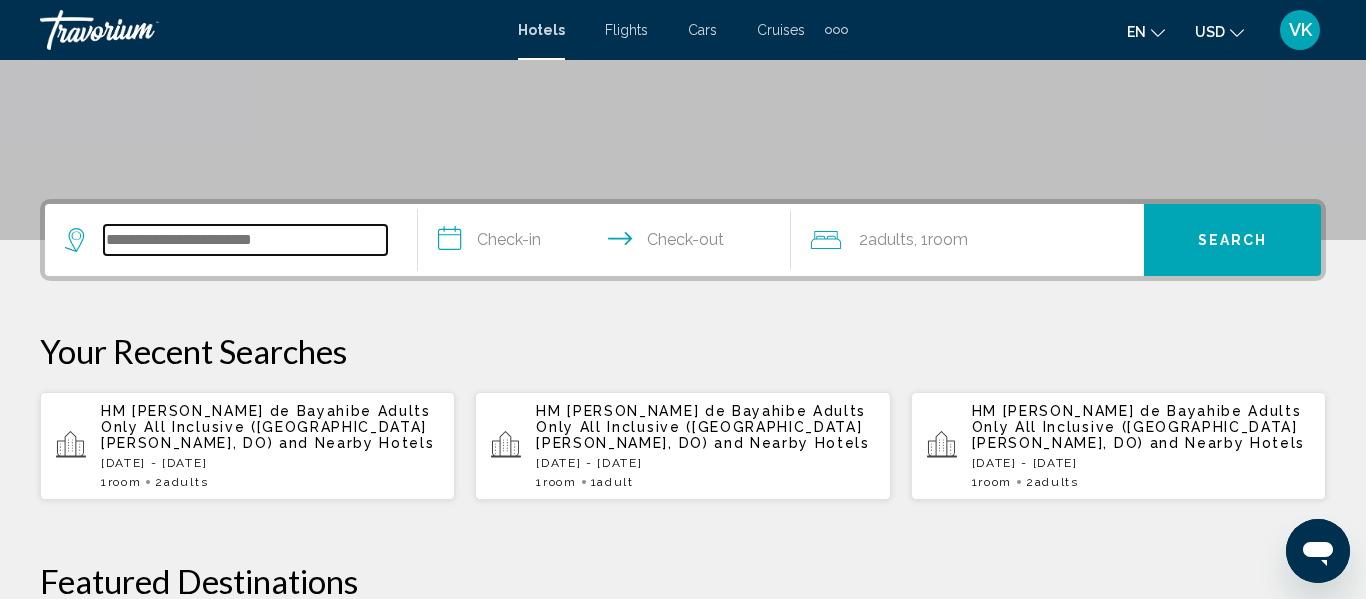 click at bounding box center [245, 240] 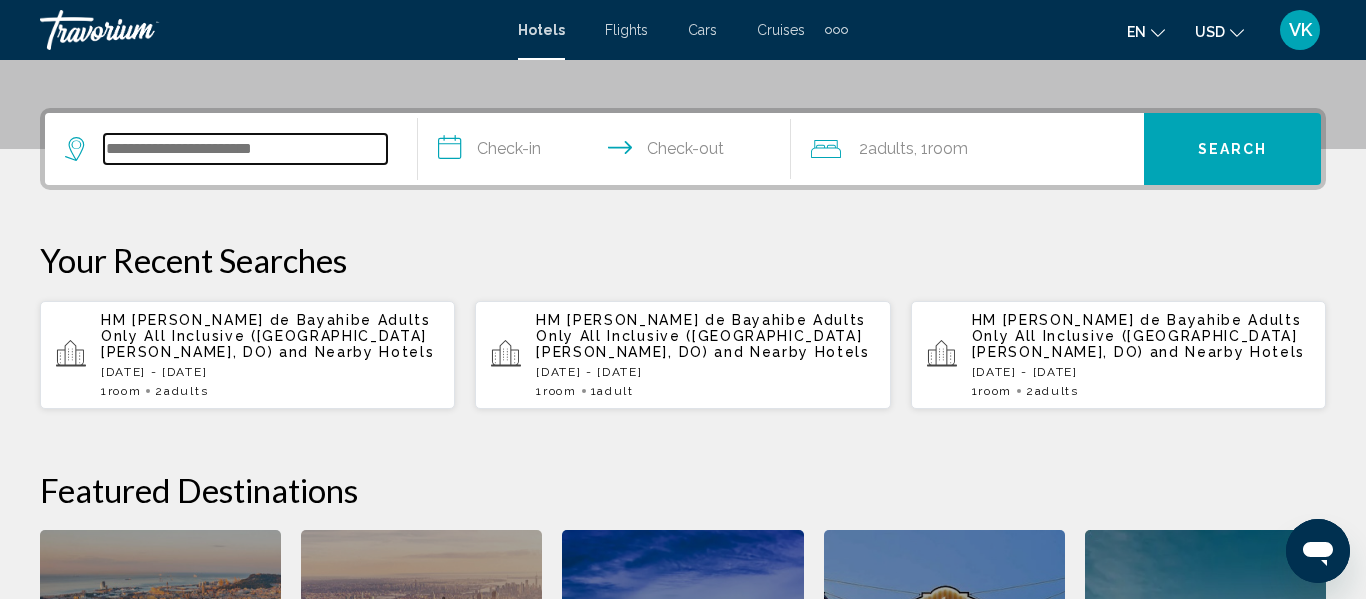 scroll, scrollTop: 494, scrollLeft: 0, axis: vertical 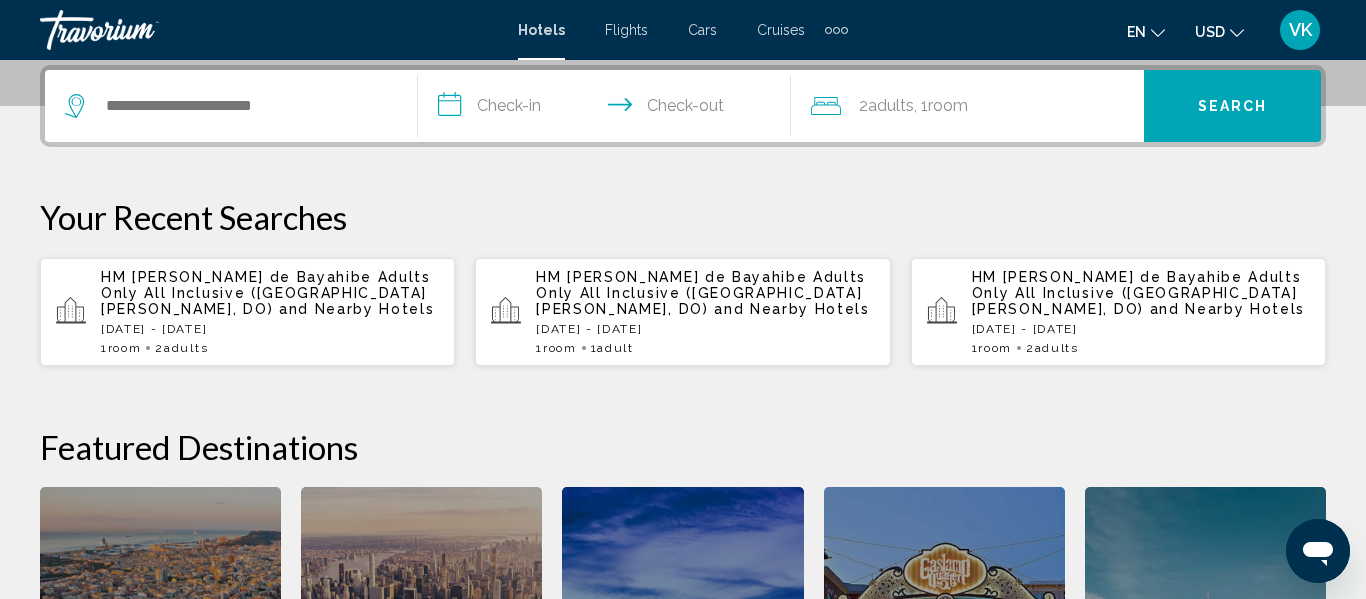 click on "HM [PERSON_NAME] de Bayahibe Adults Only All Inclusive ([GEOGRAPHIC_DATA][PERSON_NAME], DO)" at bounding box center [266, 293] 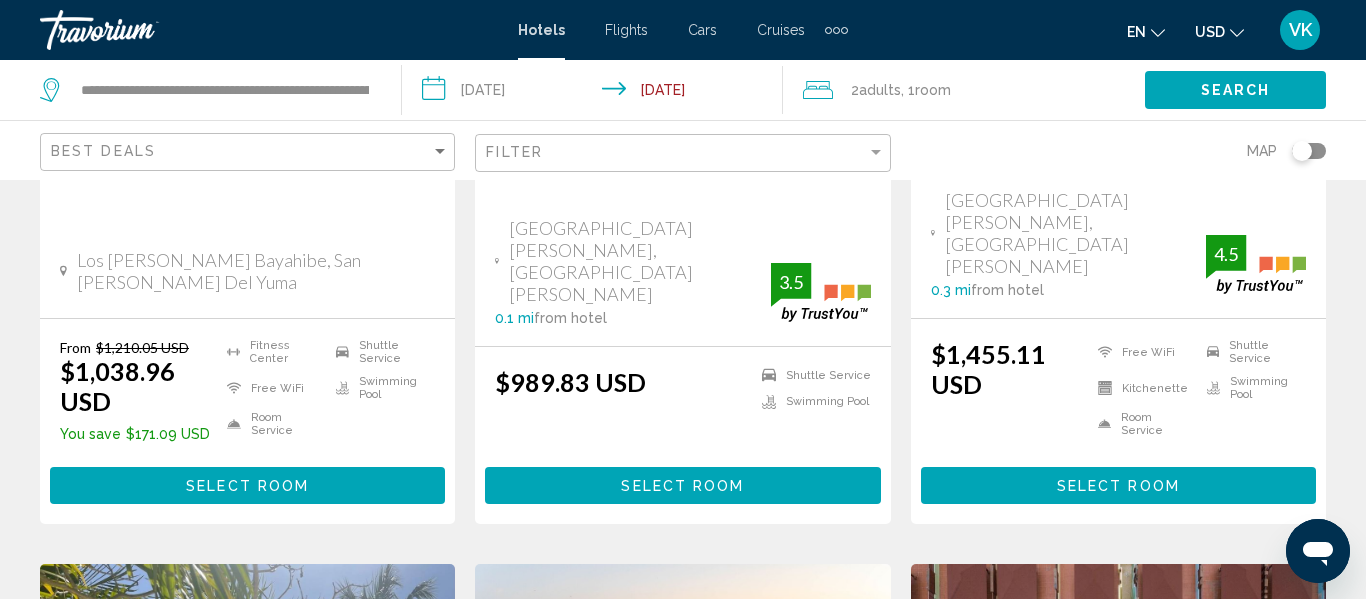 scroll, scrollTop: 560, scrollLeft: 0, axis: vertical 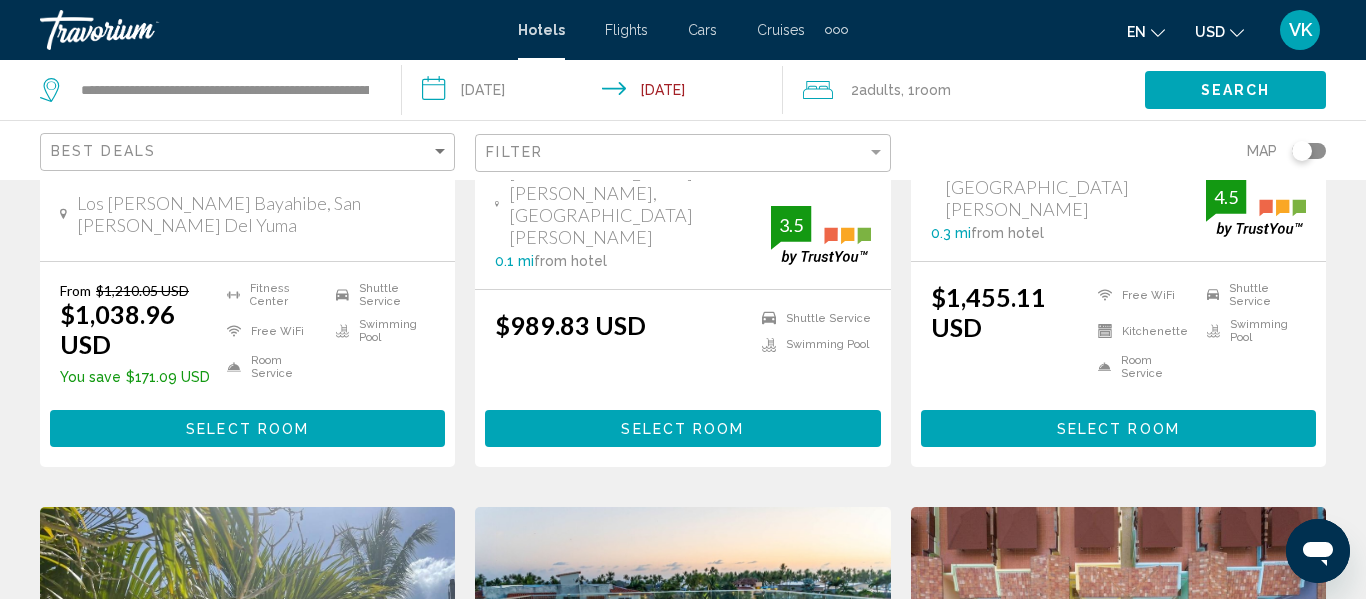 click on "Select Room" at bounding box center (247, 429) 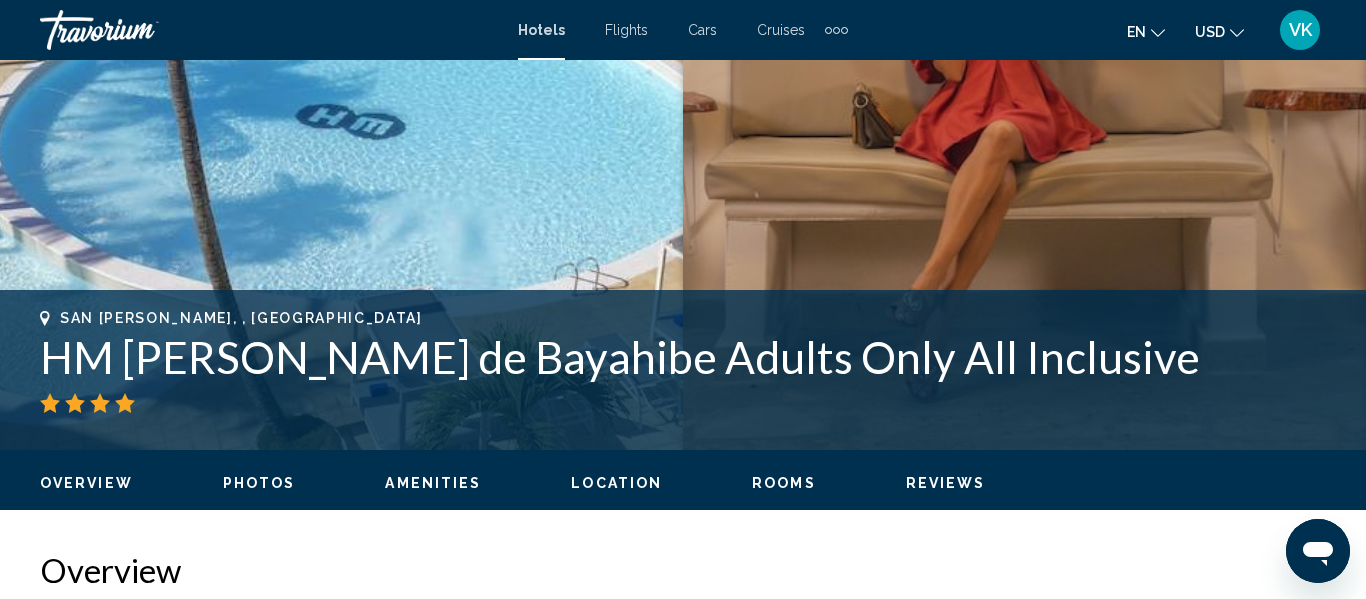 scroll, scrollTop: 236, scrollLeft: 0, axis: vertical 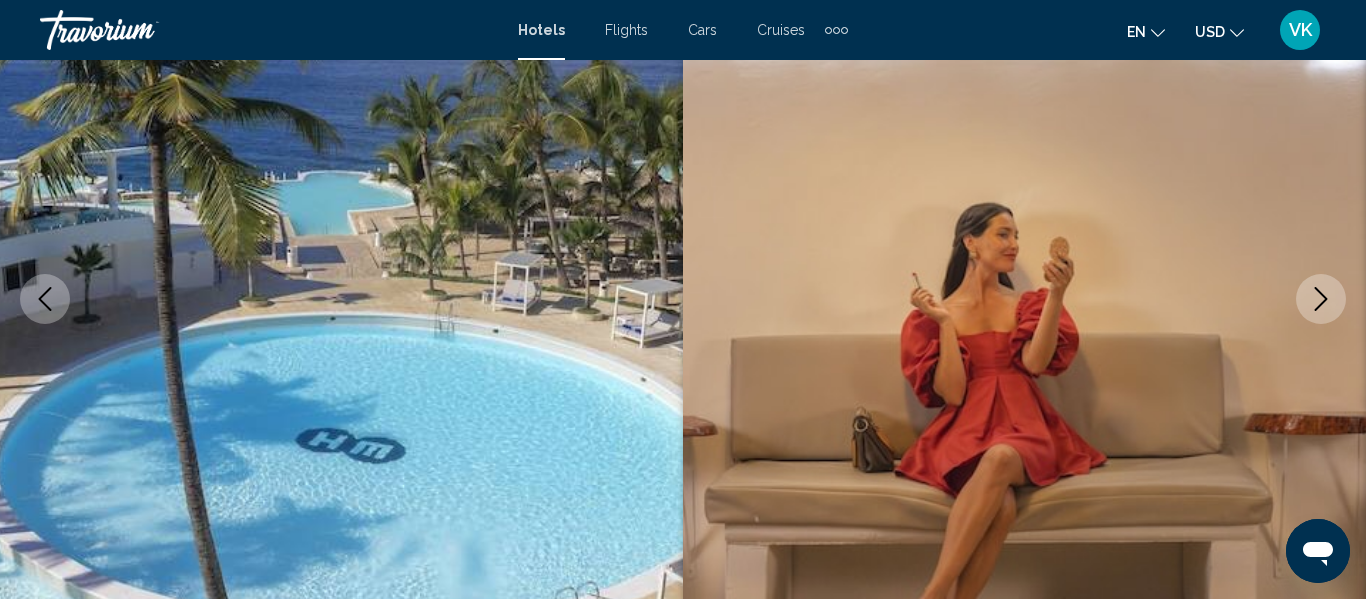 type 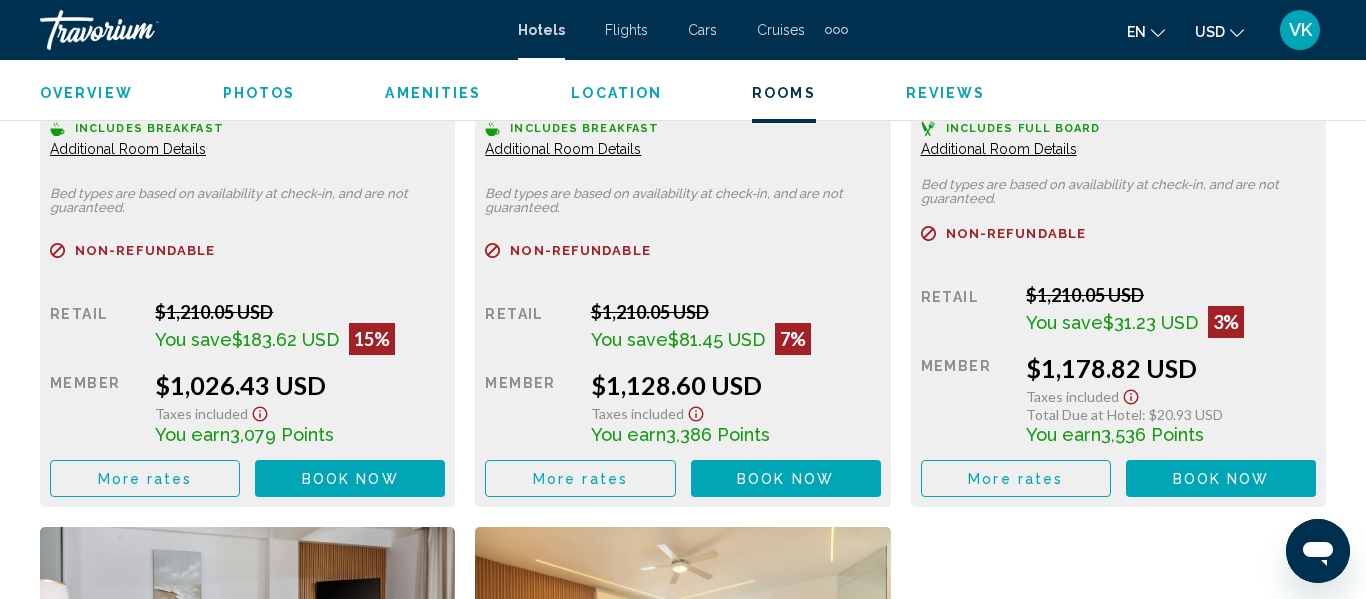 scroll, scrollTop: 3316, scrollLeft: 0, axis: vertical 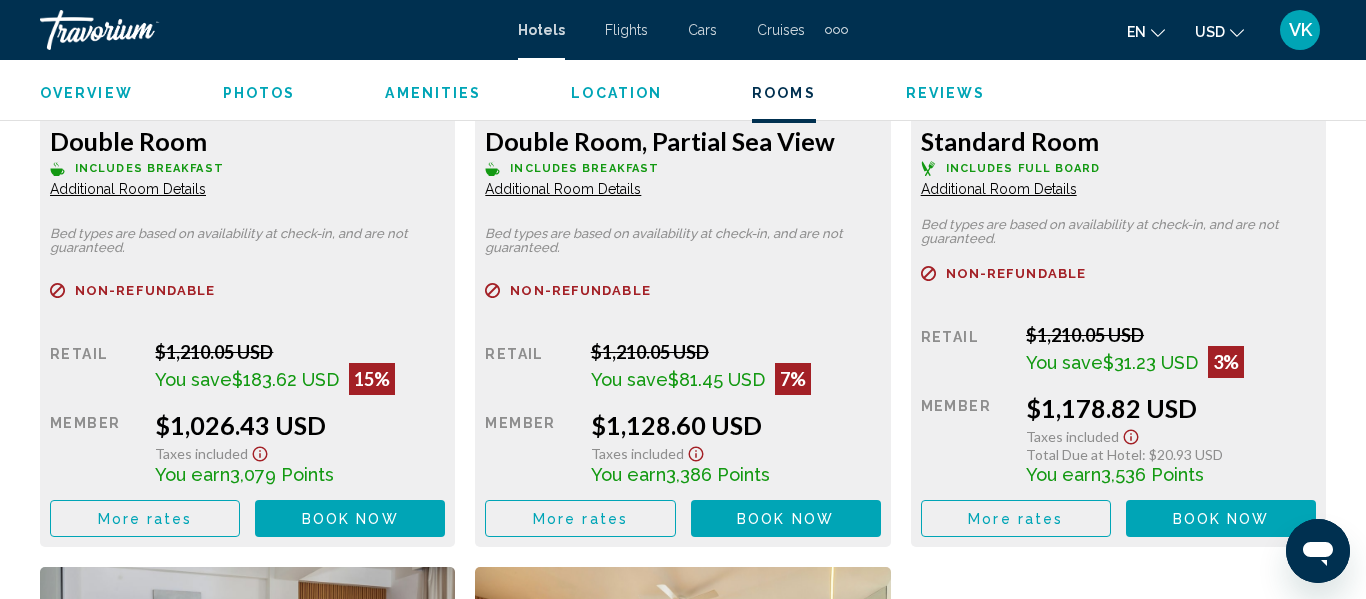 click on "More rates" at bounding box center (145, 519) 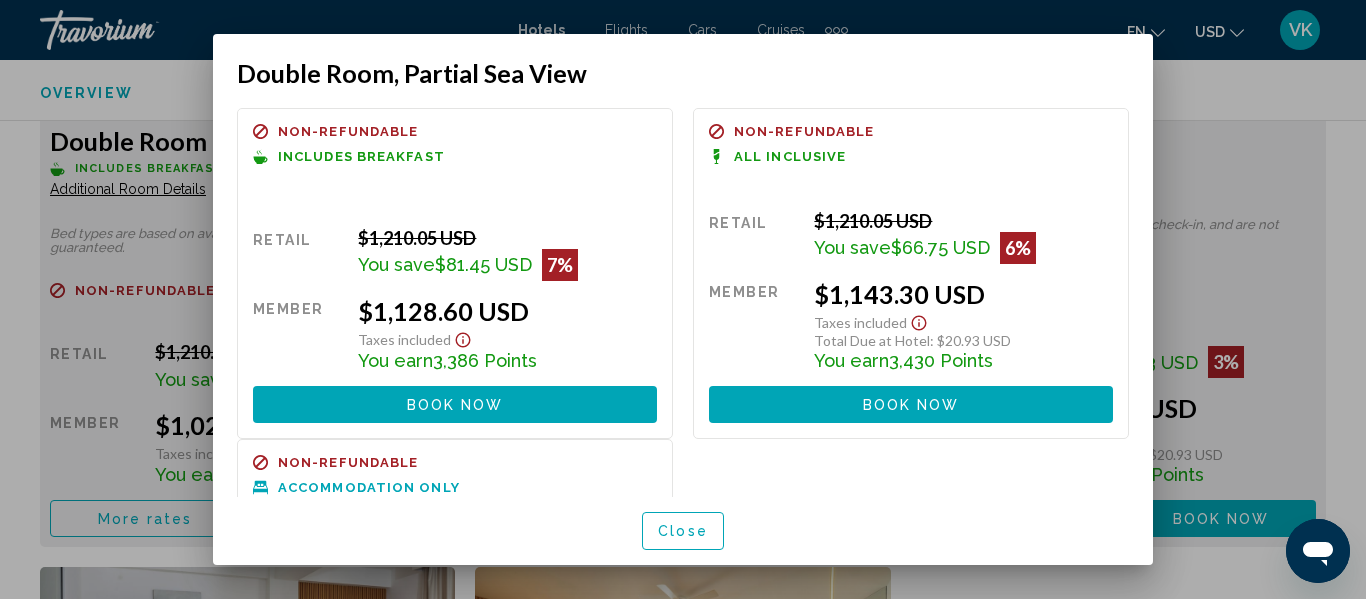 click on "Book now" at bounding box center [455, 405] 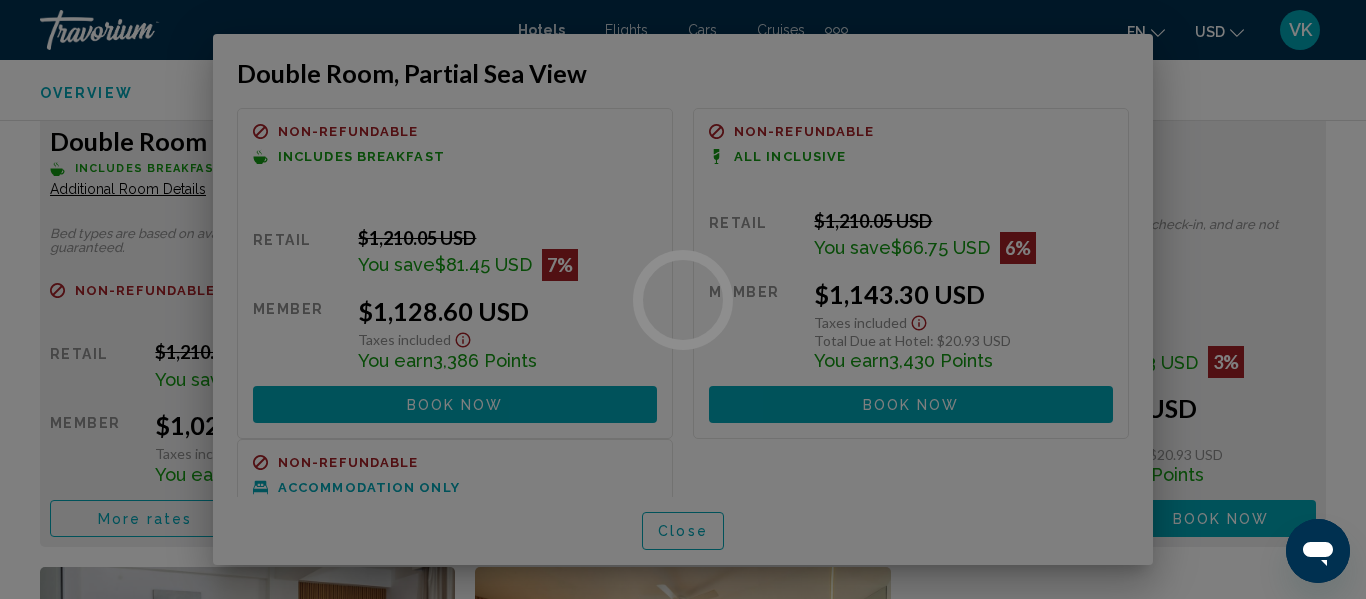 scroll, scrollTop: 3316, scrollLeft: 0, axis: vertical 